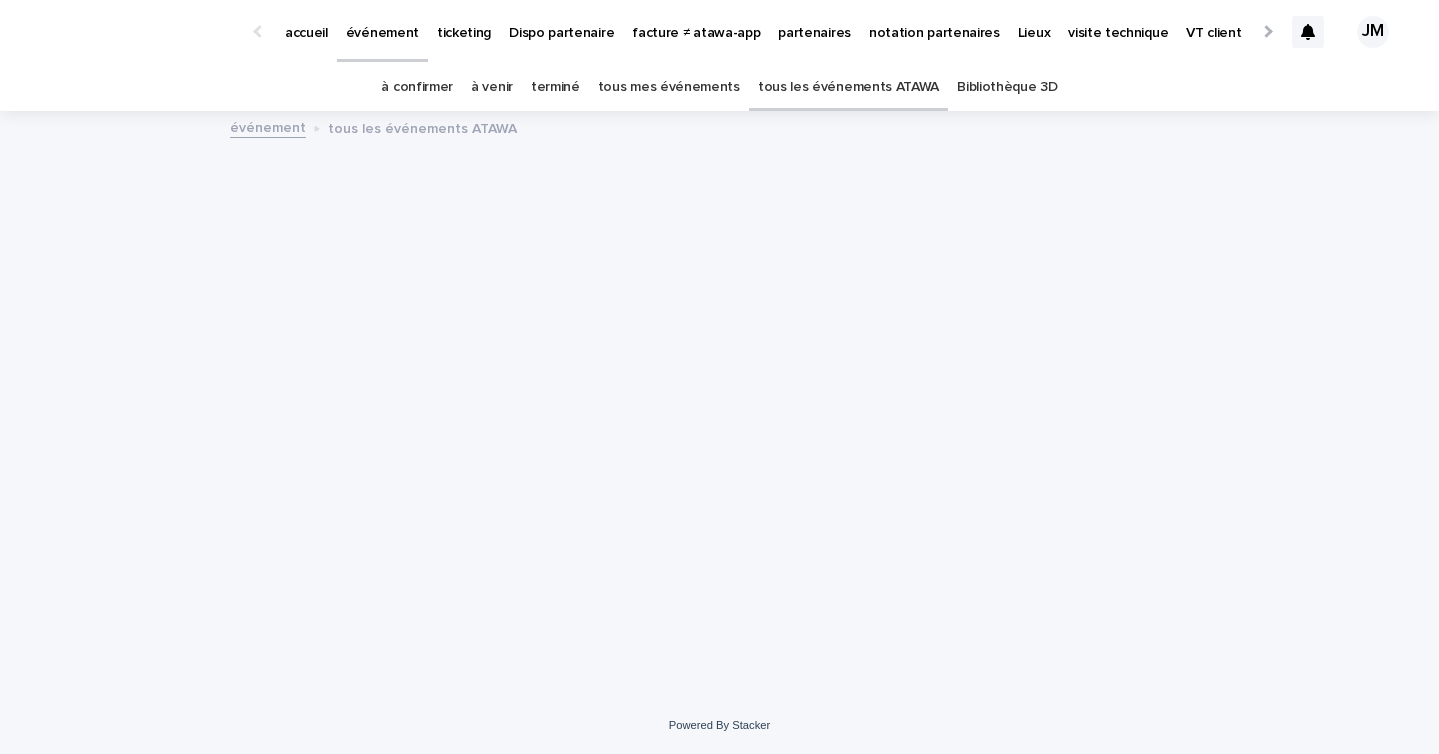scroll, scrollTop: 0, scrollLeft: 0, axis: both 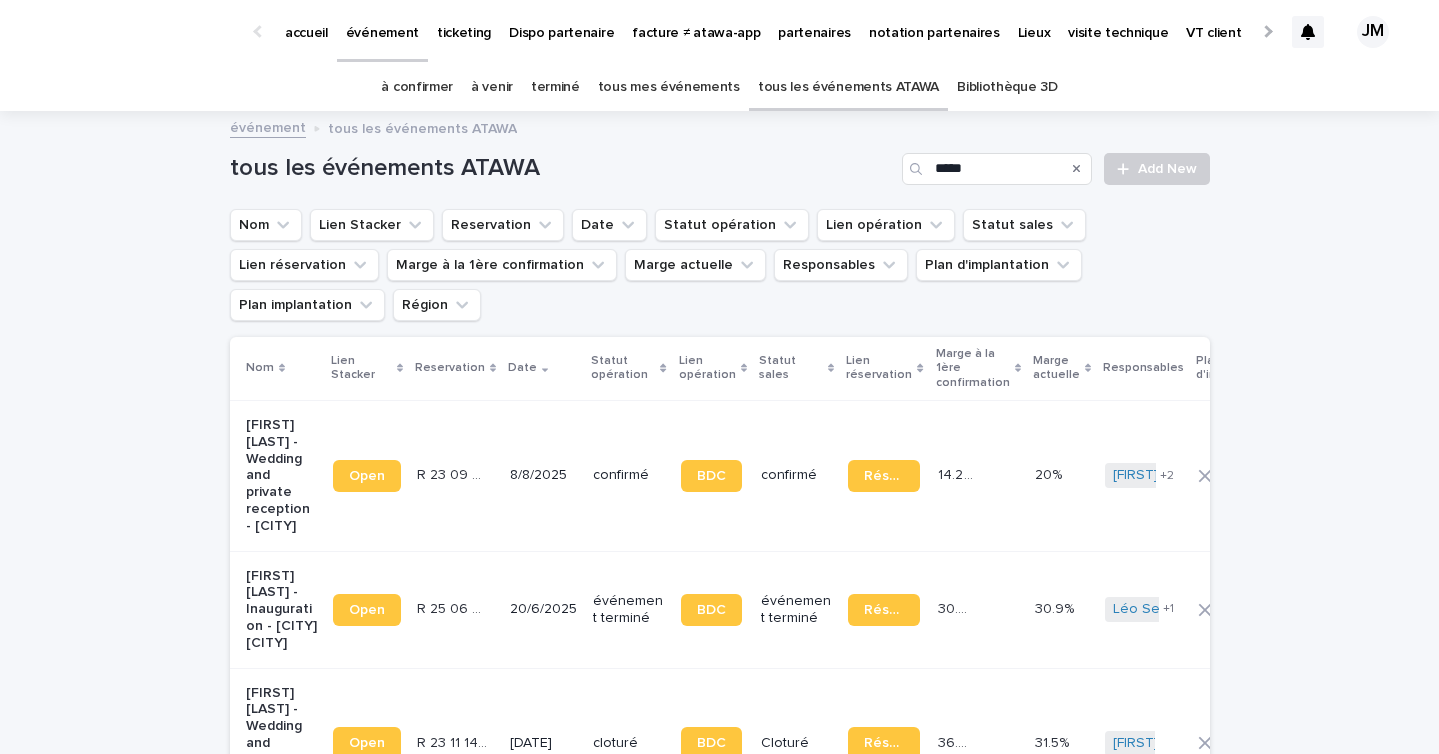 click at bounding box center [1308, 32] 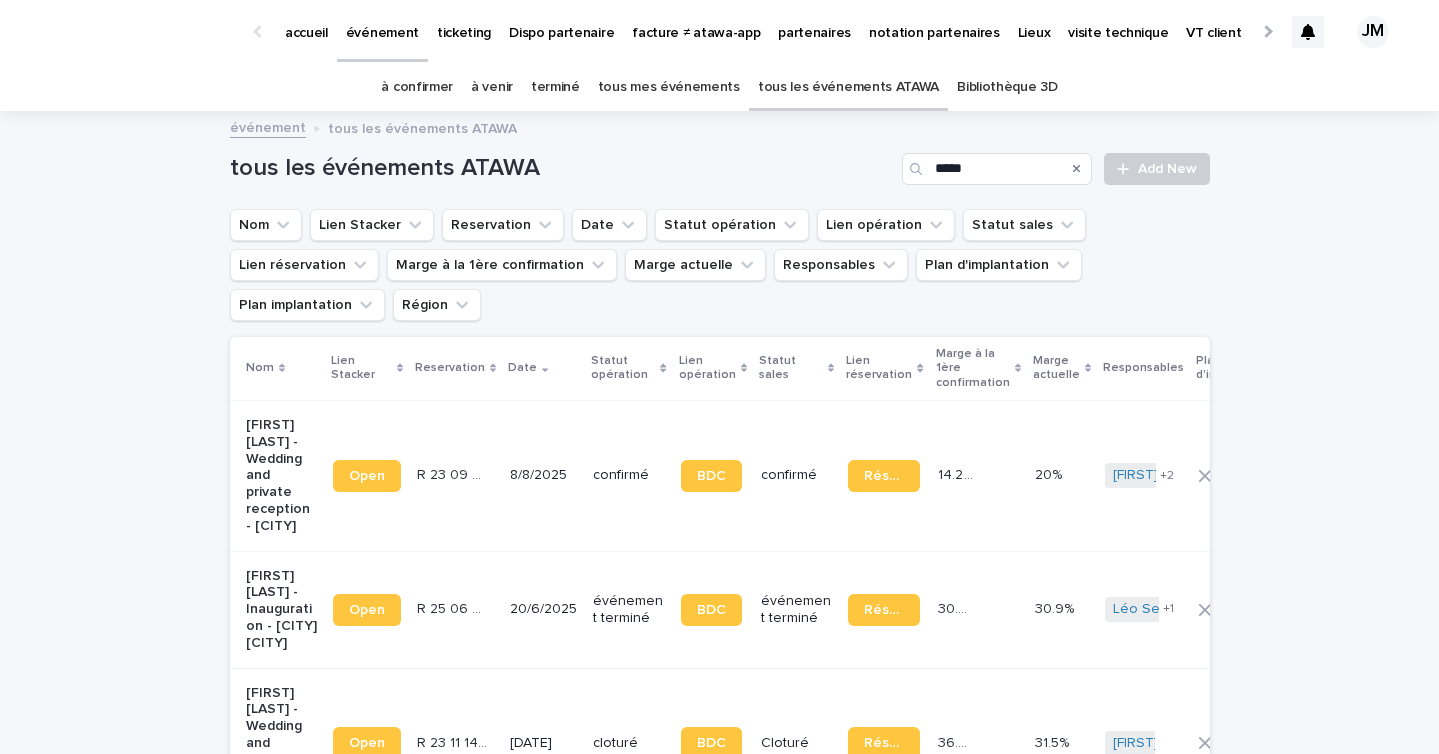 click on "à confirmer" at bounding box center [417, 87] 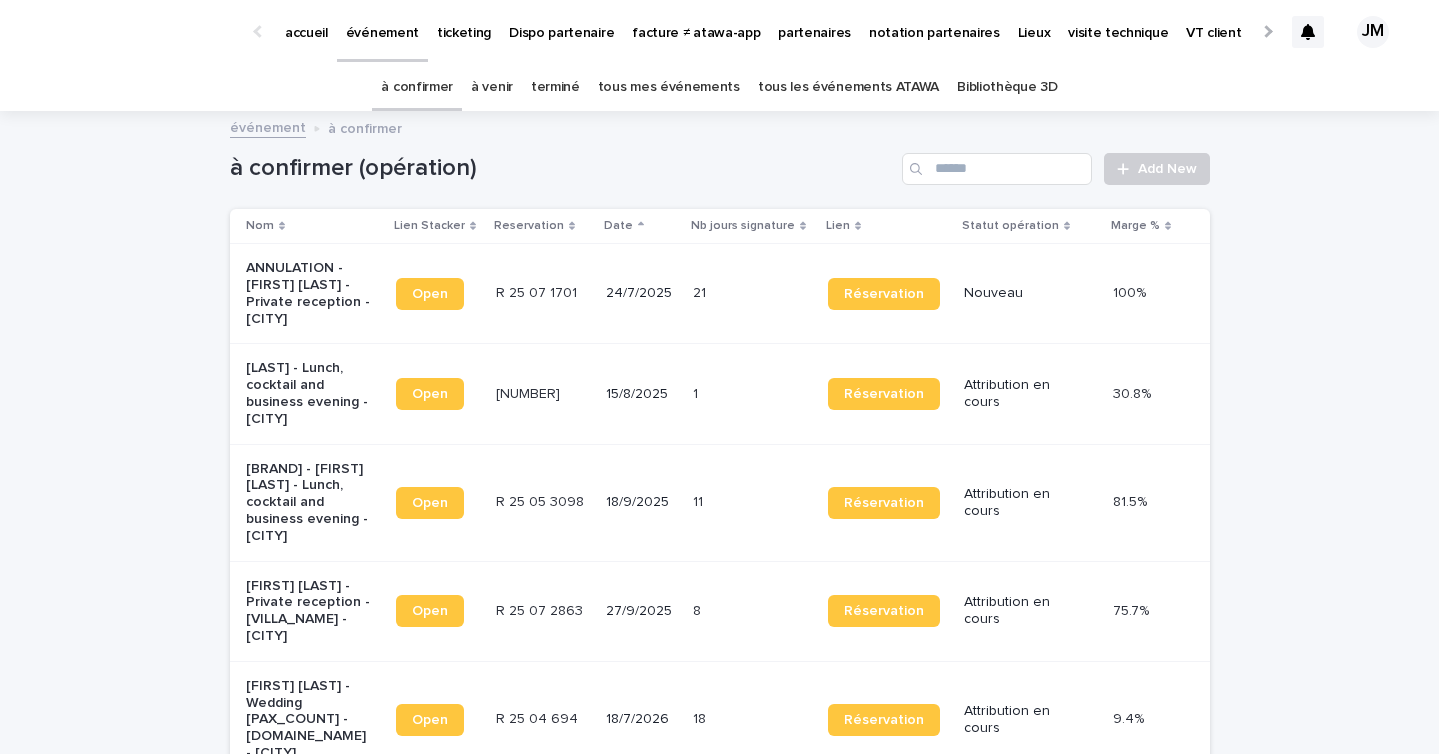 click at bounding box center (724, 394) 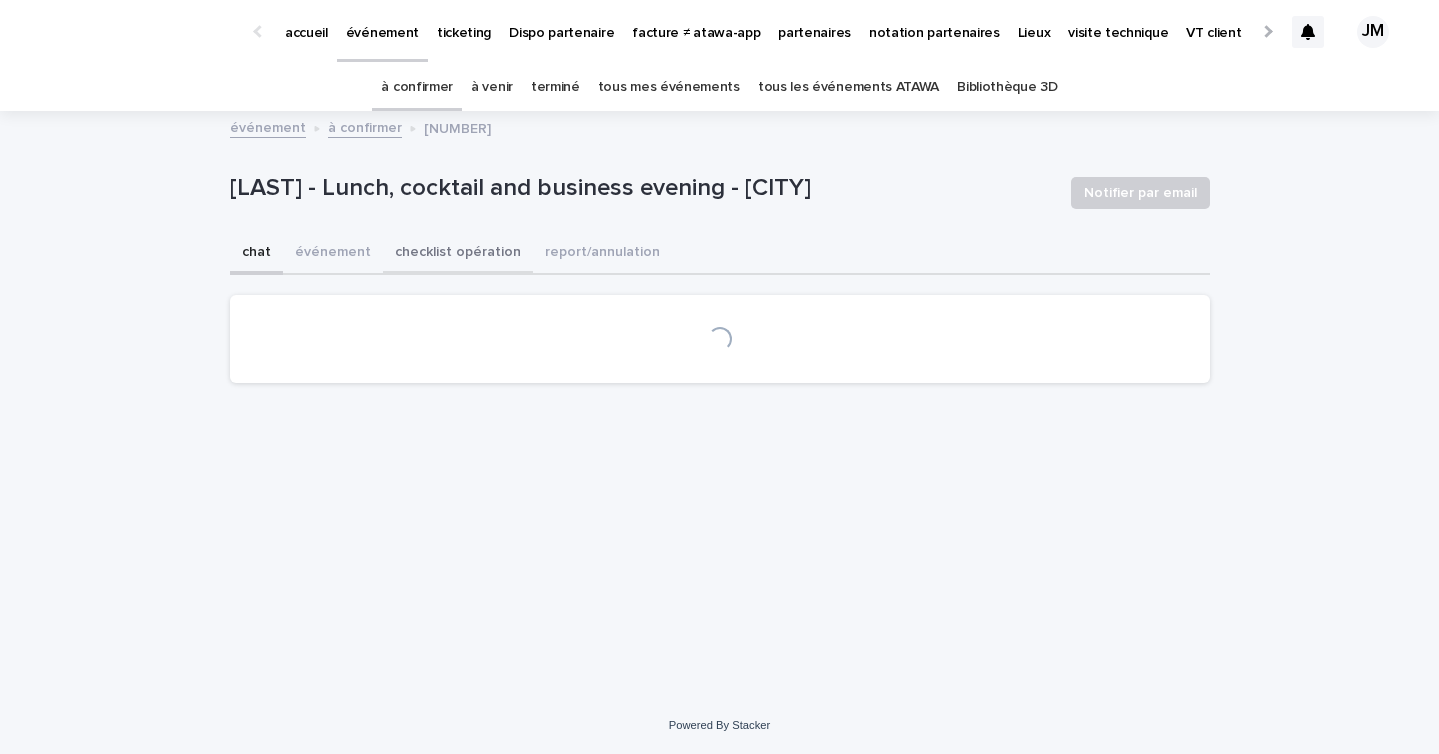 click on "checklist opération" at bounding box center (458, 254) 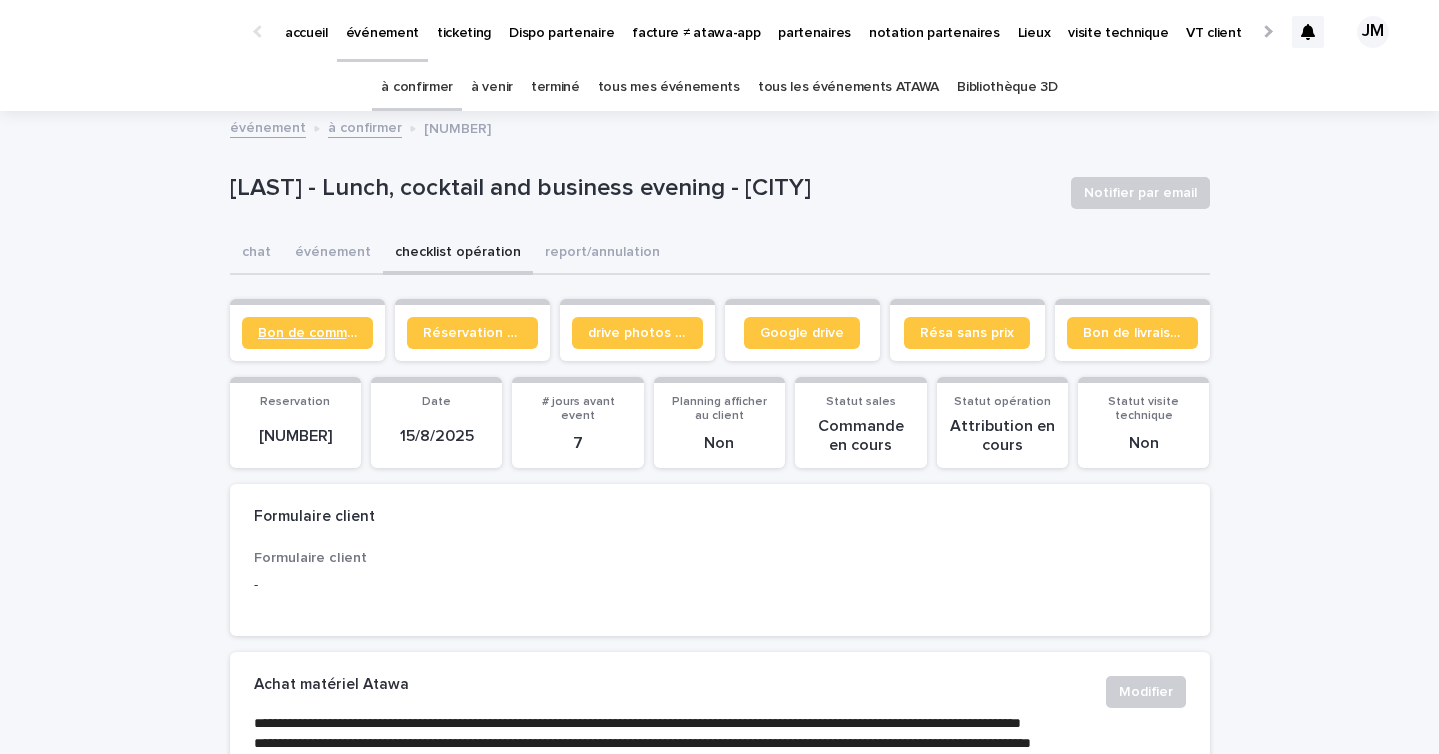click on "Bon de commande" at bounding box center [307, 333] 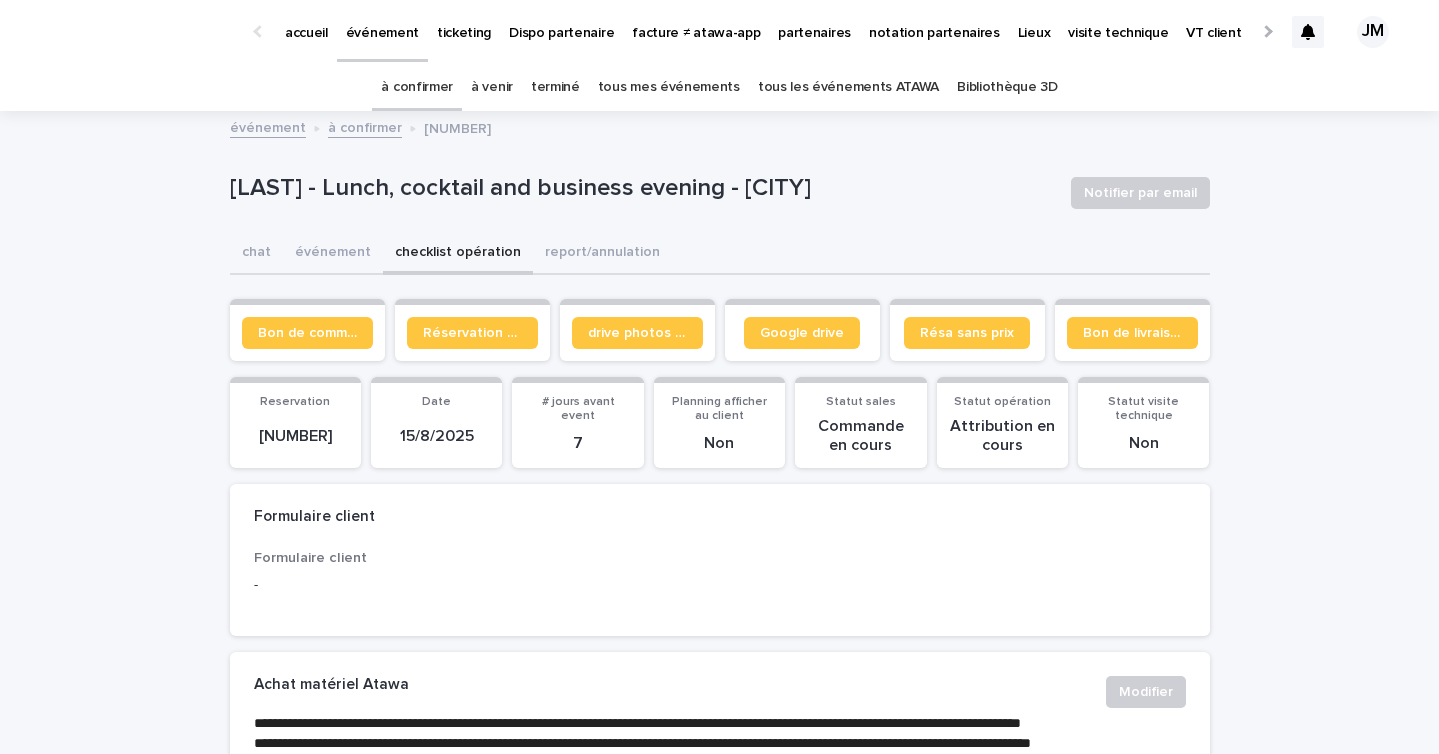 click on "à confirmer" at bounding box center [417, 87] 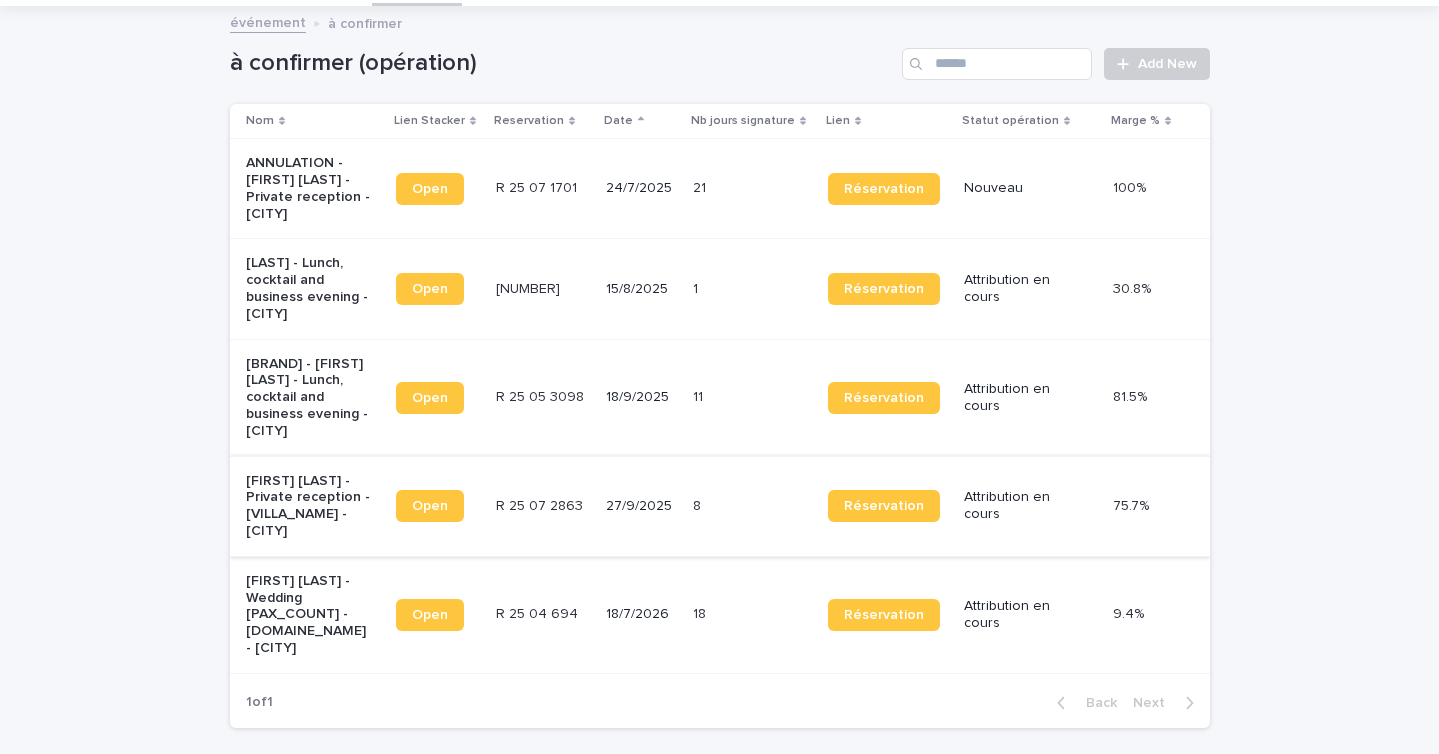 scroll, scrollTop: 198, scrollLeft: 0, axis: vertical 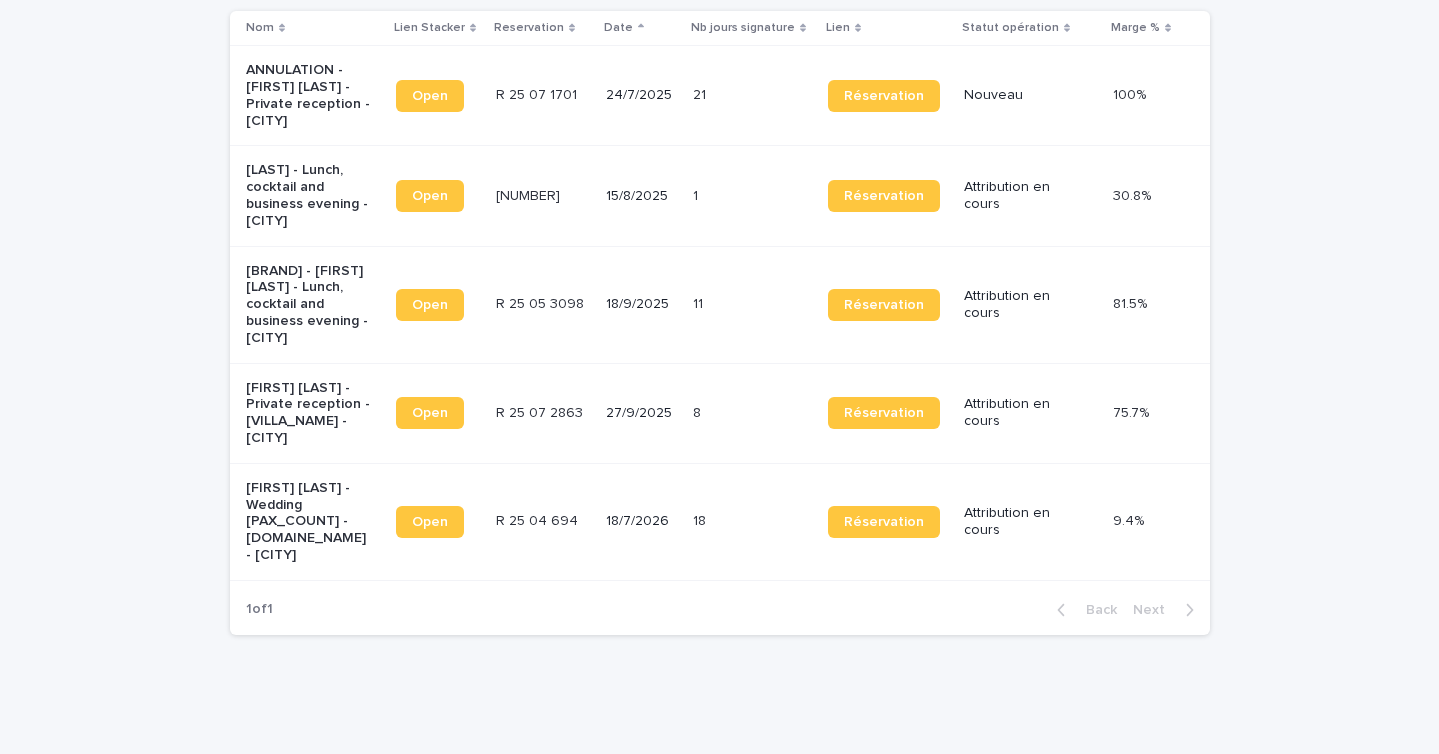 click on "15/8/2025" at bounding box center [641, 196] 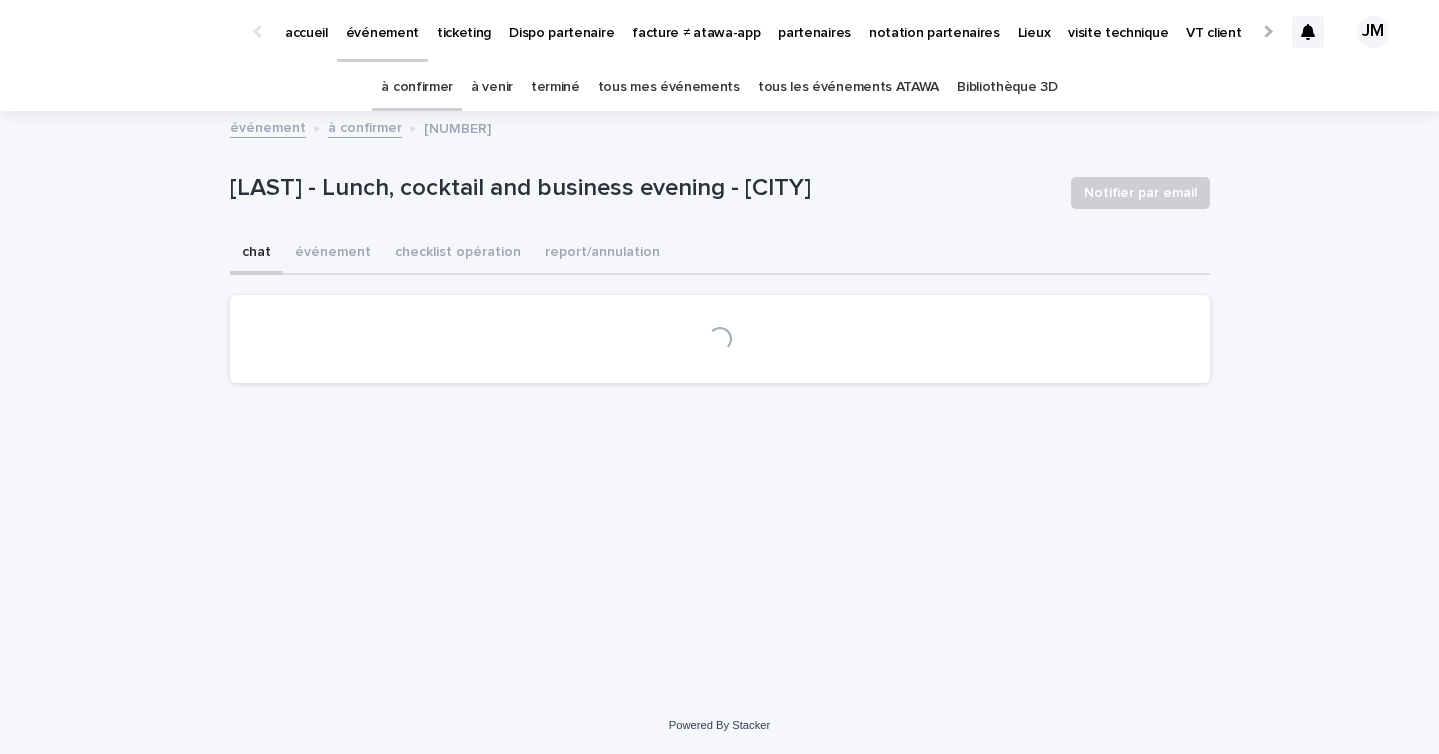 scroll, scrollTop: 0, scrollLeft: 0, axis: both 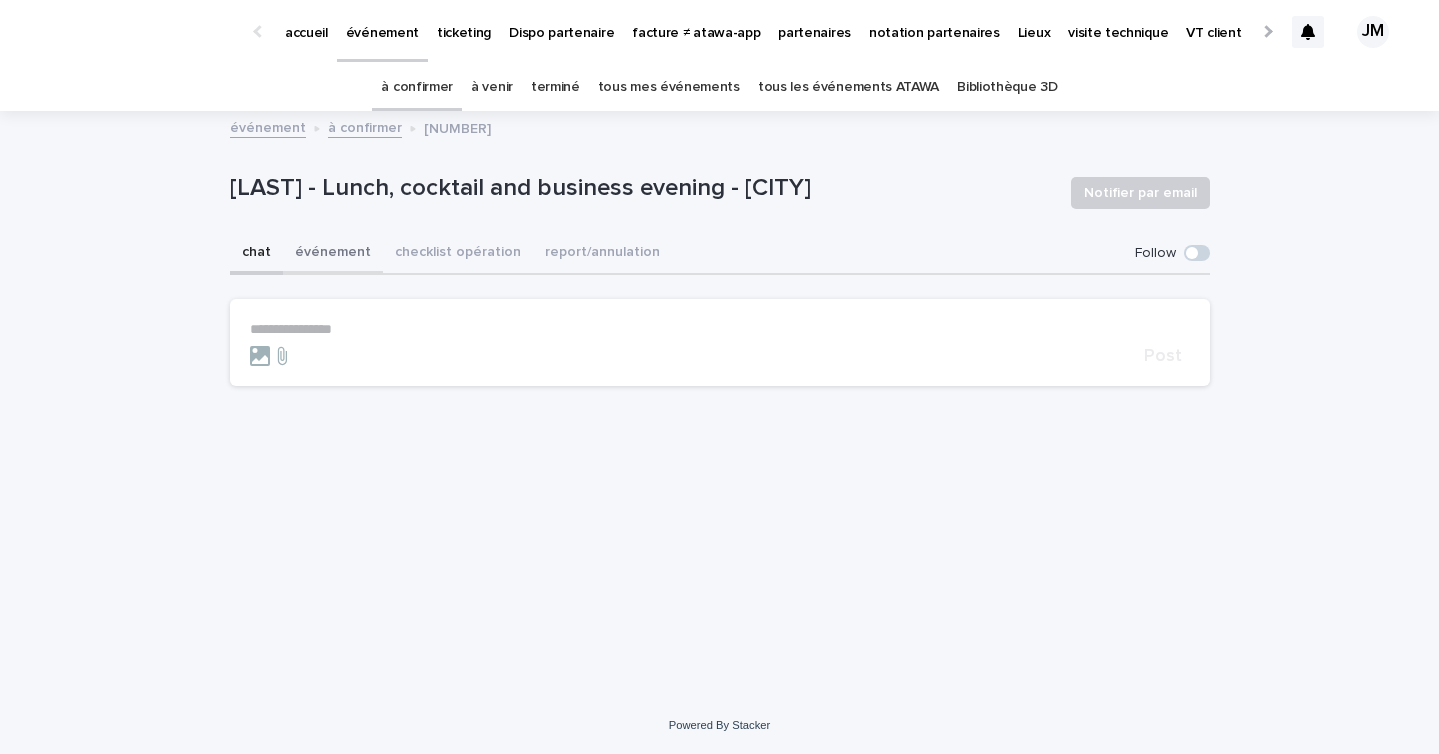 click on "événement" at bounding box center [333, 254] 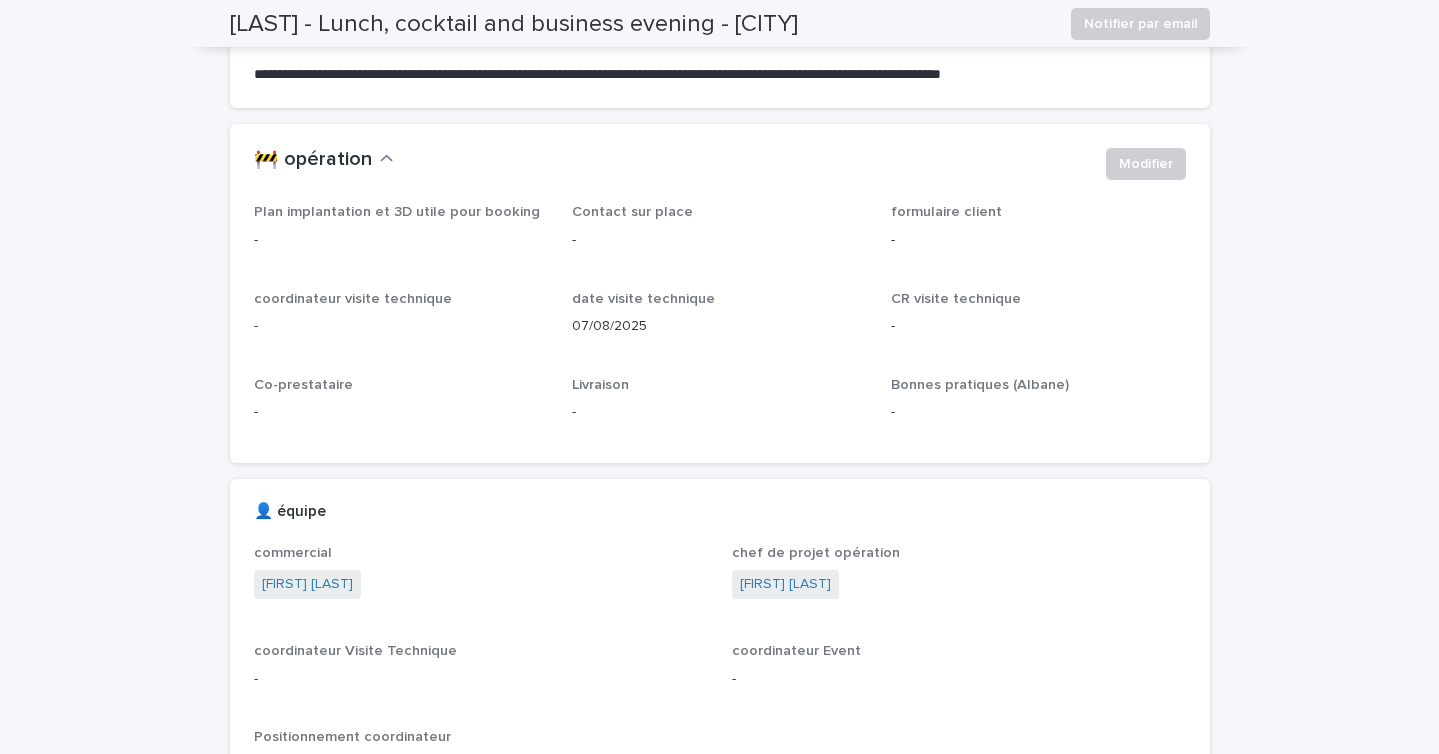 scroll, scrollTop: 0, scrollLeft: 0, axis: both 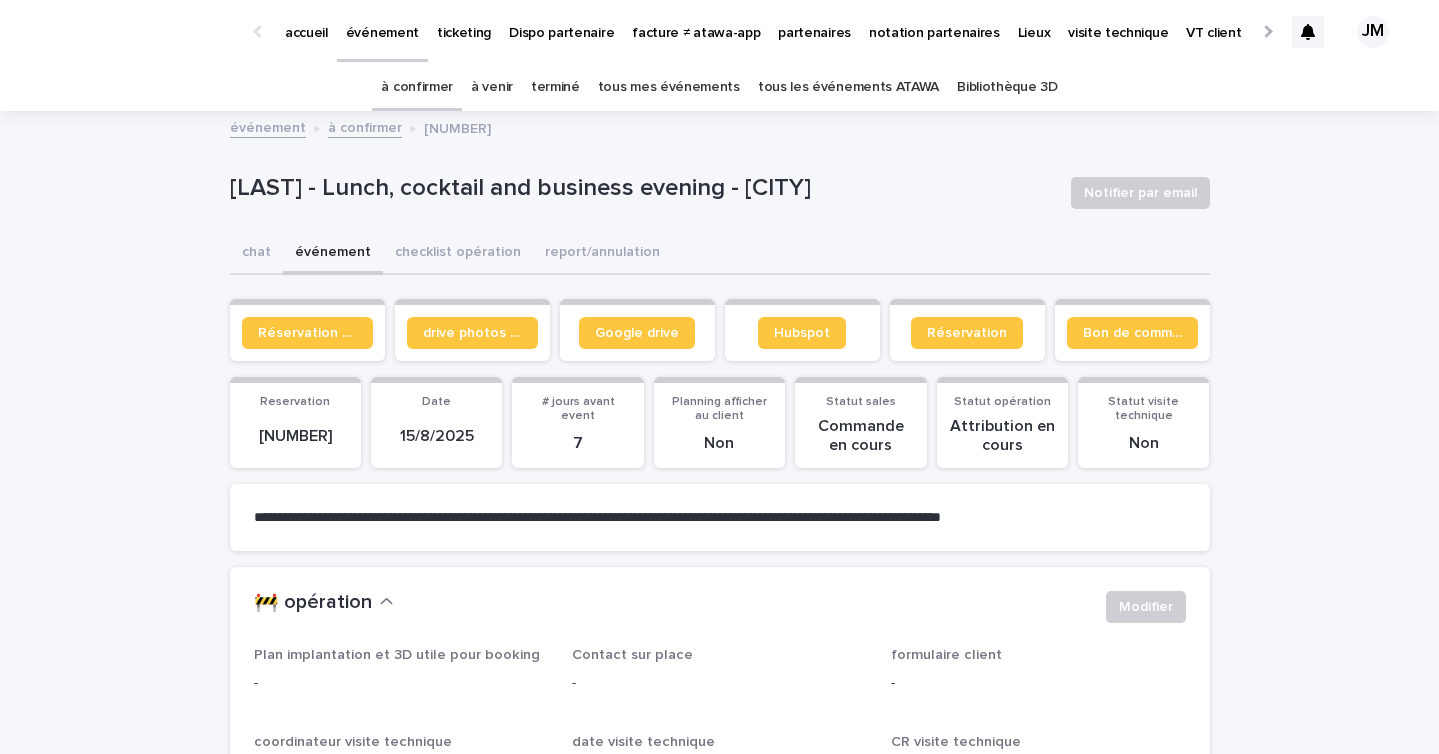 click on "[FIRST] - Lunch, cocktail and business evening - [CITY] Notifier par email" at bounding box center (720, 193) 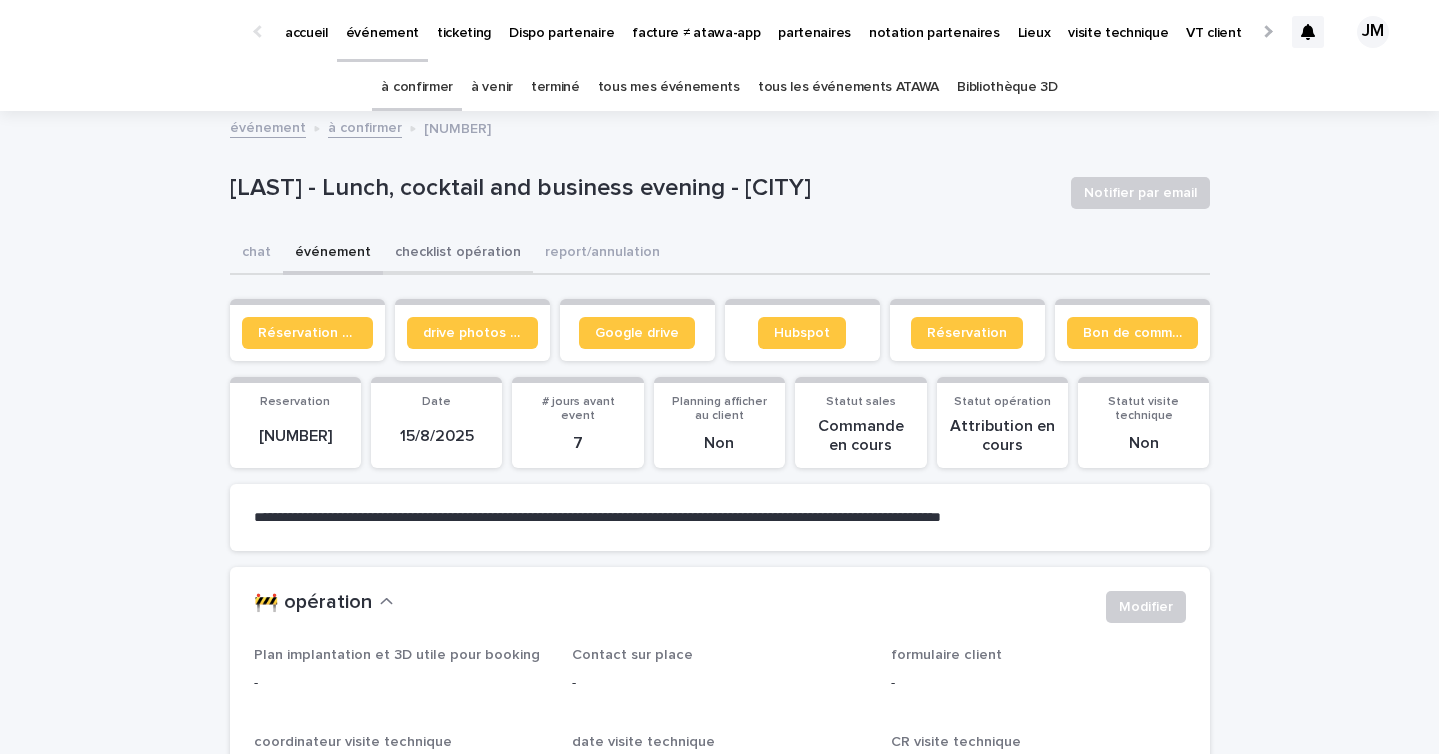click on "checklist opération" at bounding box center [458, 254] 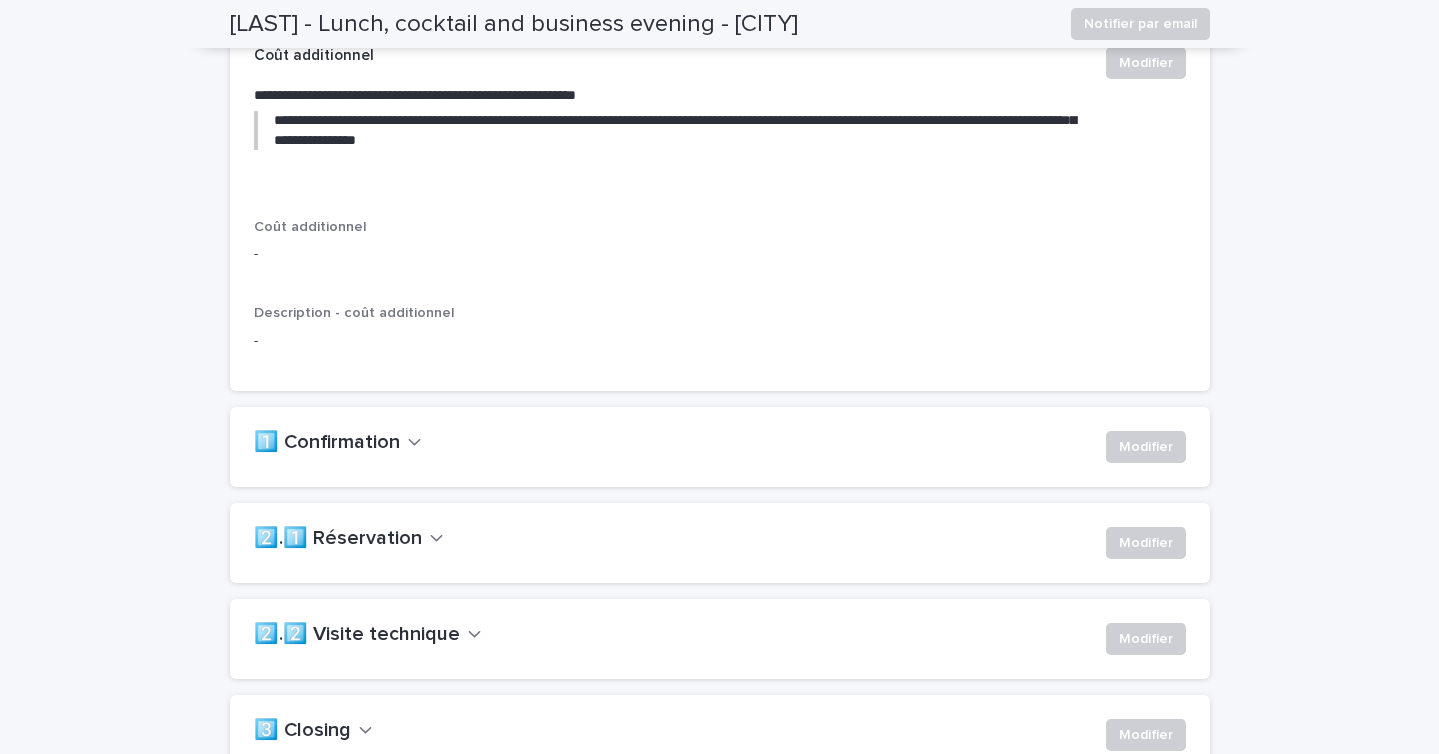 click on "1️⃣ Confirmation" at bounding box center [327, 443] 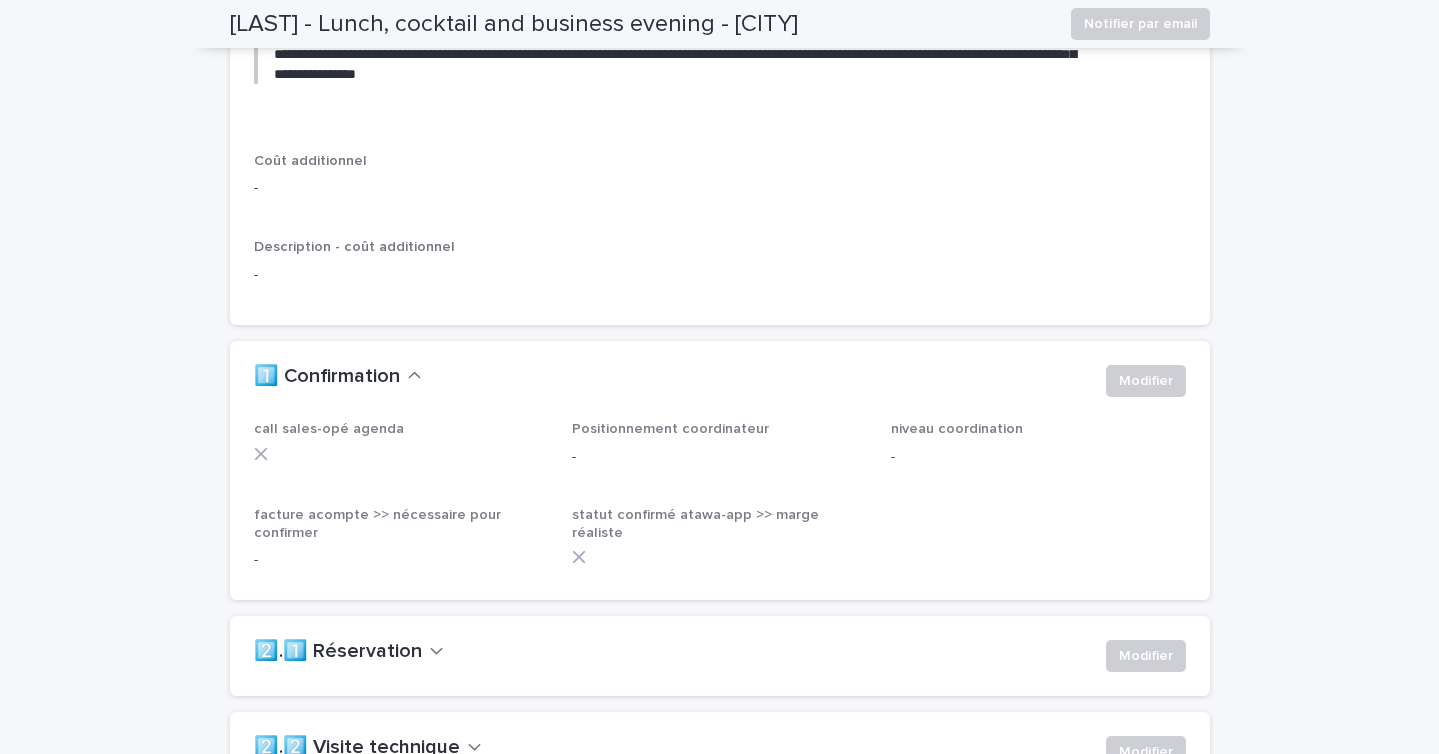 scroll, scrollTop: 1219, scrollLeft: 0, axis: vertical 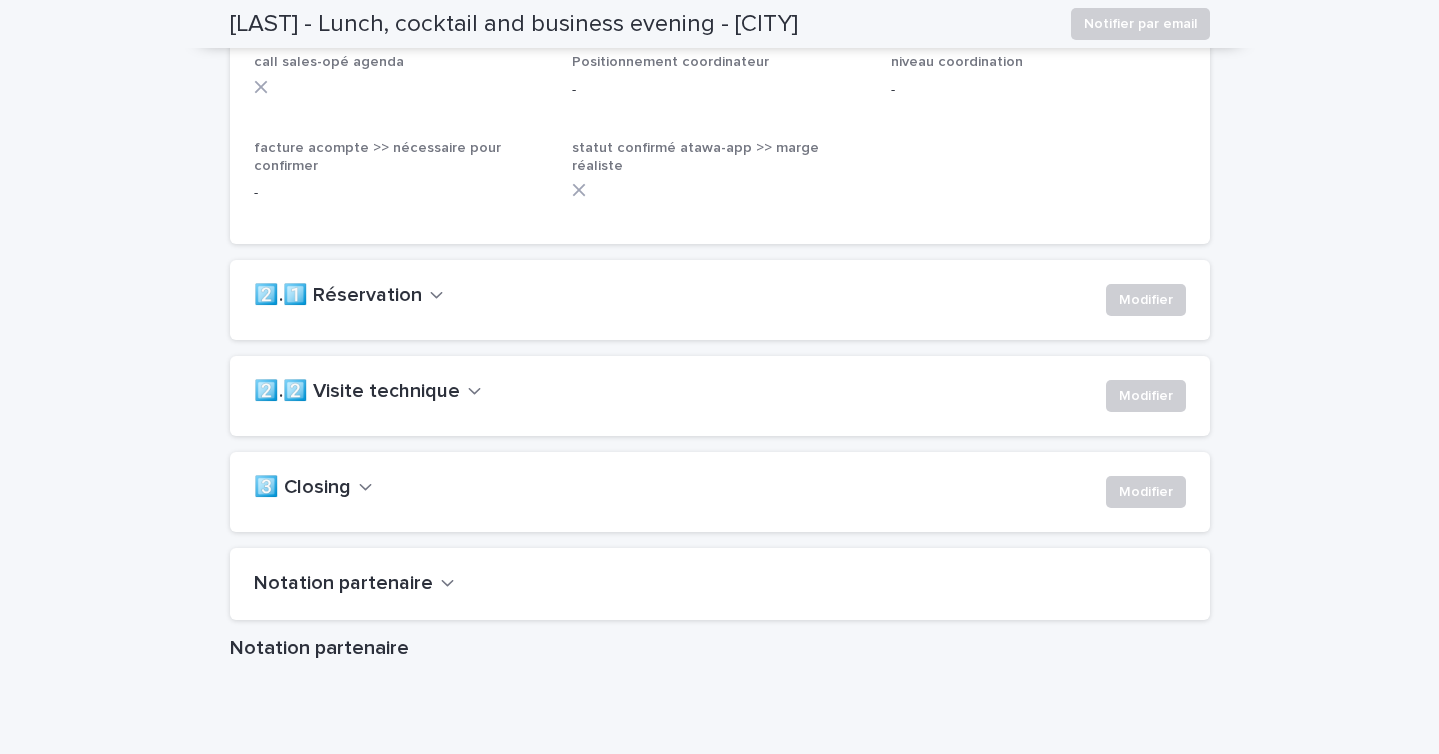 click on "2️⃣.1️⃣ Réservation Modifier" at bounding box center [720, 300] 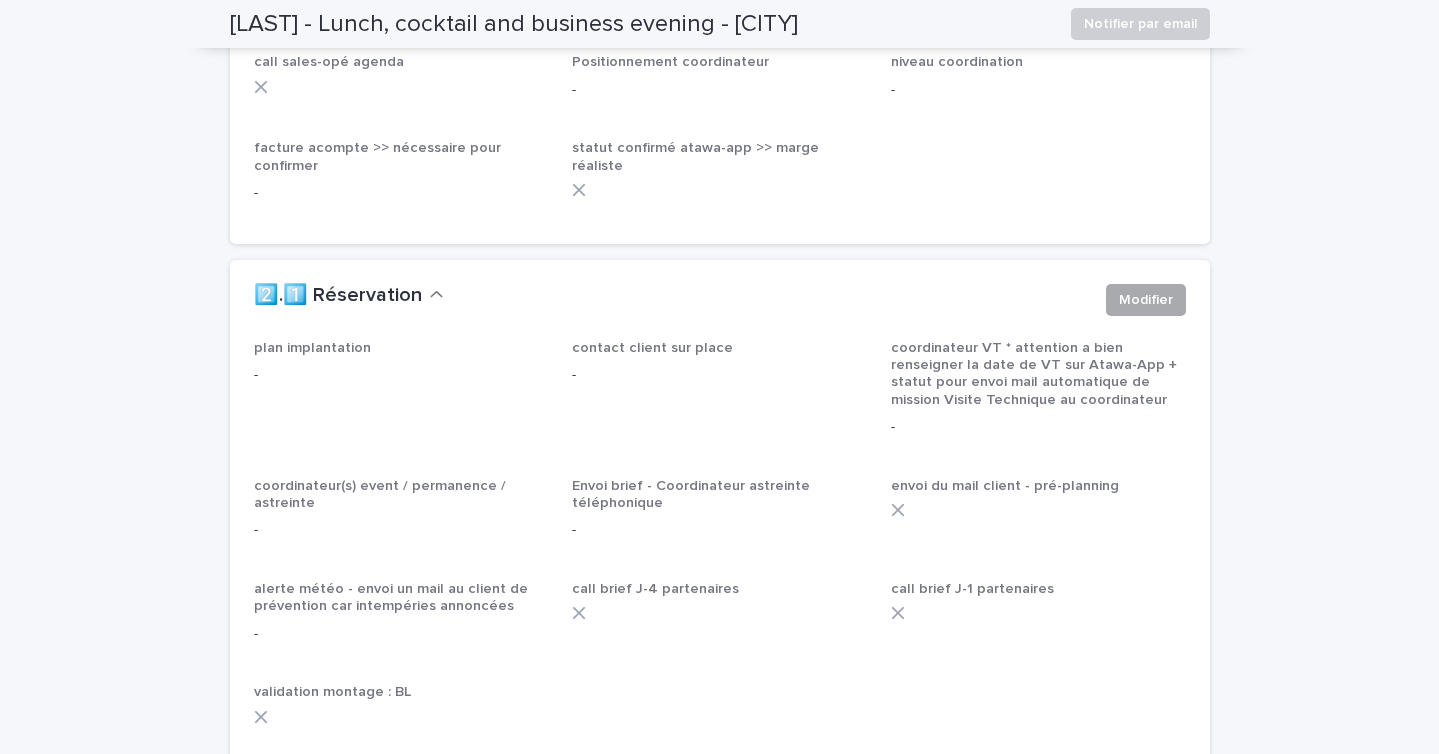click on "Modifier" at bounding box center (1146, 300) 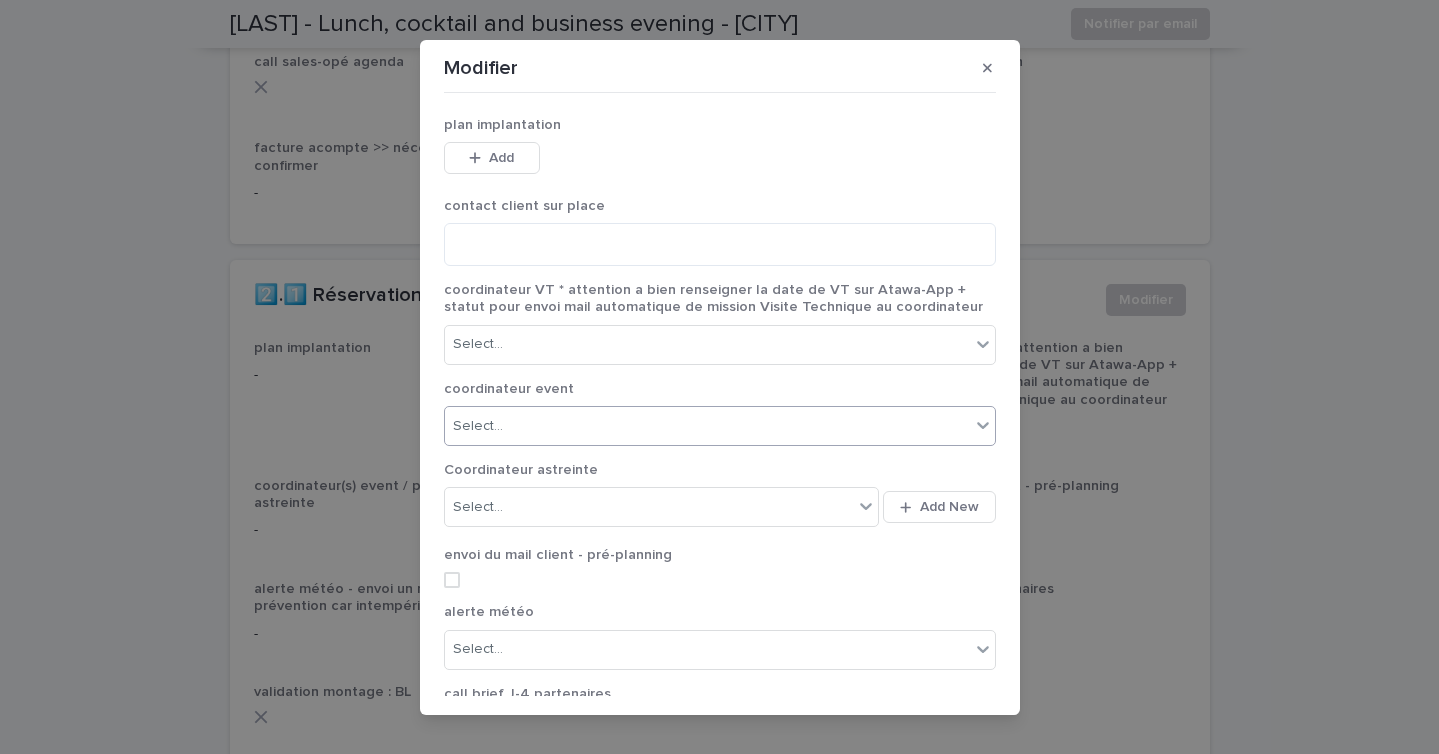 click on "Select..." at bounding box center (707, 426) 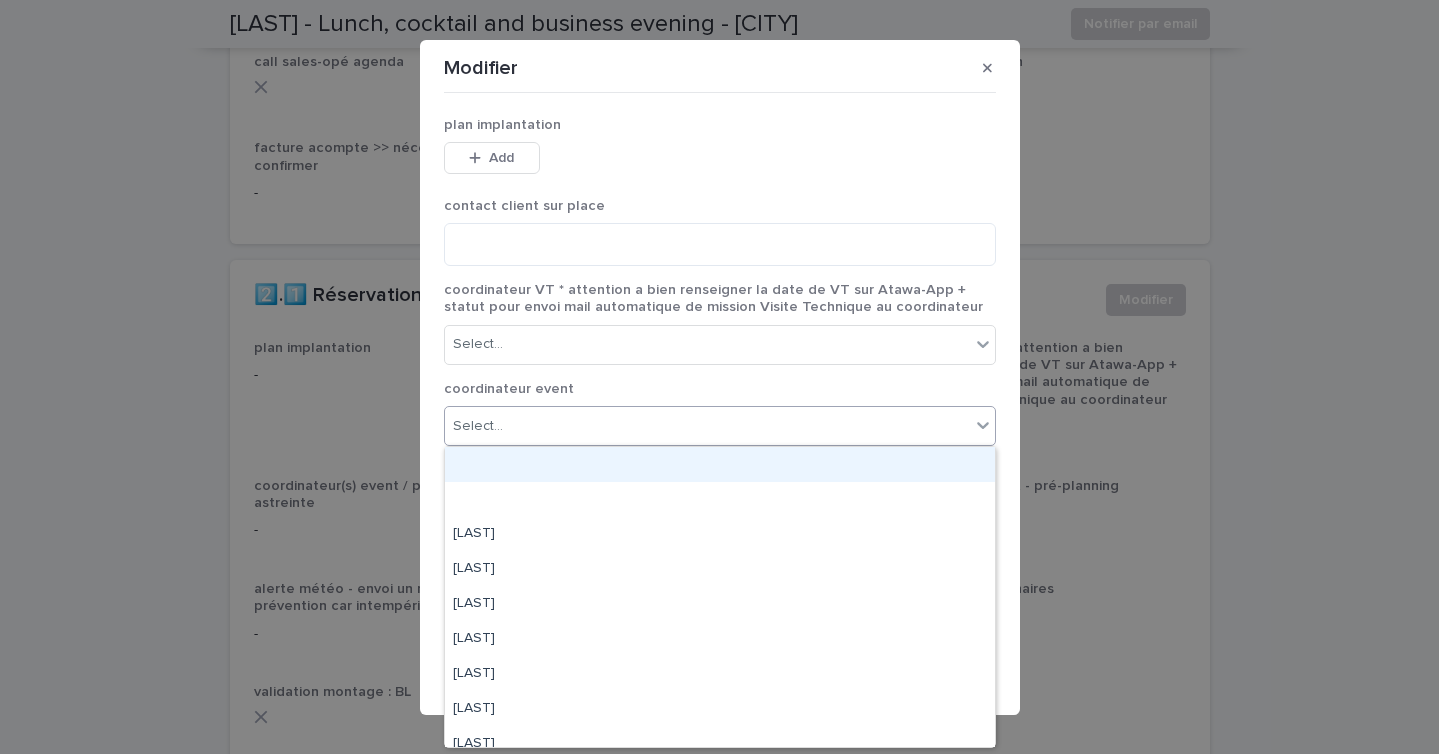 click on "plan implantation This file cannot be opened Download File Add contact client sur place coordinateur VT *  attention a bien renseigner la date de VT sur Atawa-App + statut pour envoi mail automatique de mission Visite Technique au coordinateur Select... coordinateur event    option   focused, 1 of 602. 602 results available. Use Up and Down to choose options, press Enter to select the currently focused option, press Escape to exit the menu, press Tab to select the option and exit the menu. Select... Coordinateur astreinte Select... Add New envoi du mail client - pré-planning alerte météo Select... call brief J-4 partenaires call brief J-1 partenaires validation montage : BL Cancel Save" at bounding box center [720, 401] 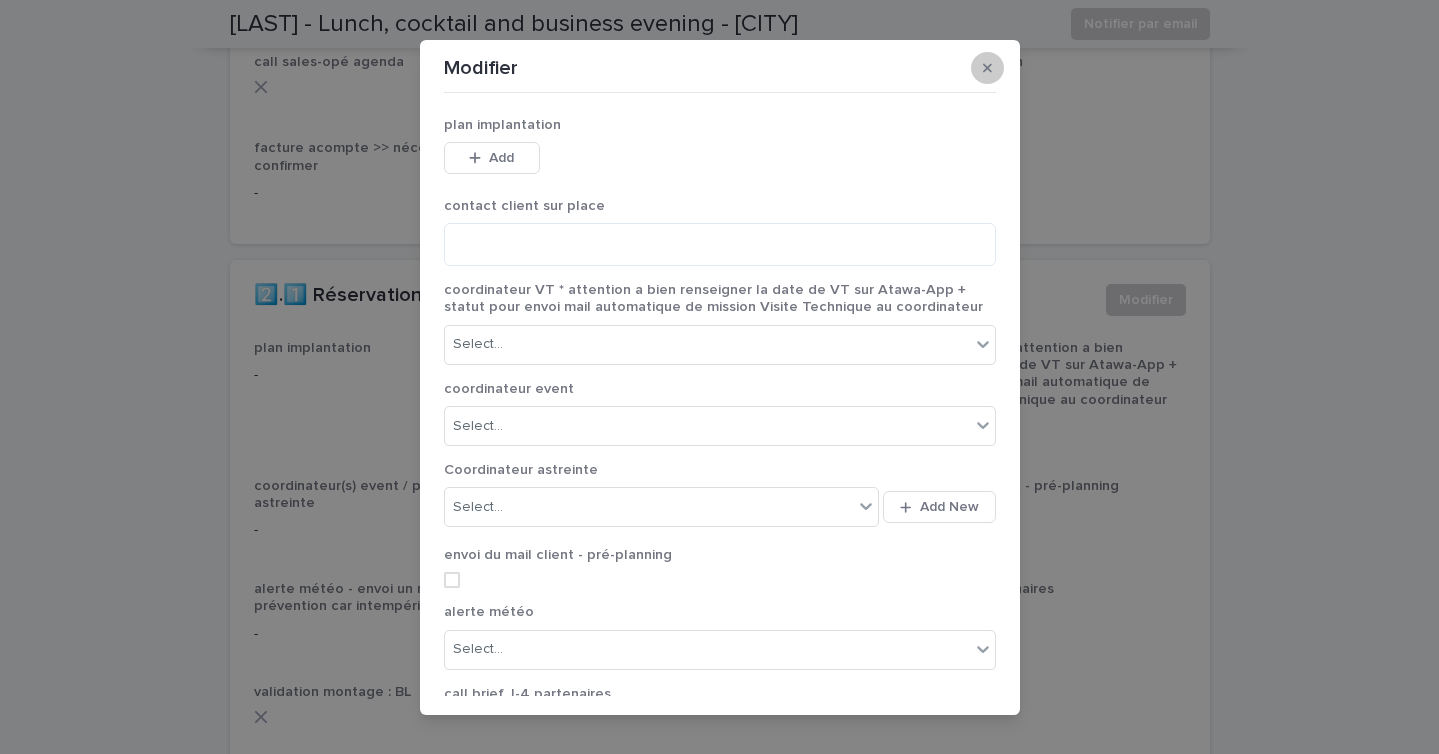 click at bounding box center (987, 68) 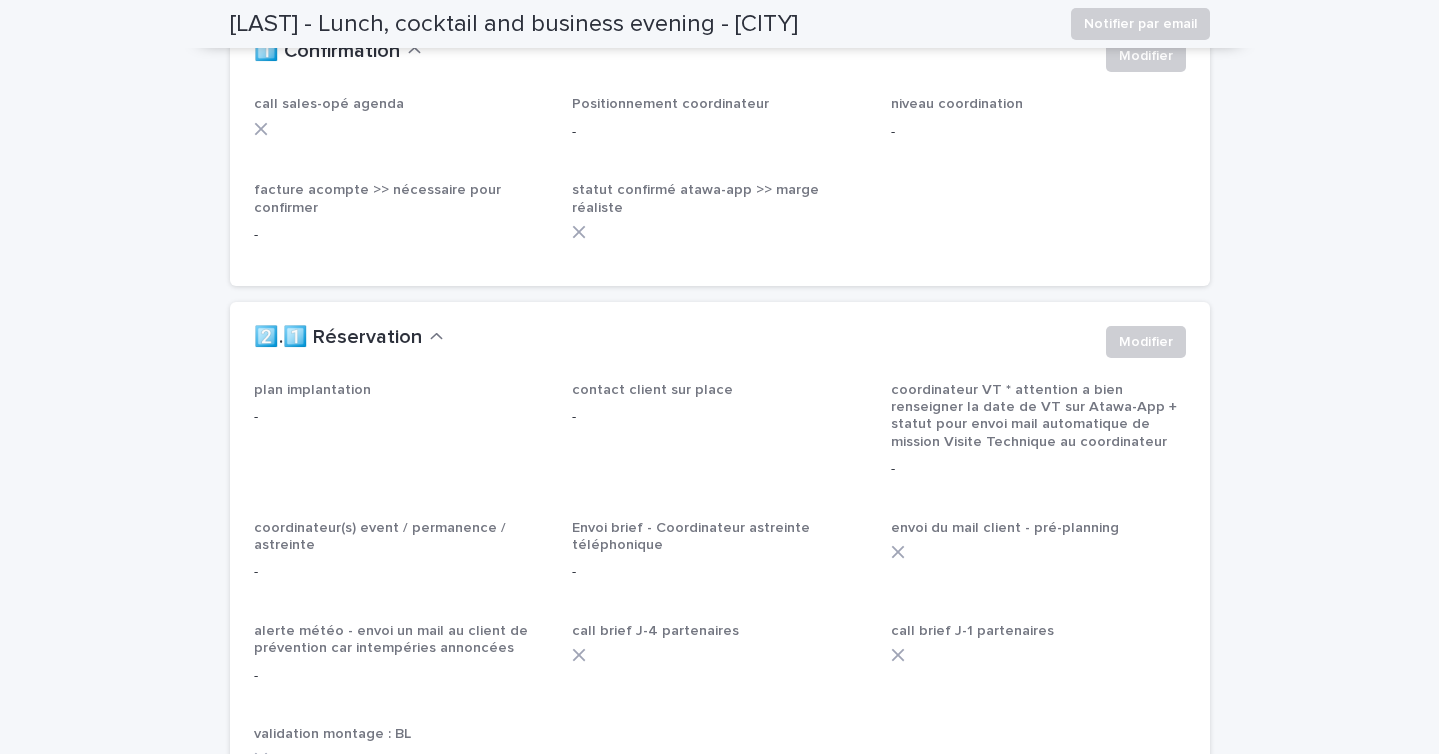 scroll, scrollTop: 1509, scrollLeft: 0, axis: vertical 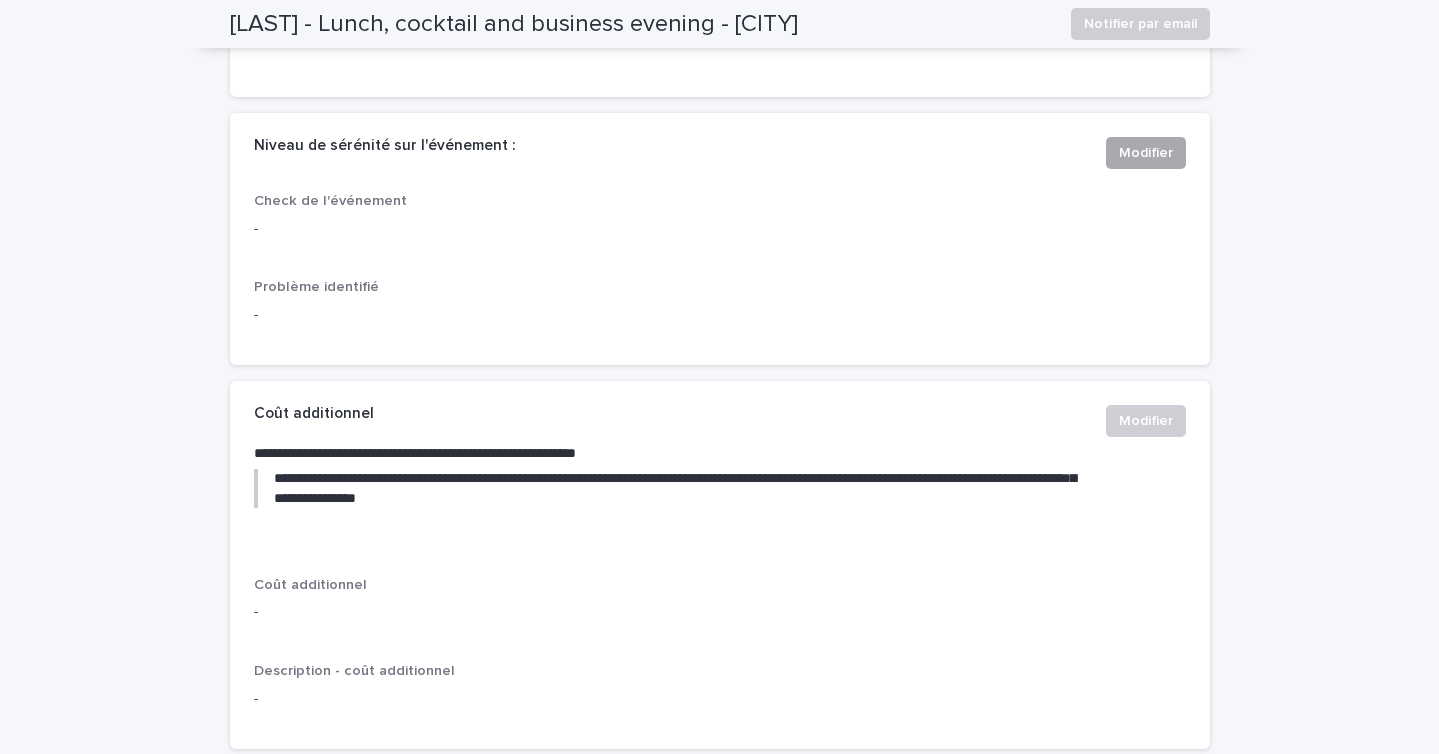 click on "Modifier" at bounding box center [1146, 153] 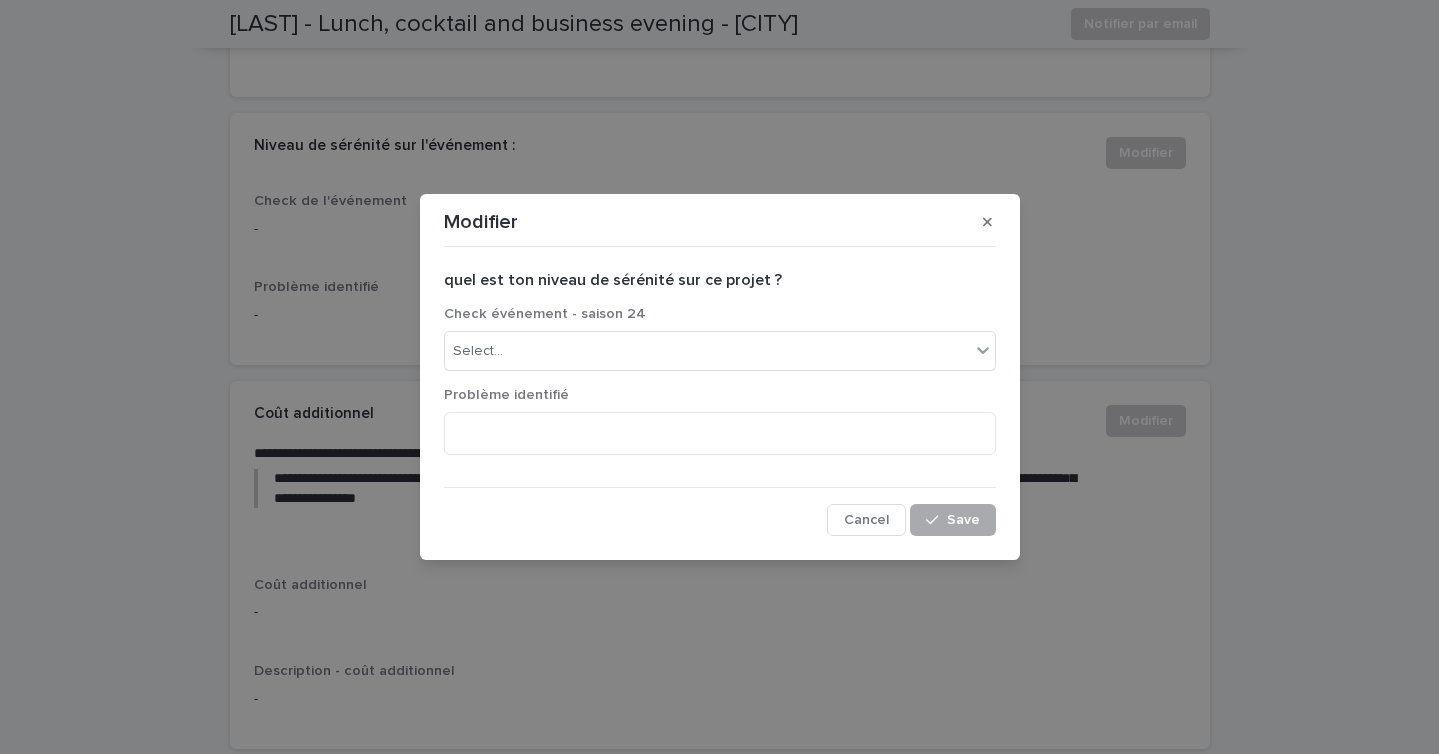 click on "Save" at bounding box center [963, 520] 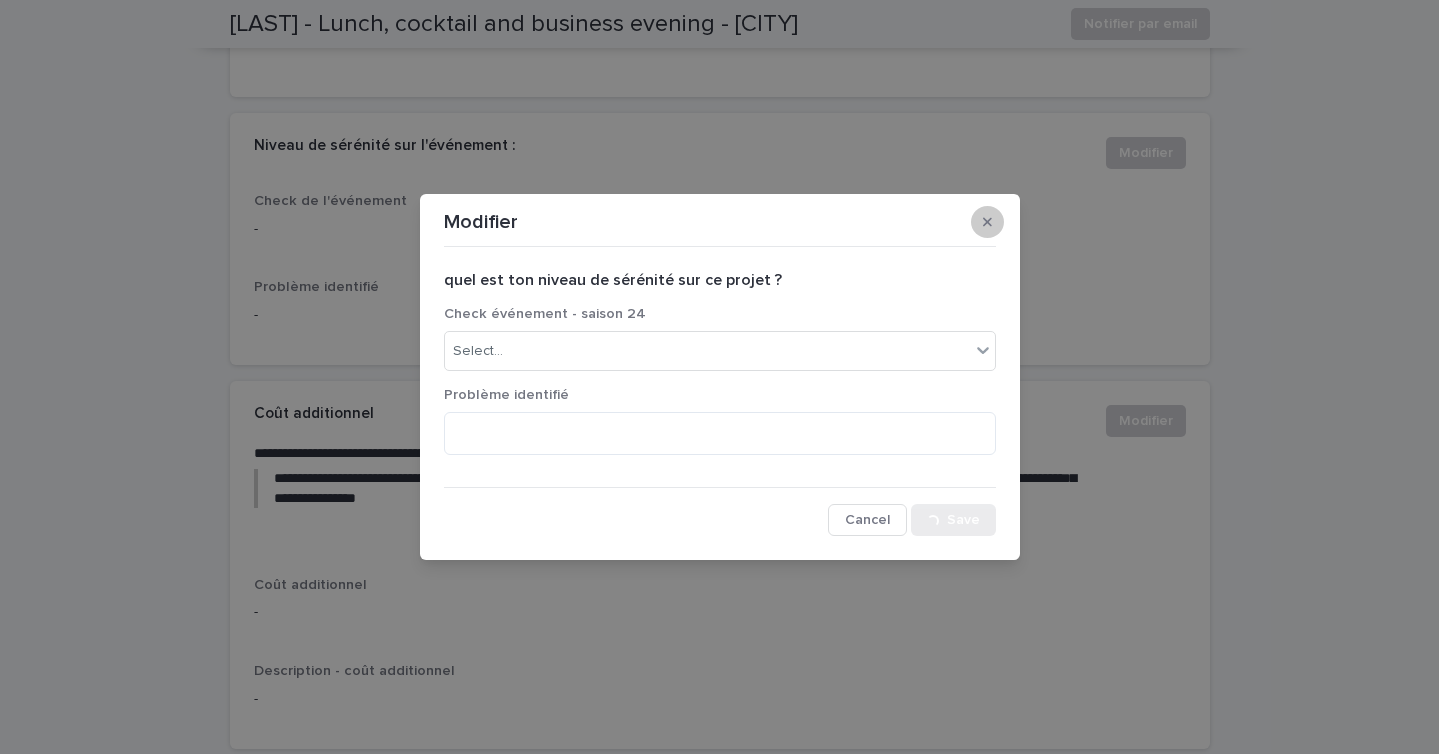 click at bounding box center [987, 222] 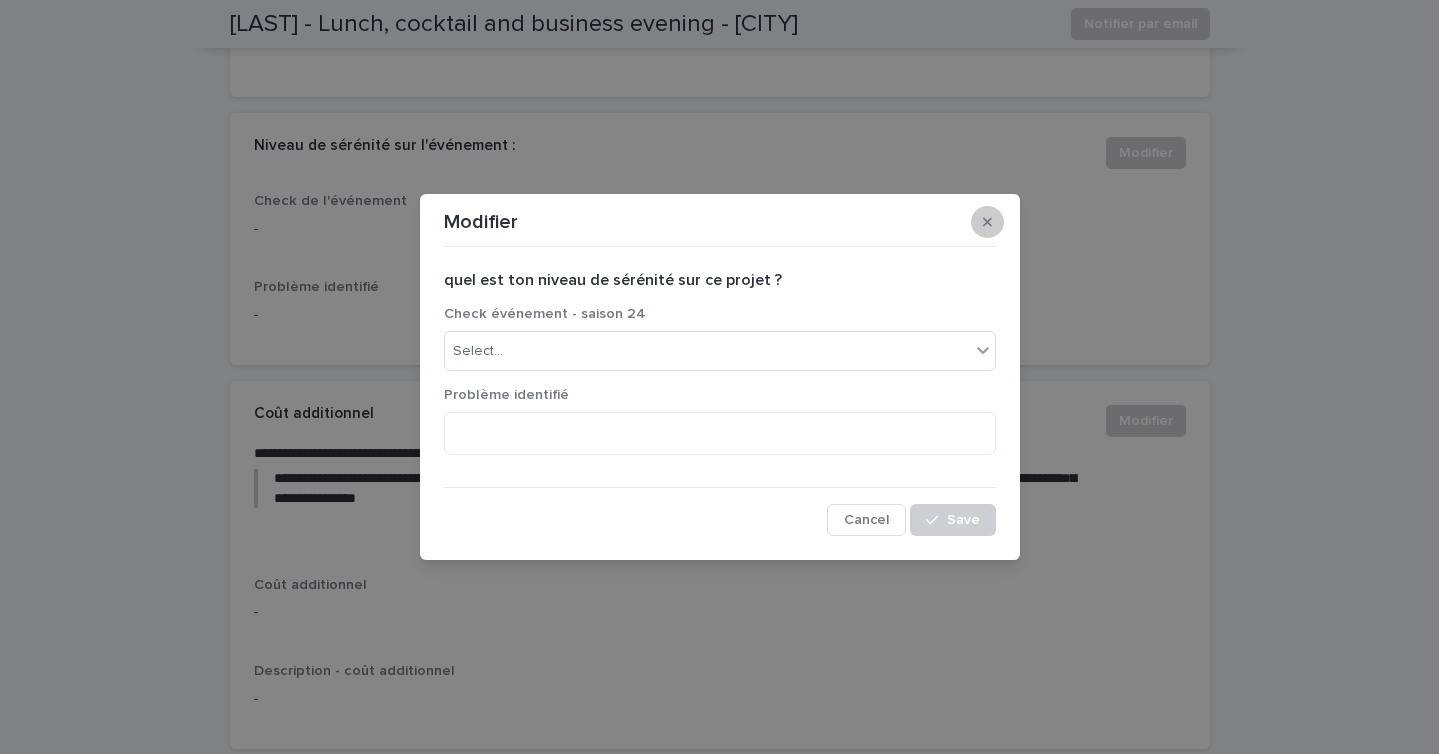 click at bounding box center [987, 222] 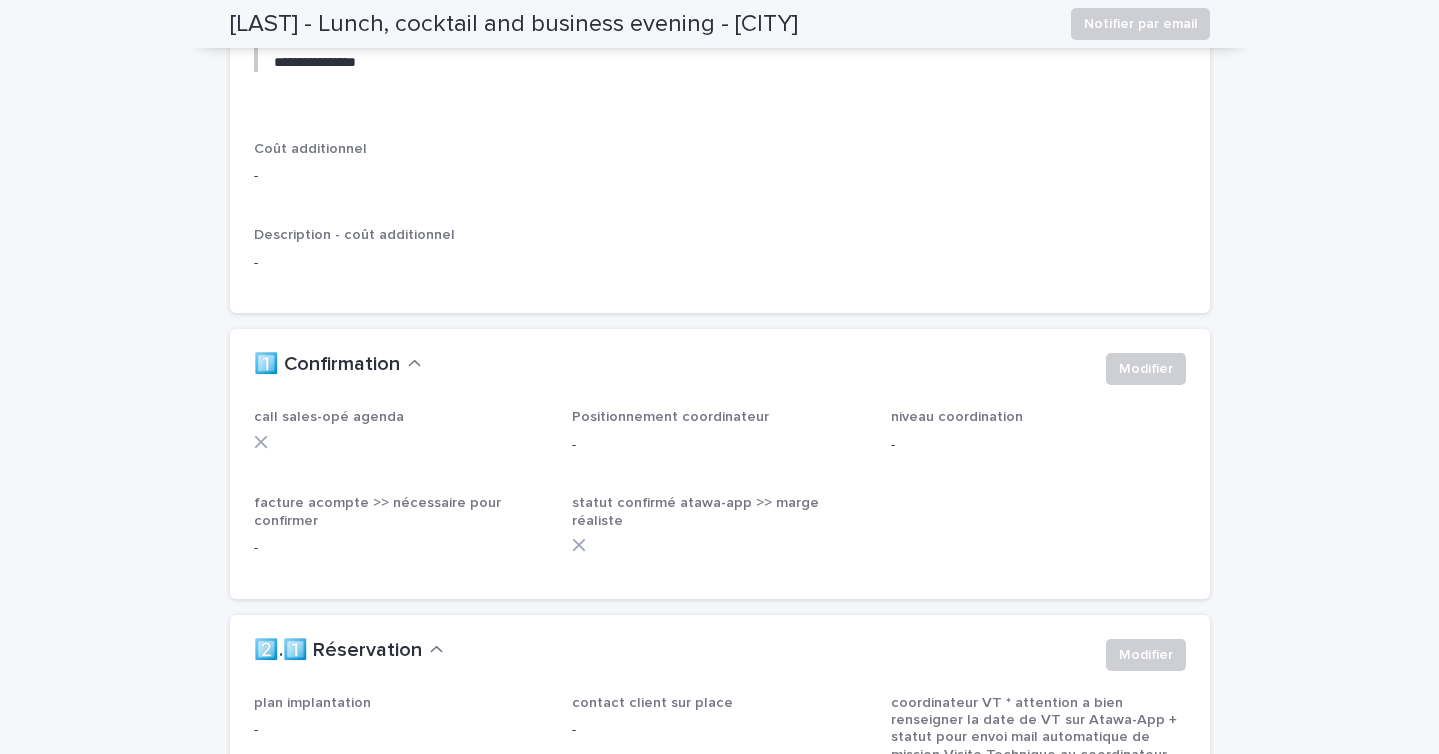 scroll, scrollTop: 1209, scrollLeft: 0, axis: vertical 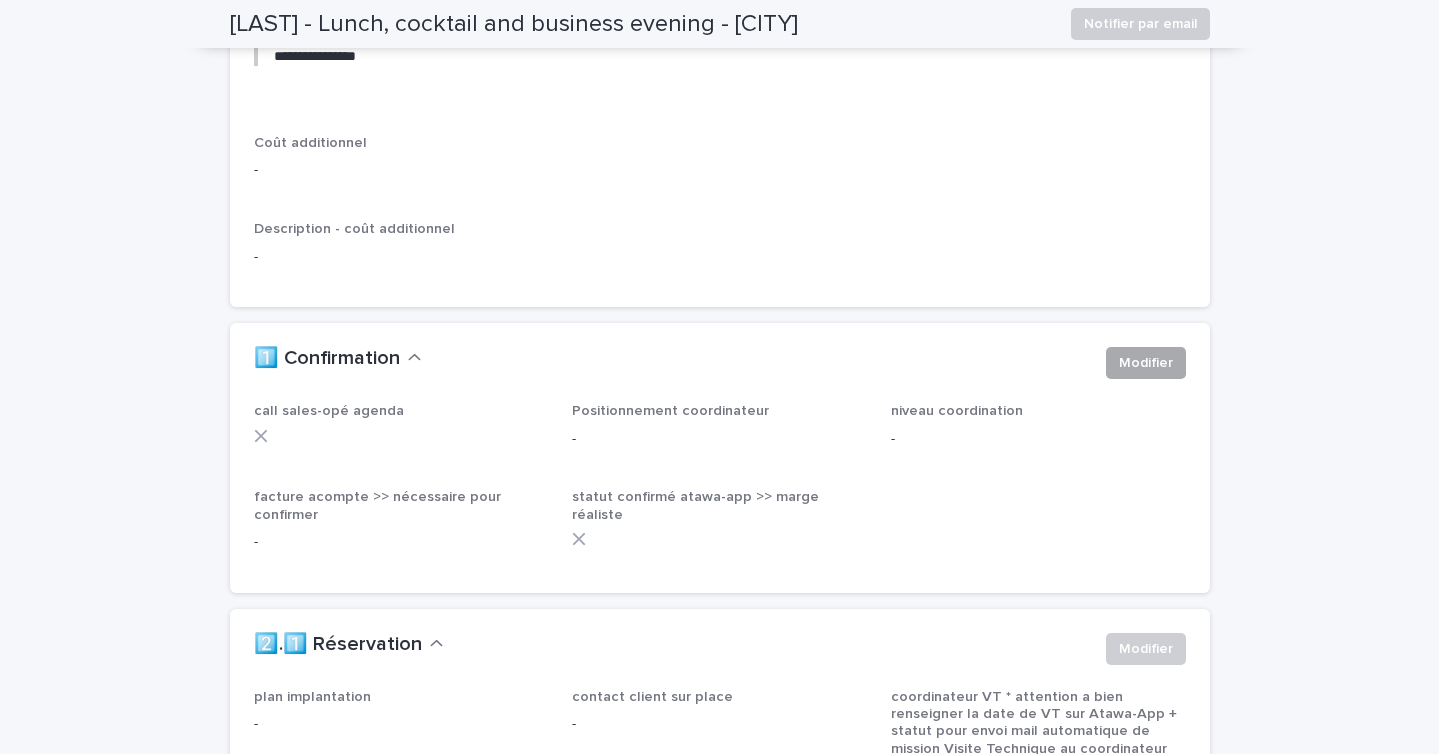 click on "Modifier" at bounding box center [1146, 363] 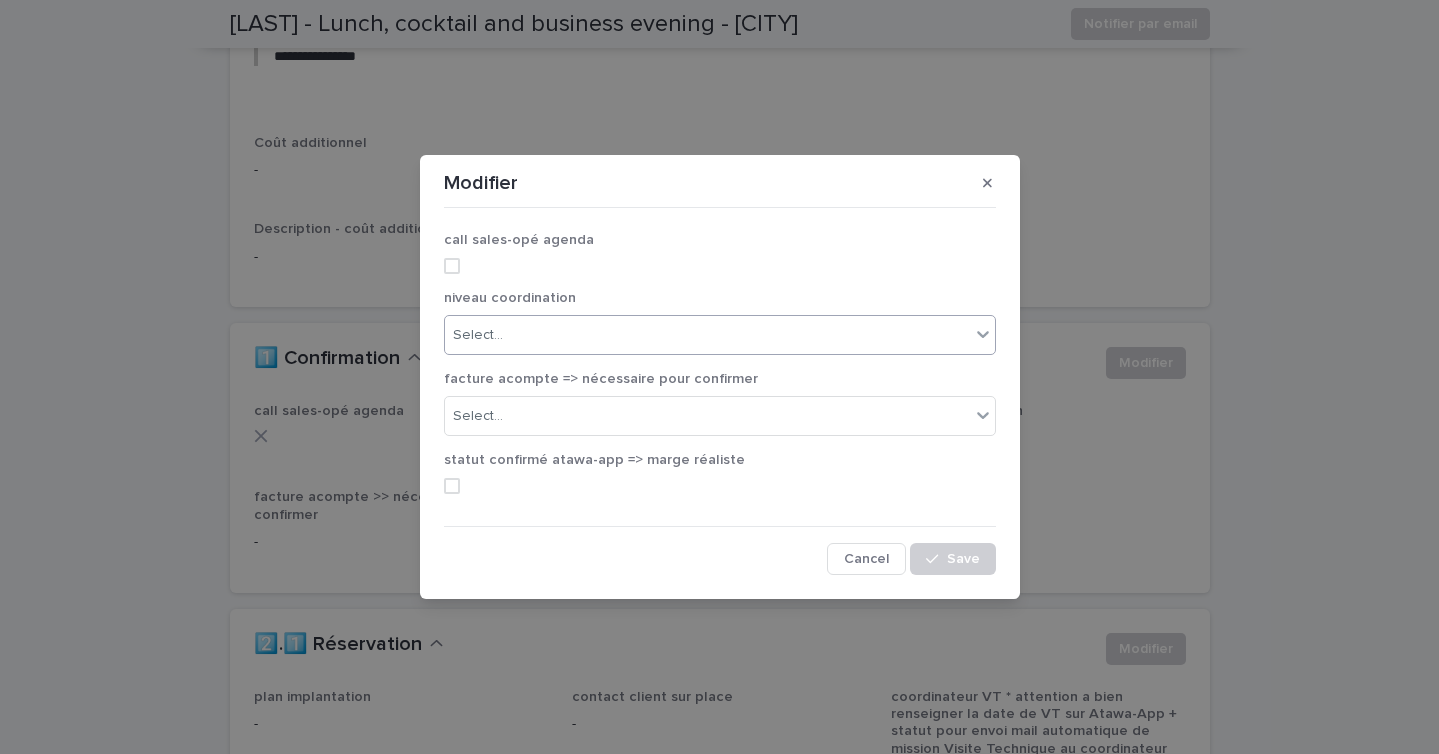 click on "Select..." at bounding box center (707, 335) 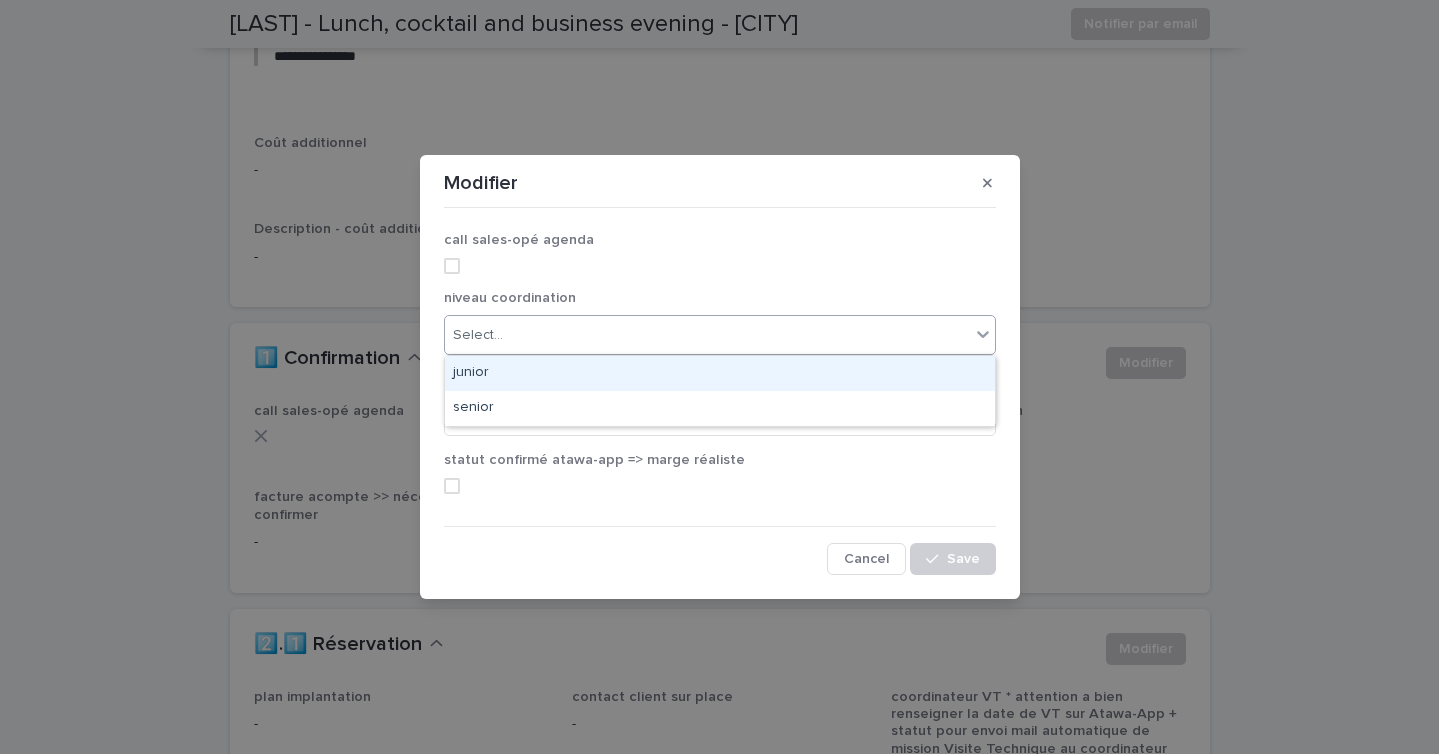 click on "junior" at bounding box center [720, 373] 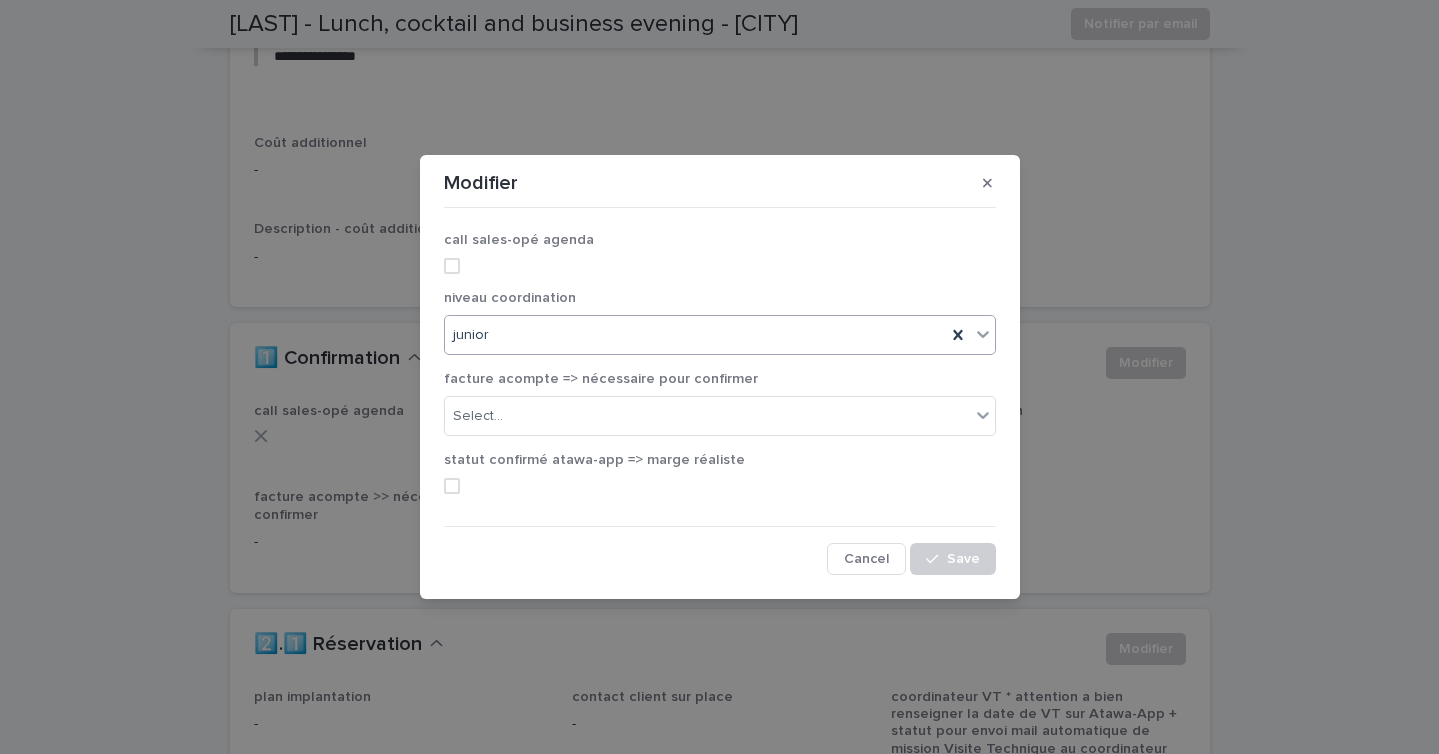 click at bounding box center (452, 266) 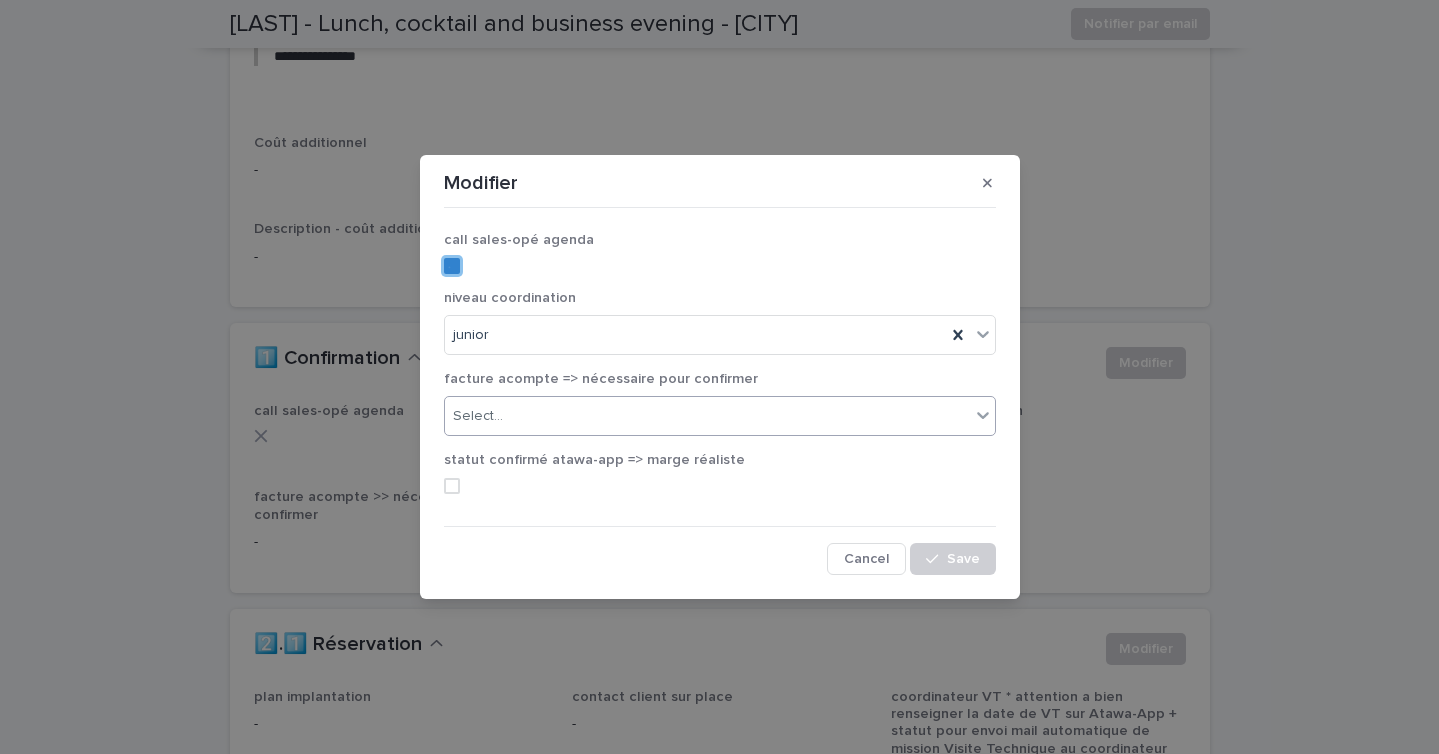 click on "Select..." at bounding box center (720, 416) 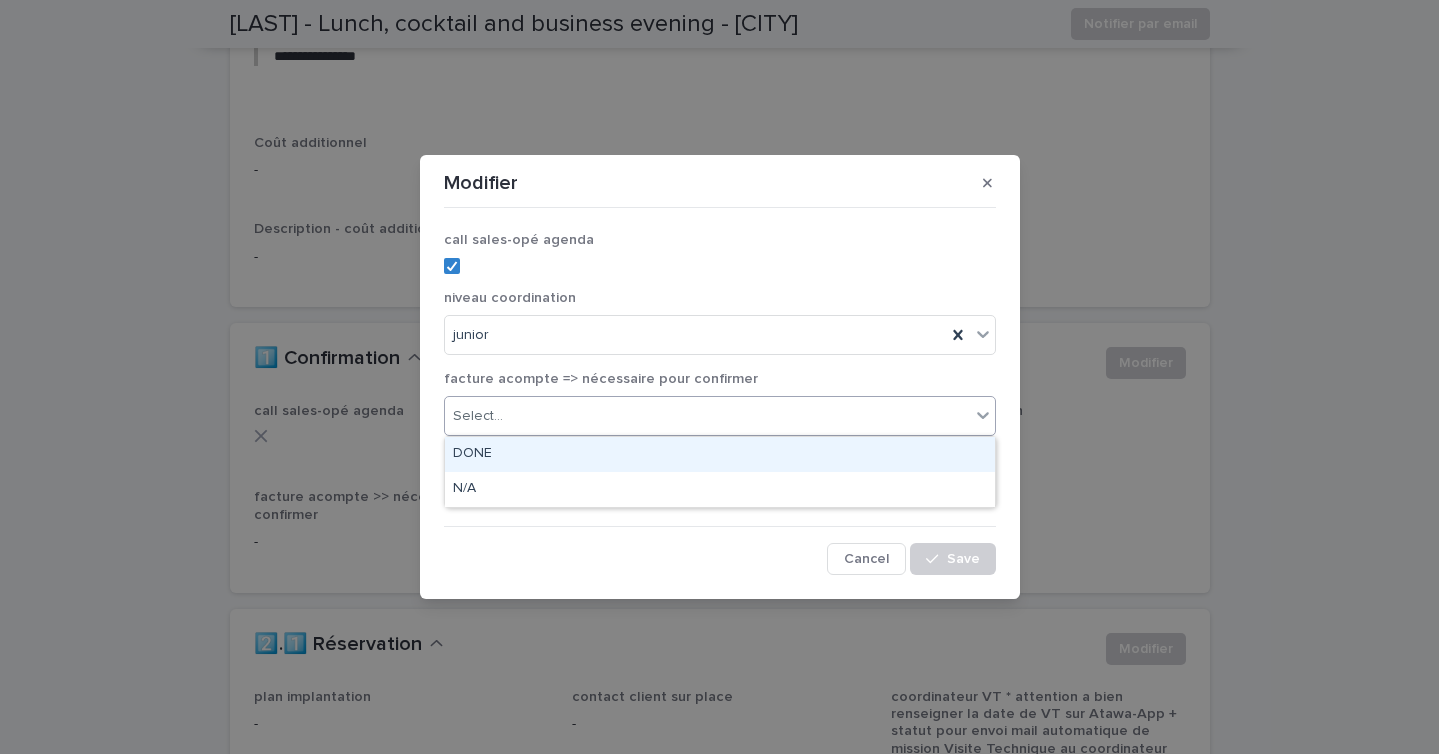 click on "DONE" at bounding box center [720, 454] 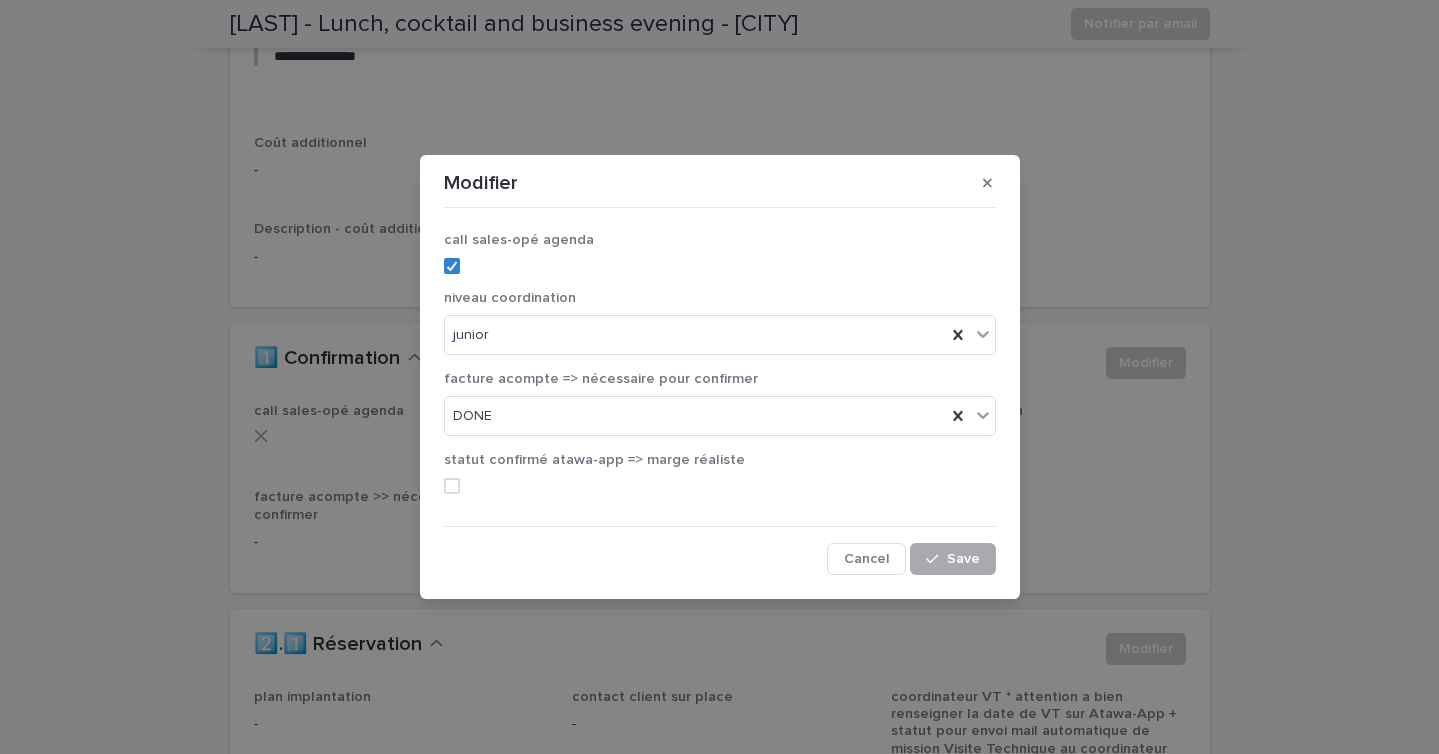click on "Save" at bounding box center [952, 559] 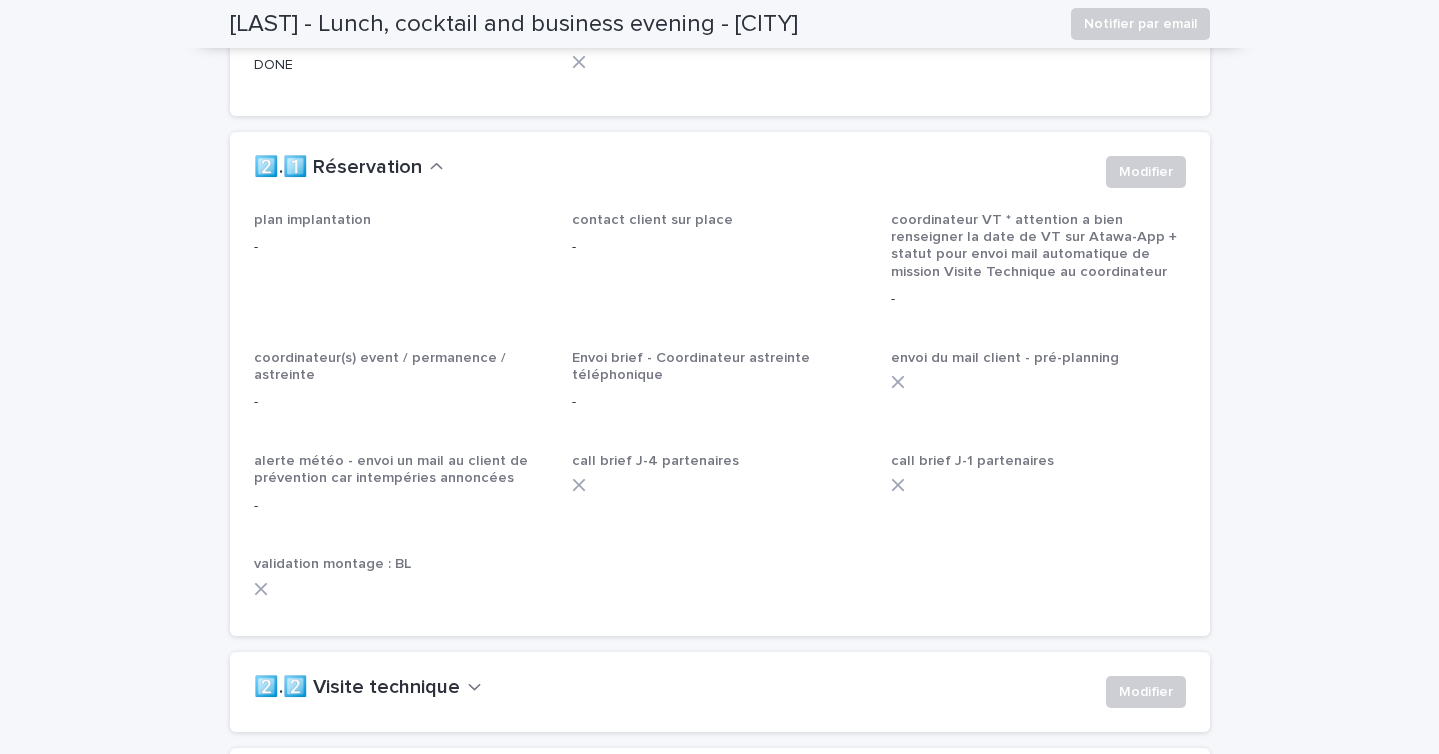scroll, scrollTop: 1690, scrollLeft: 0, axis: vertical 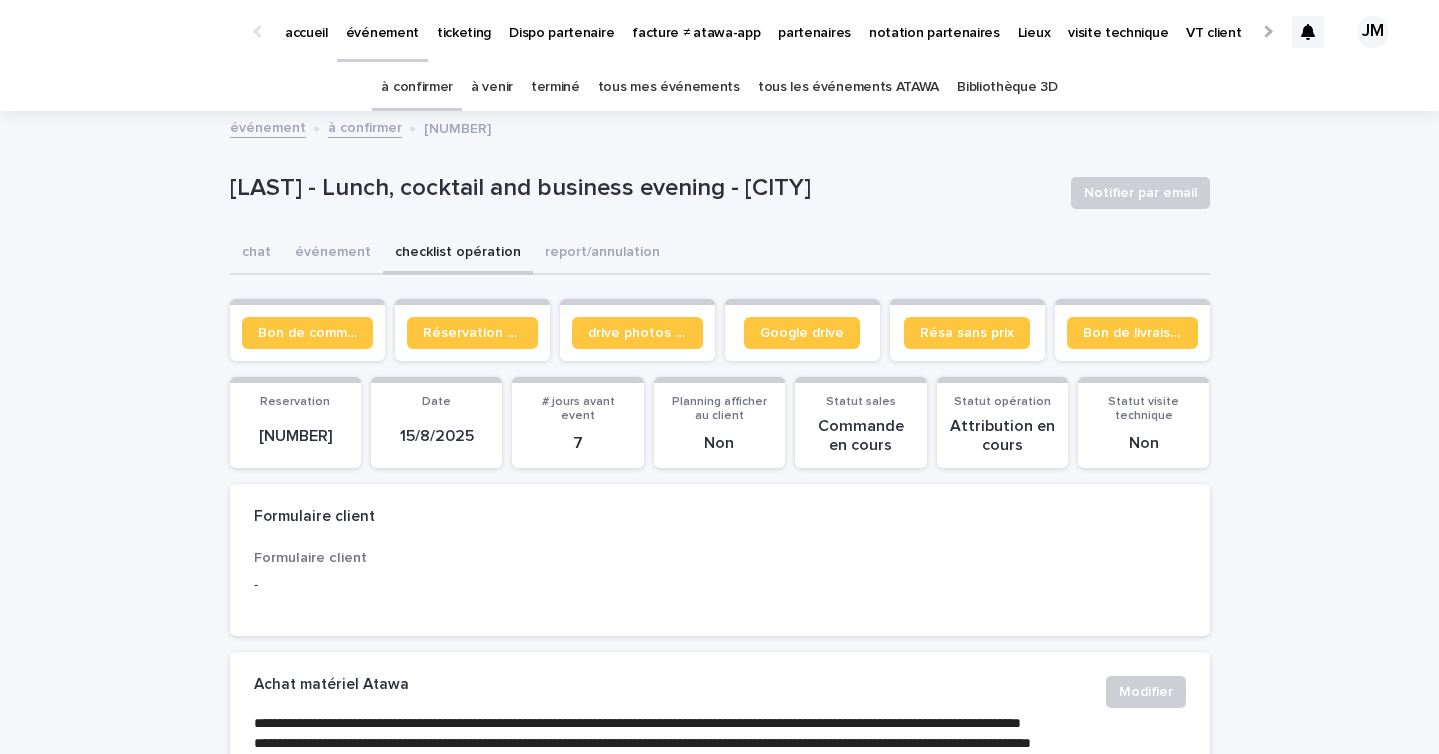 click on "à confirmer" at bounding box center [417, 87] 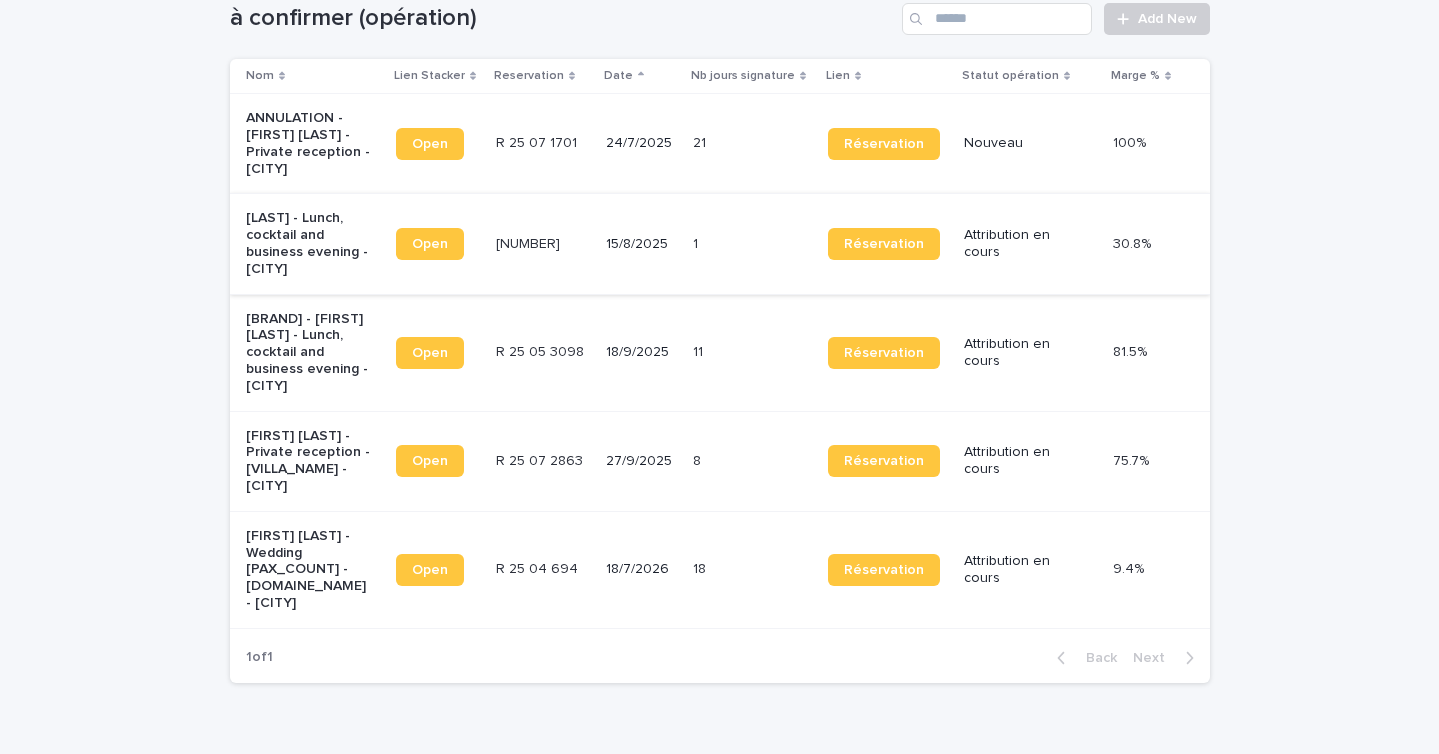scroll, scrollTop: 0, scrollLeft: 0, axis: both 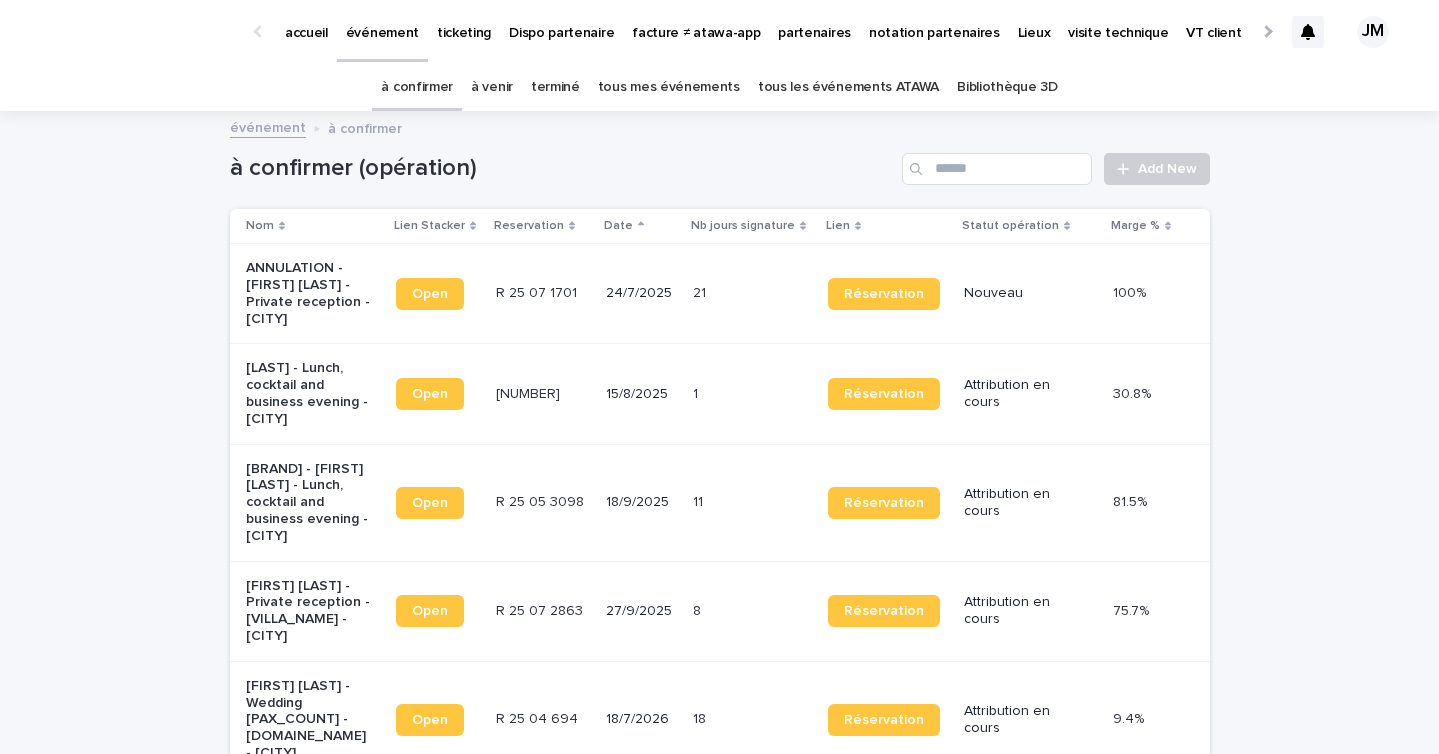 click on "tous les événements ATAWA" at bounding box center (848, 87) 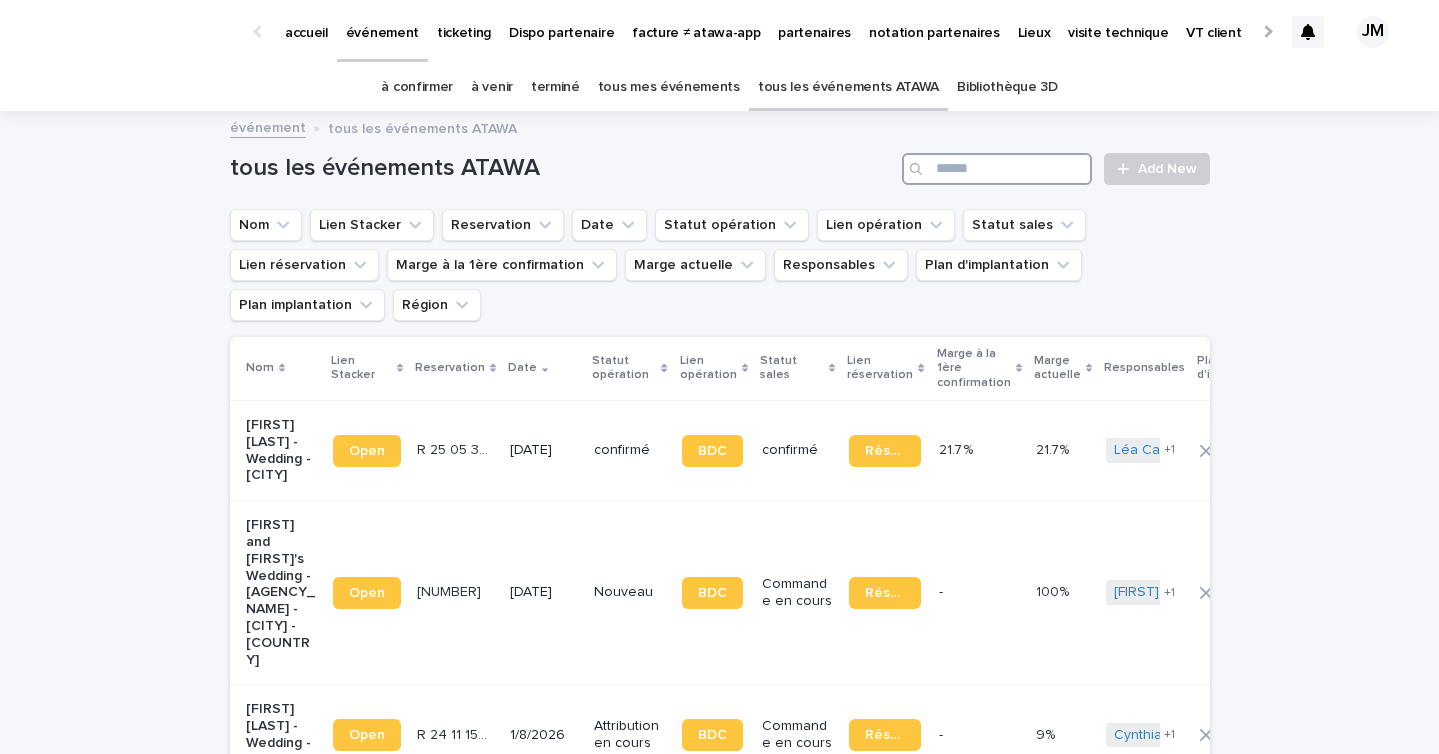 click at bounding box center (997, 169) 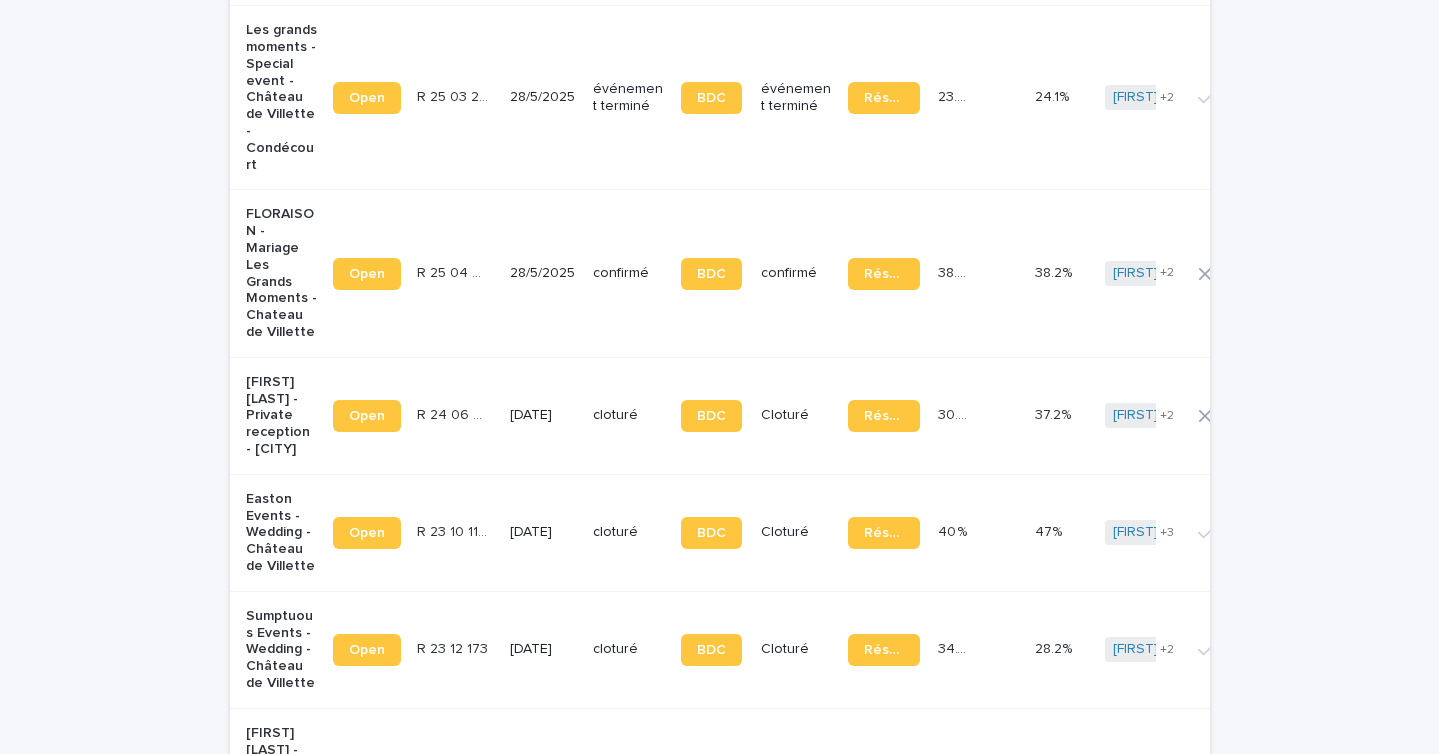 scroll, scrollTop: 1031, scrollLeft: 0, axis: vertical 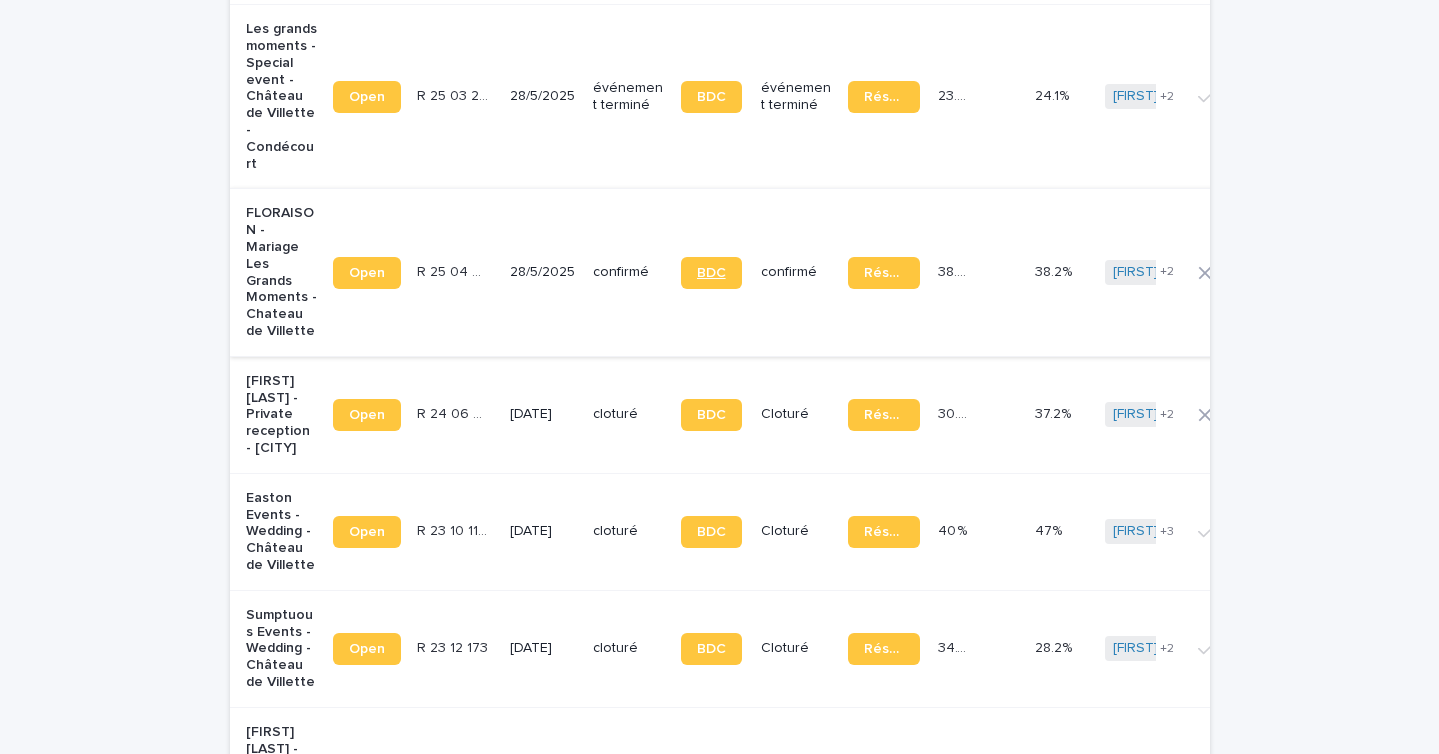type on "********" 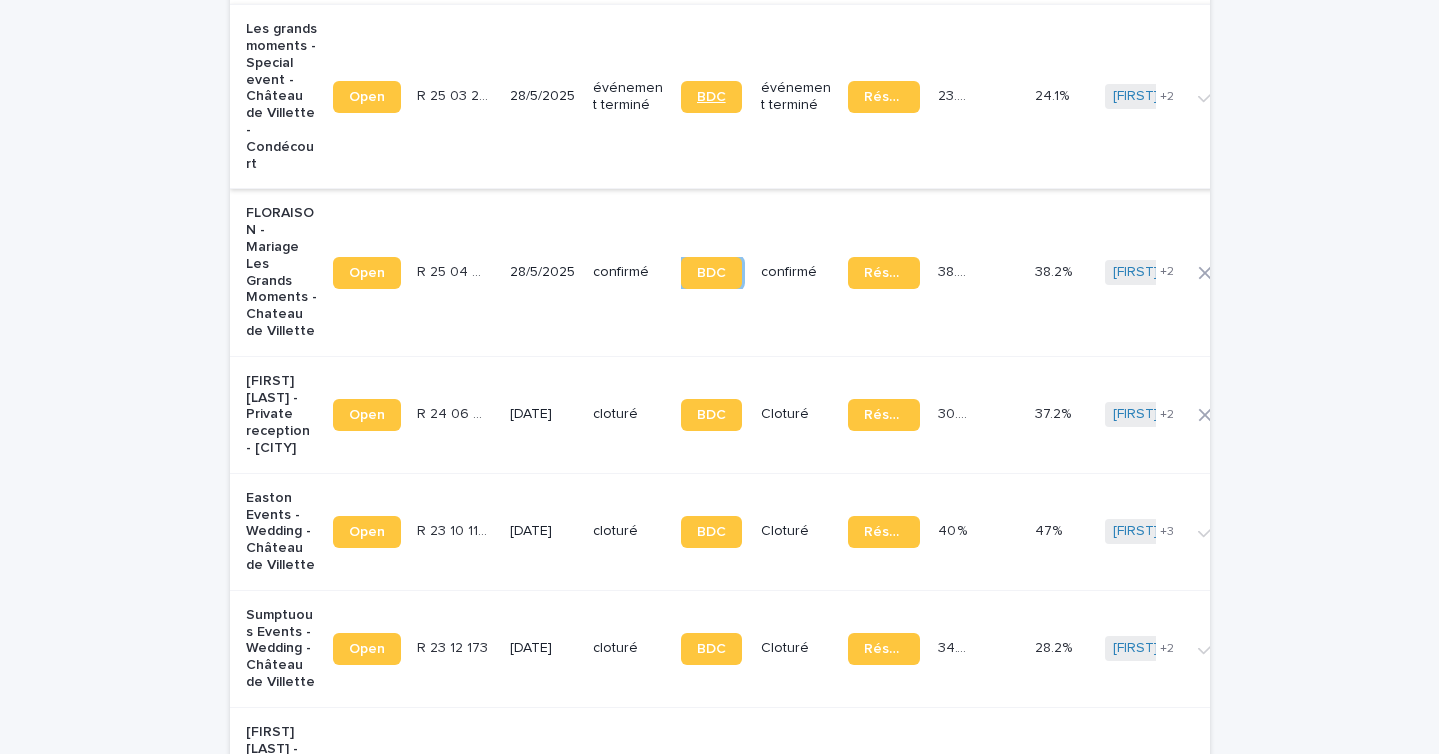 click on "BDC" at bounding box center (711, 97) 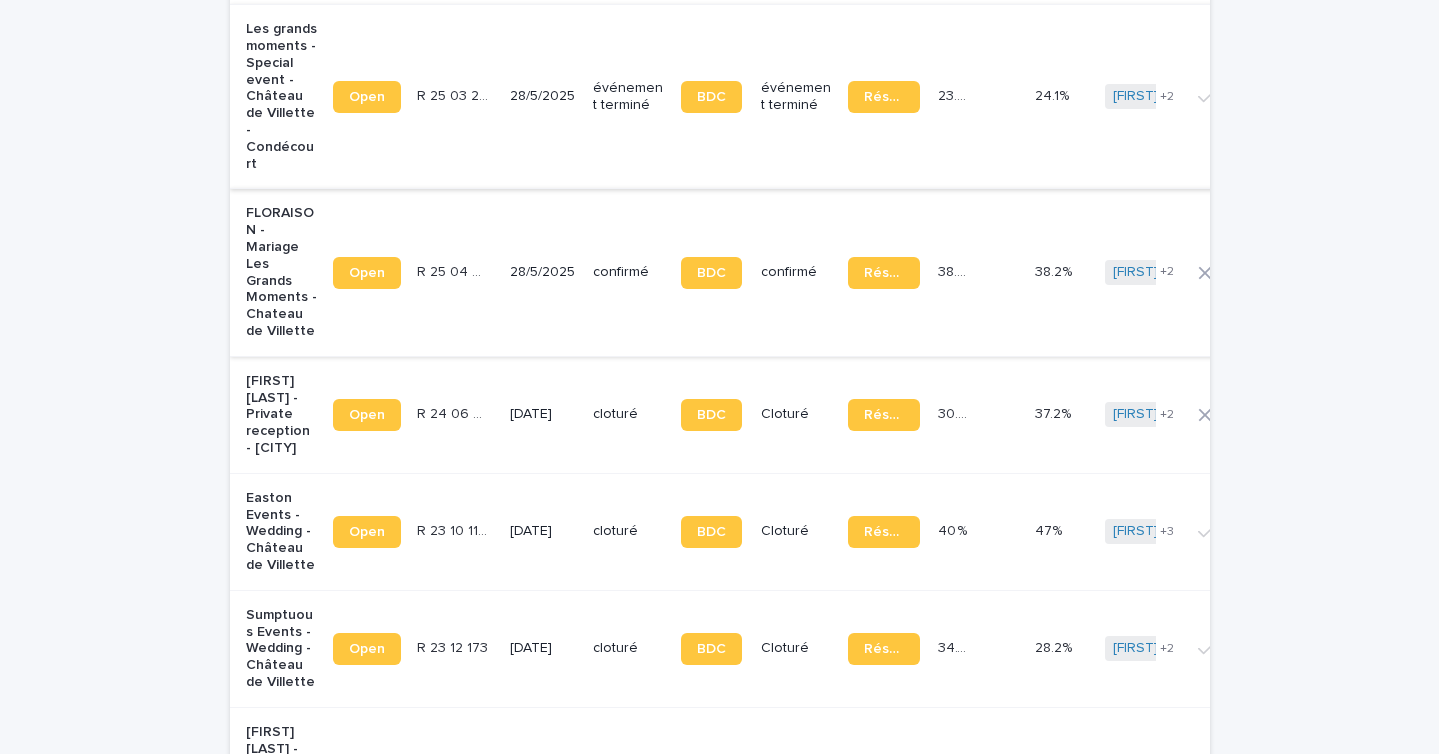 scroll, scrollTop: 0, scrollLeft: 0, axis: both 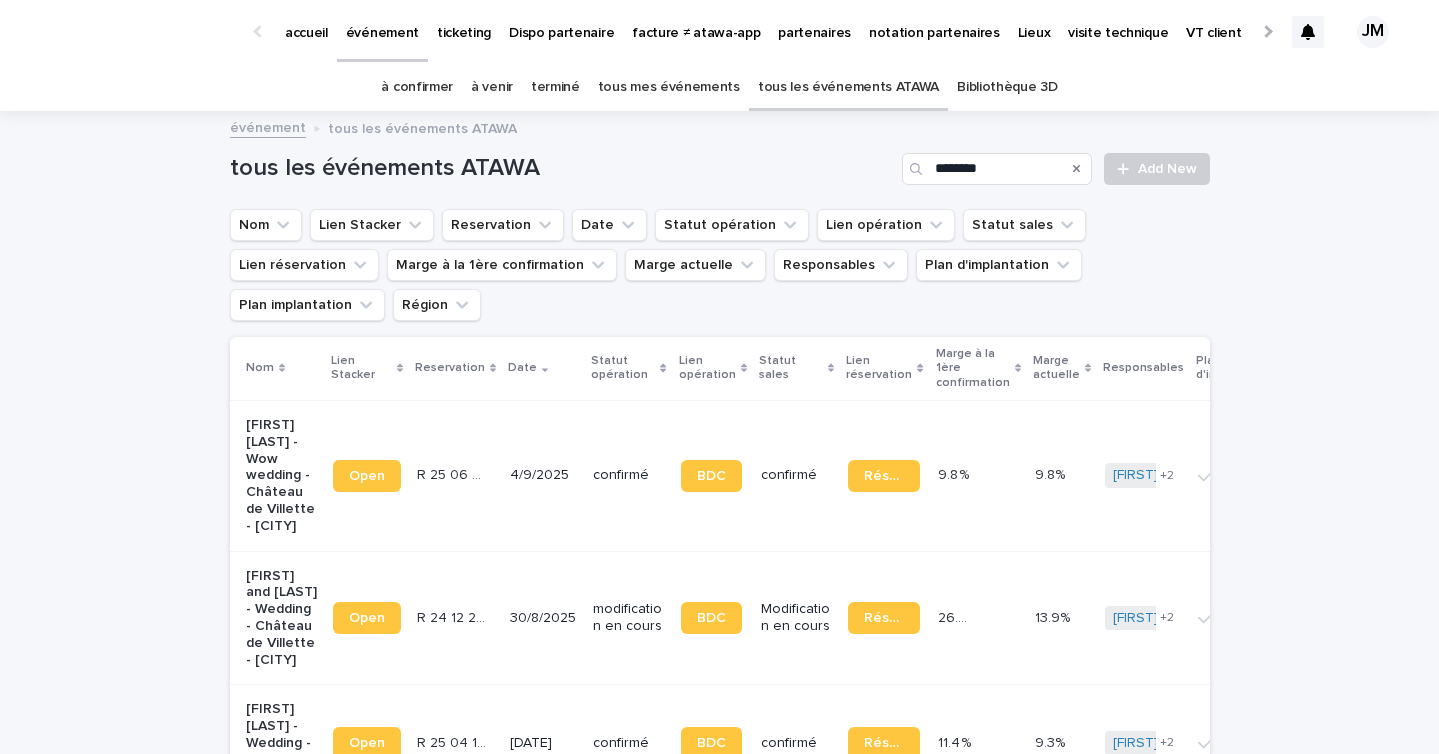 click on "tous les événements ATAWA" at bounding box center [848, 87] 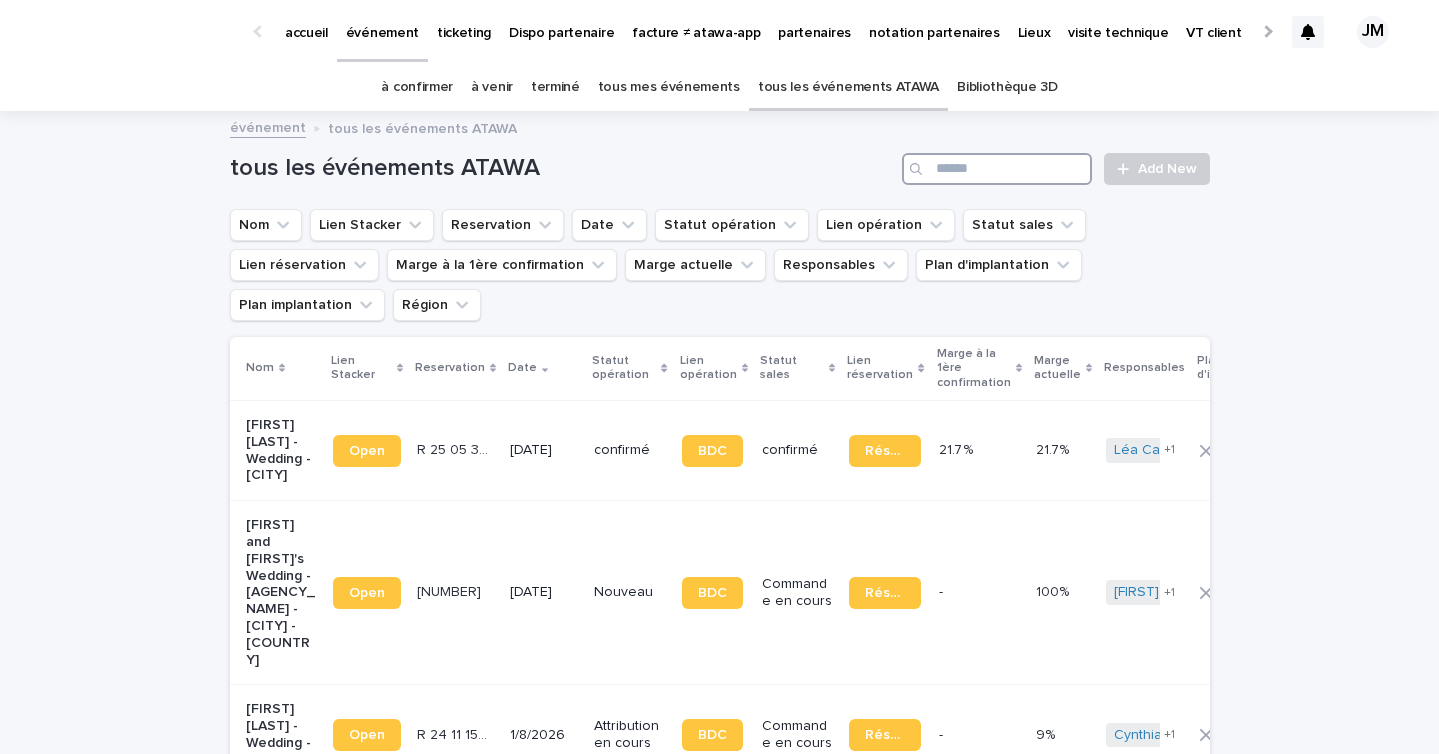 click at bounding box center [997, 169] 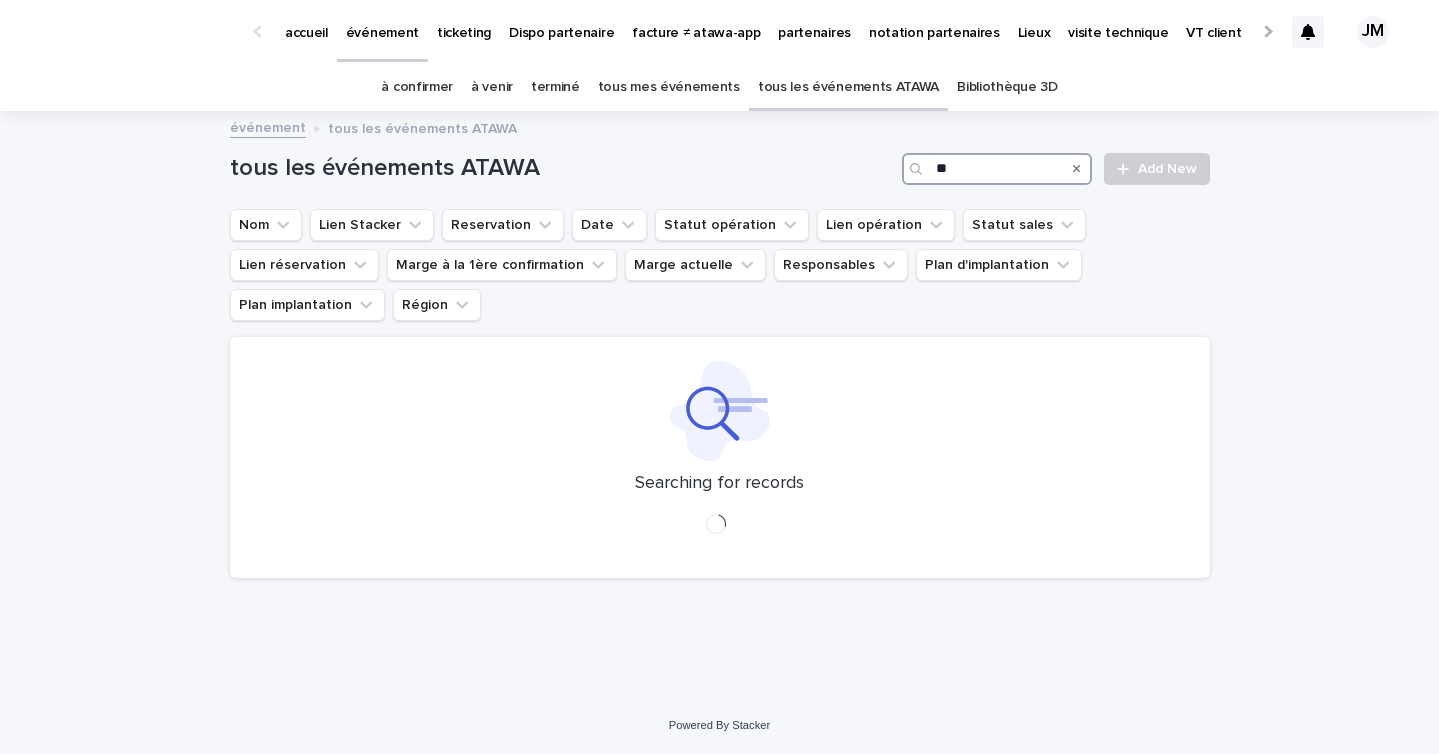 type on "*" 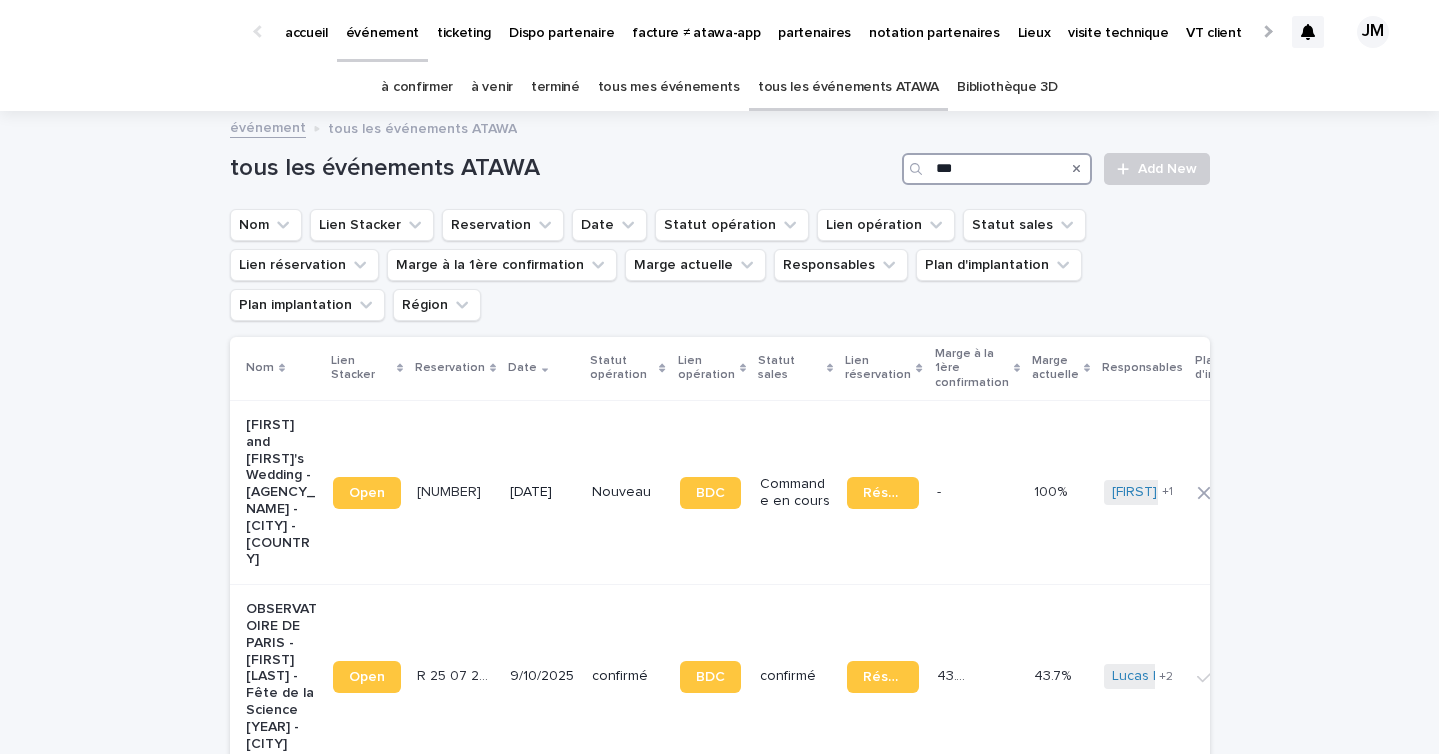 type on "***" 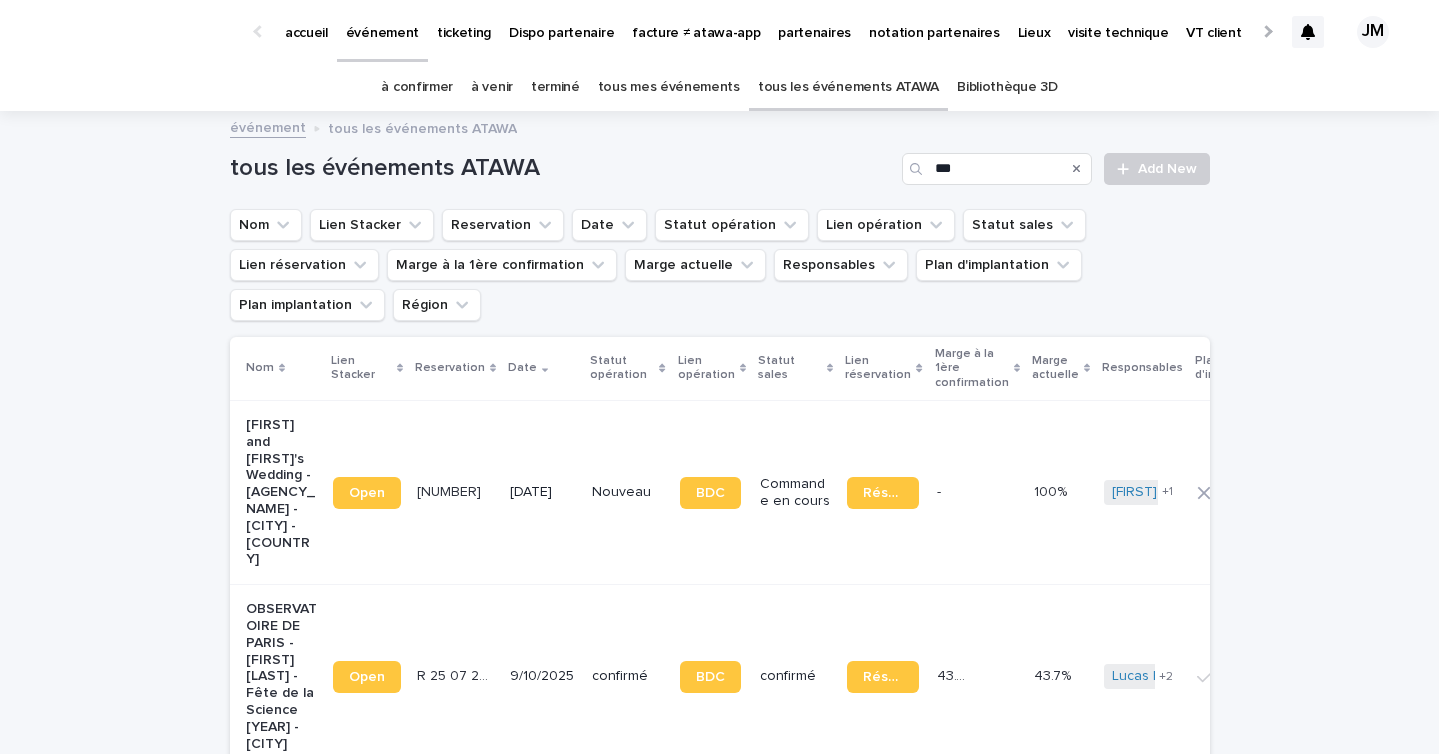 click on "à venir" at bounding box center (492, 87) 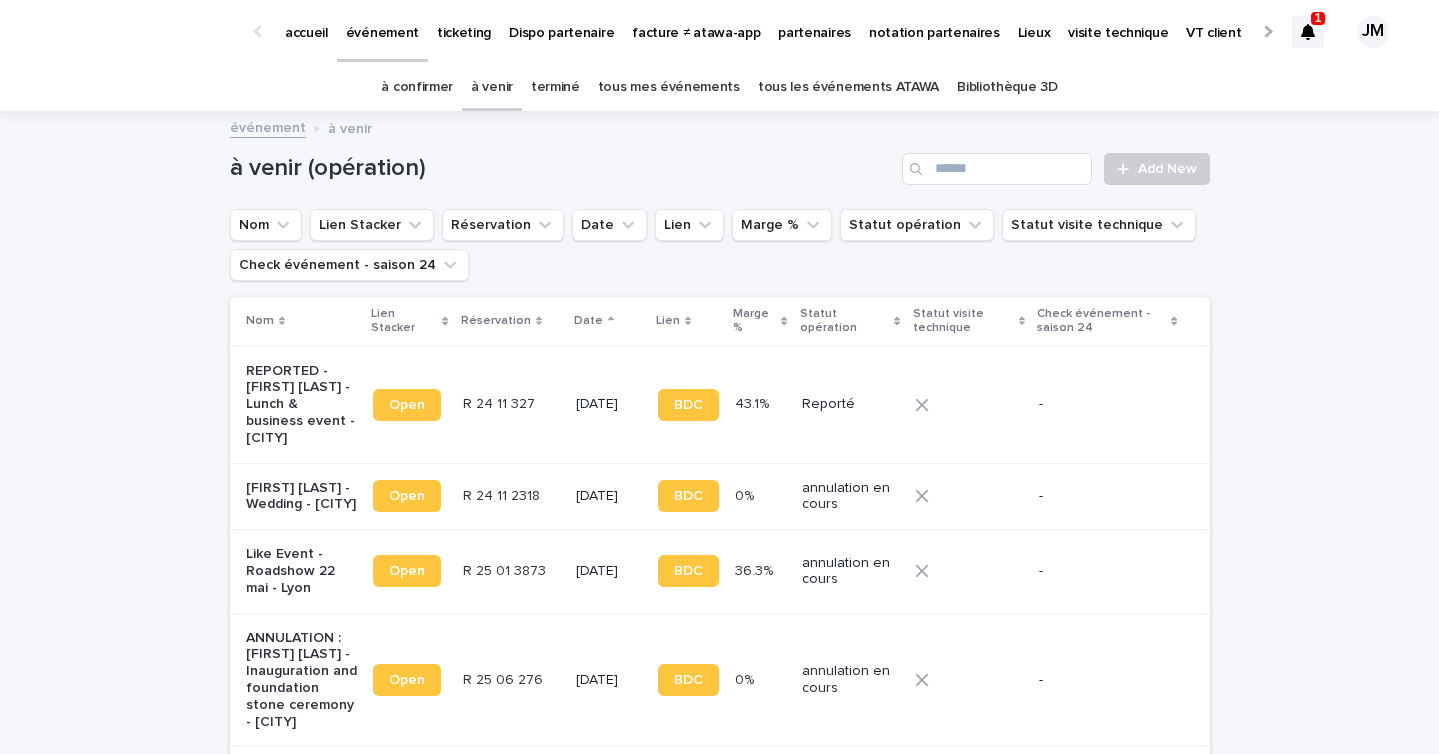 click on "à confirmer" at bounding box center [417, 87] 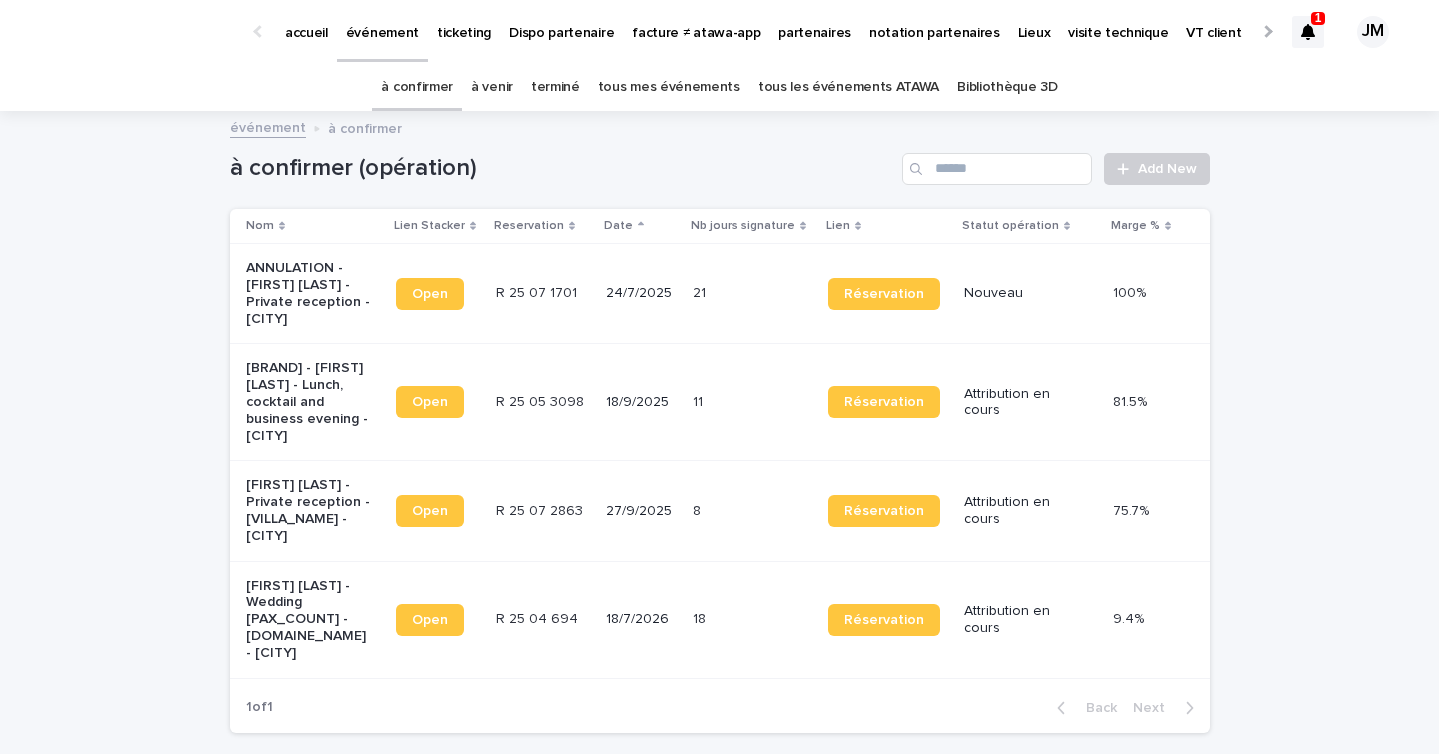 click 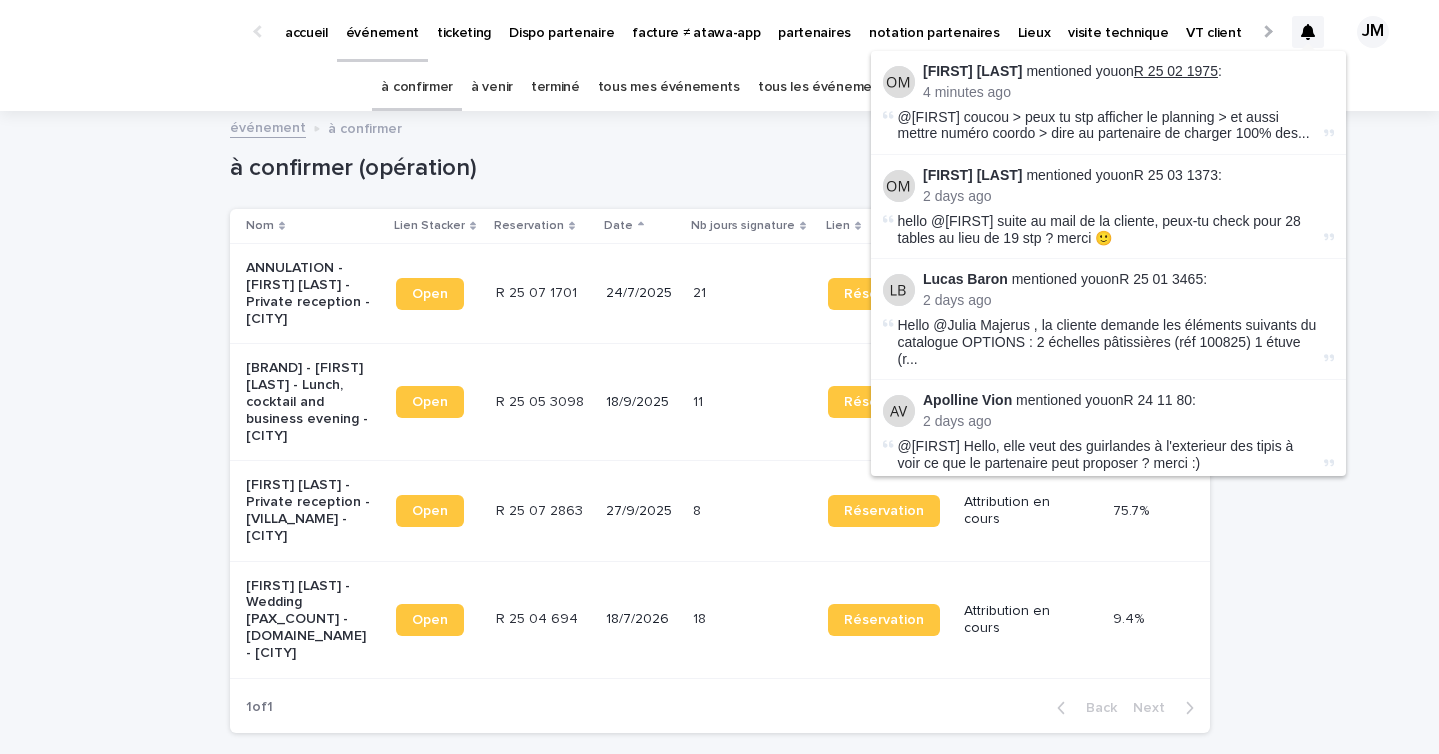 click on "R 25 02 1975" at bounding box center (1176, 71) 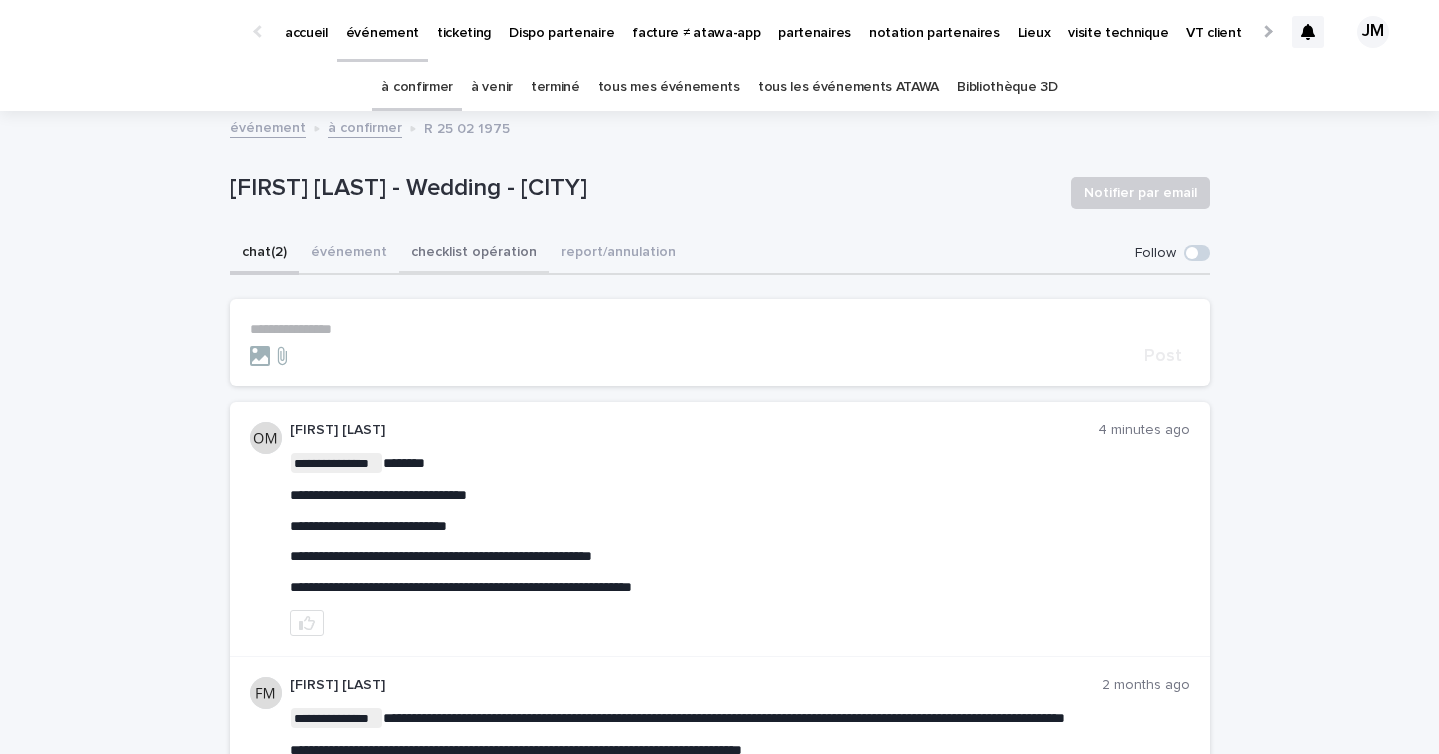 click on "checklist opération" at bounding box center (474, 254) 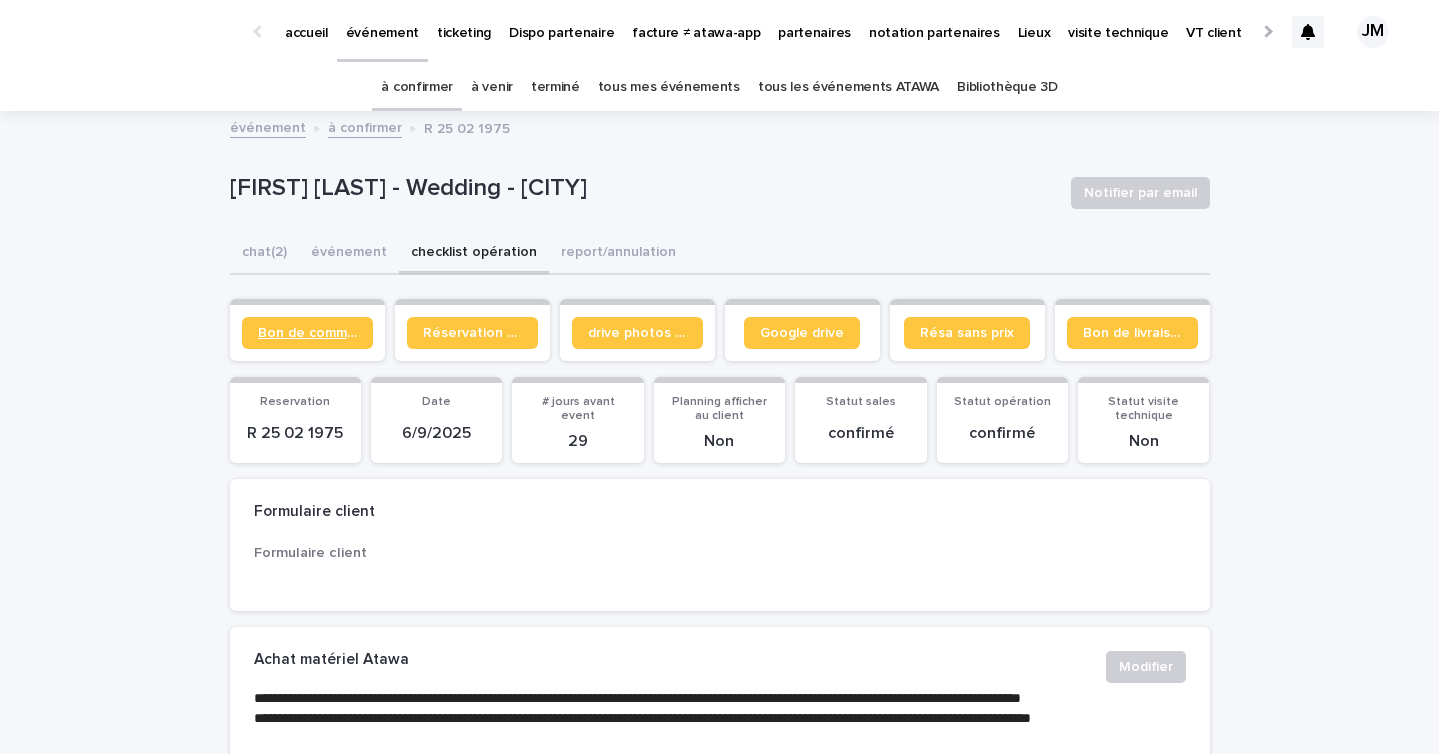click on "Bon de commande" at bounding box center [307, 333] 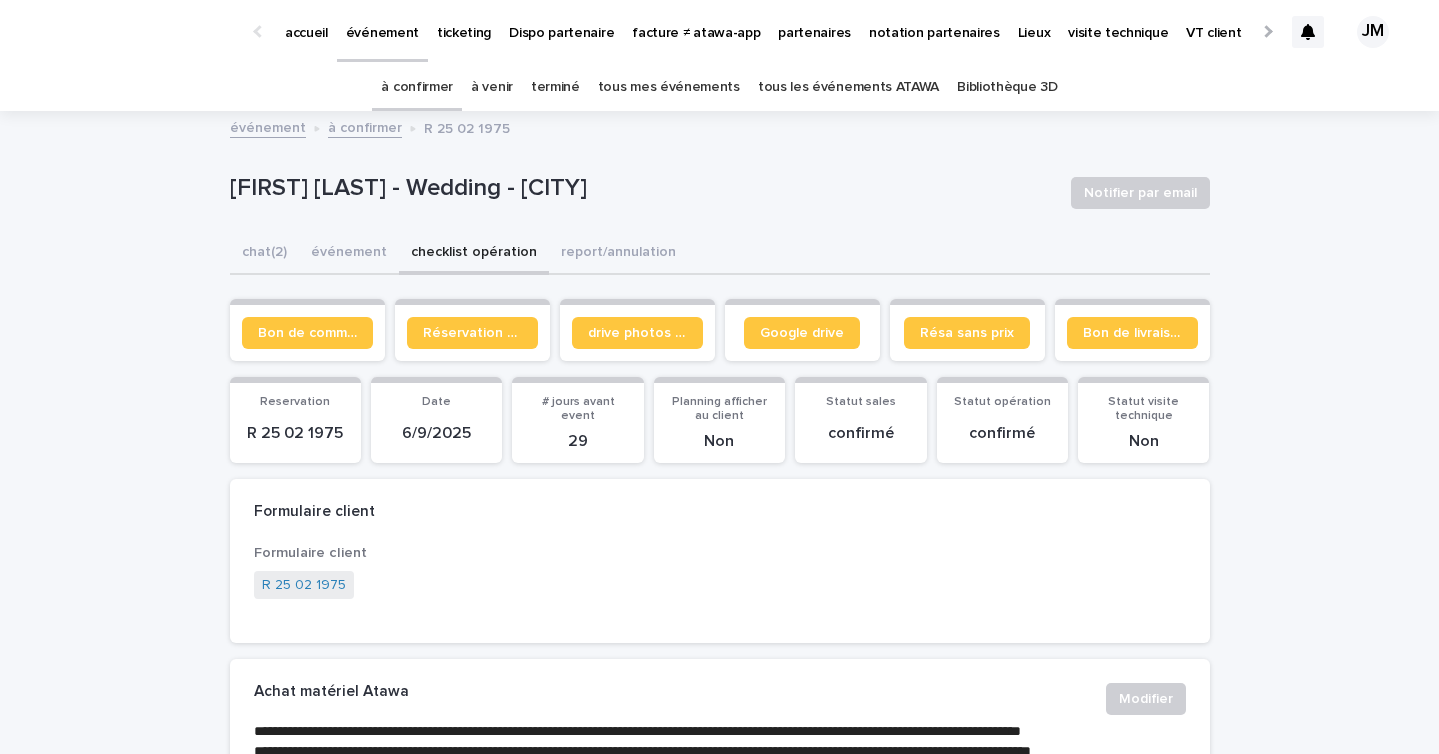 click on "à confirmer" at bounding box center [417, 87] 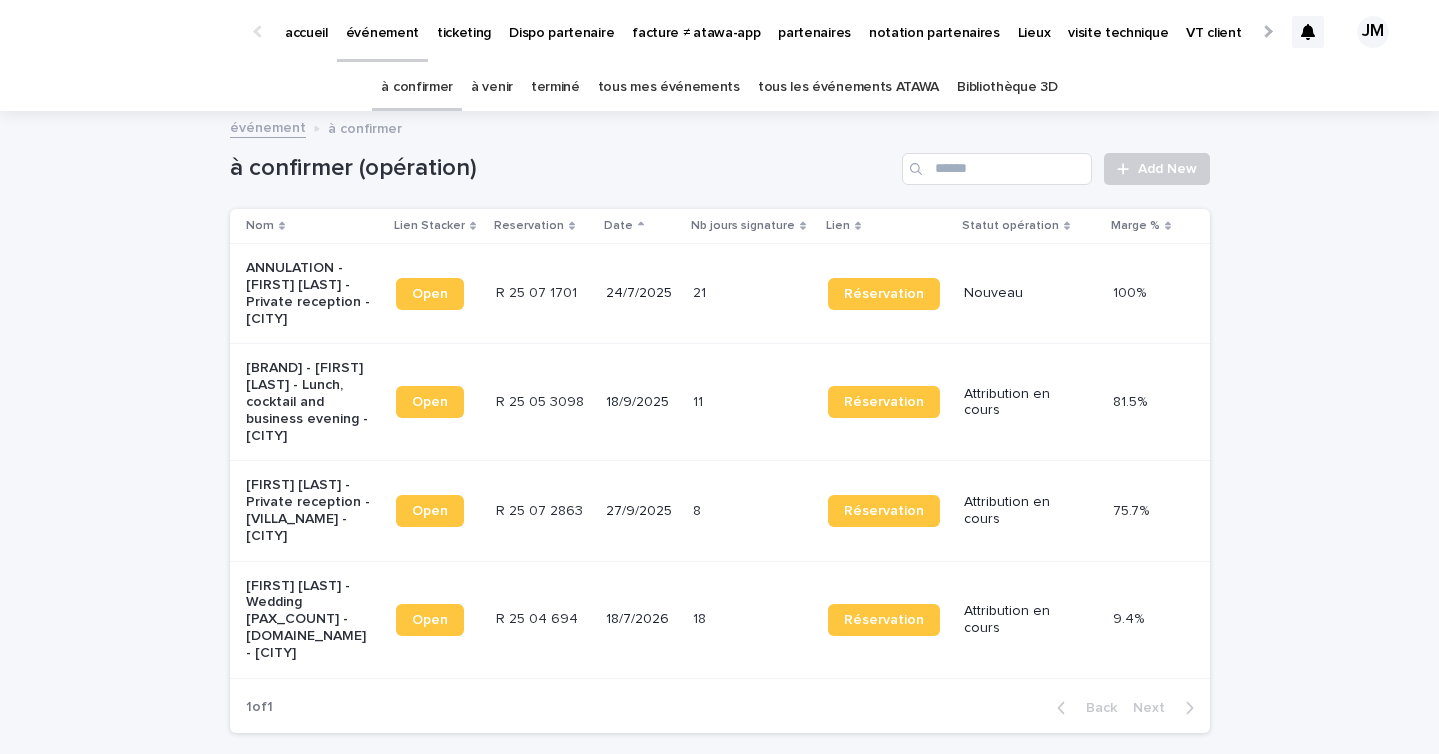 click on "11 11" at bounding box center [752, 402] 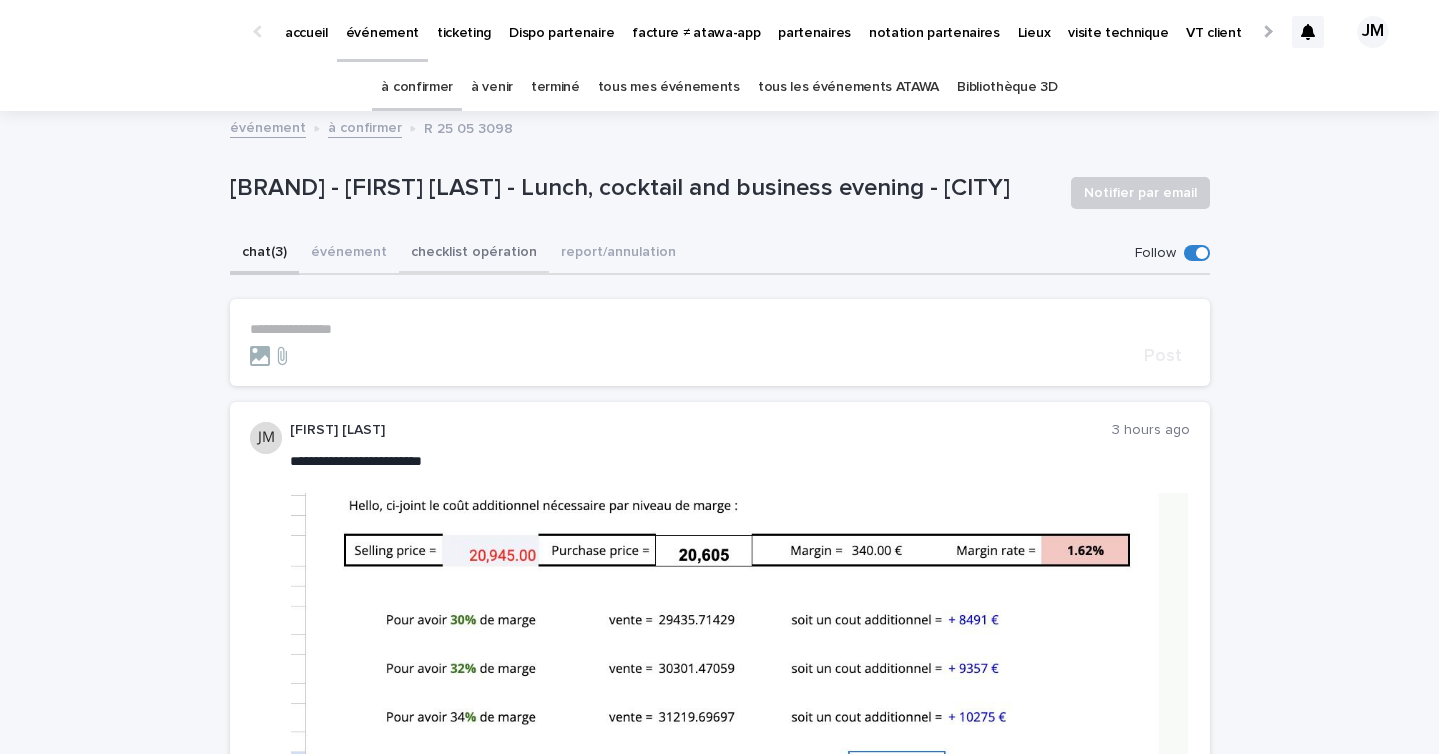 click on "checklist opération" at bounding box center [474, 254] 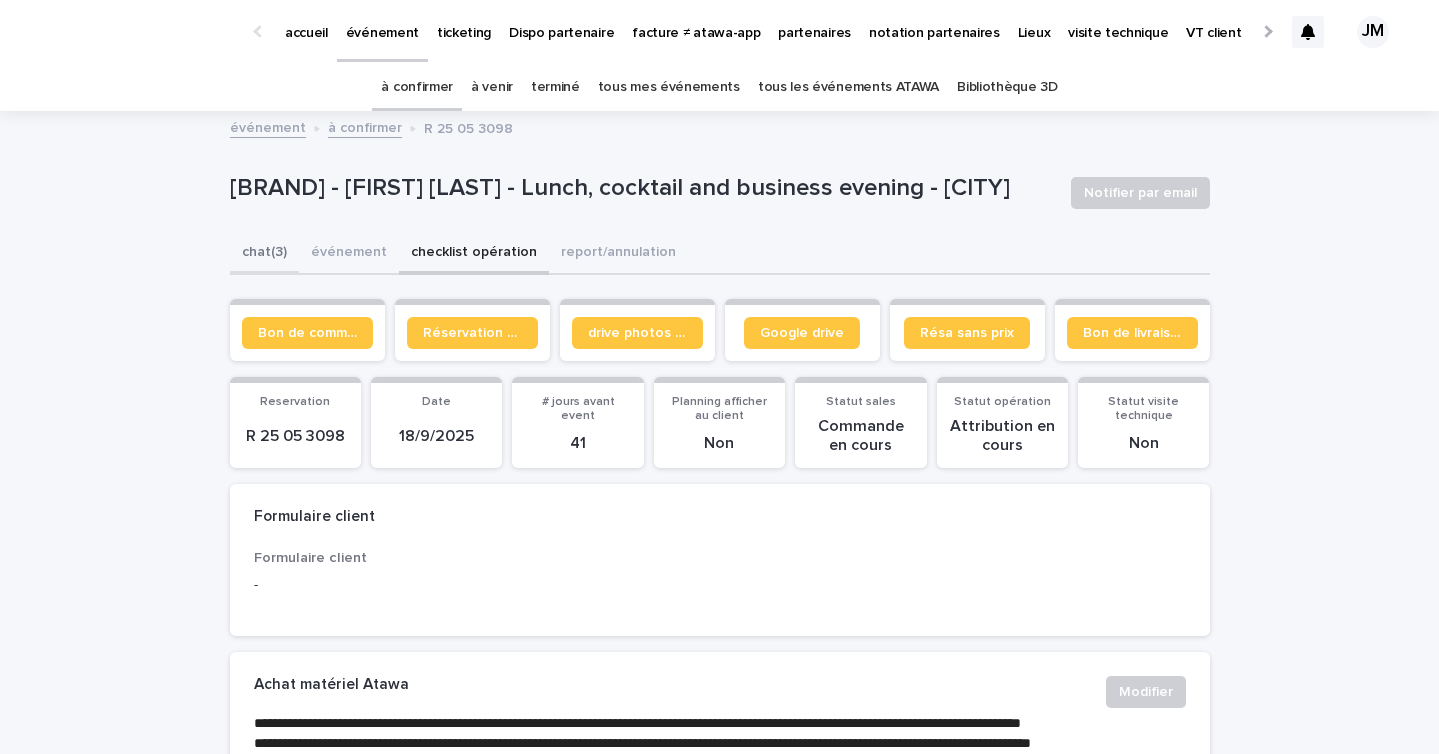 click on "chat  (3)" at bounding box center [264, 254] 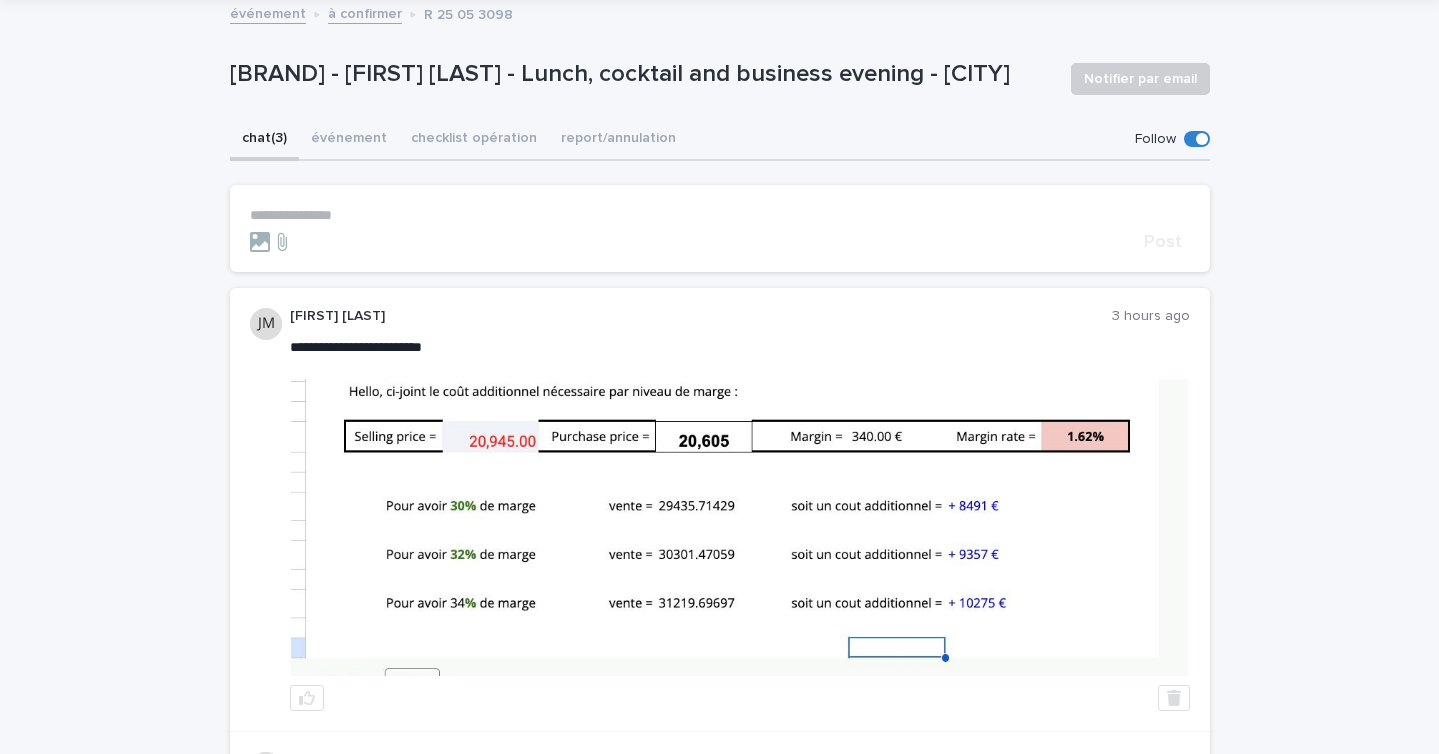 scroll, scrollTop: 117, scrollLeft: 0, axis: vertical 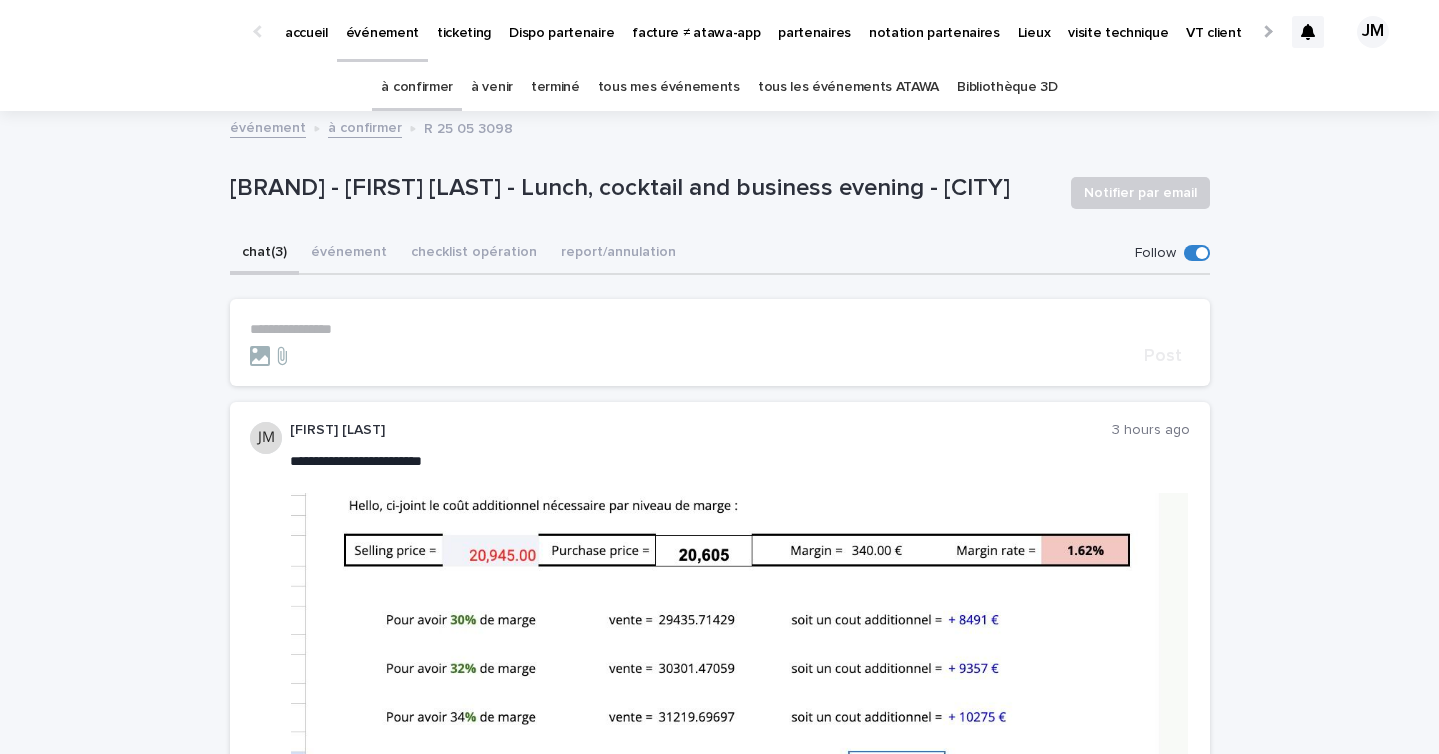 click on "tous les événements ATAWA" at bounding box center (848, 87) 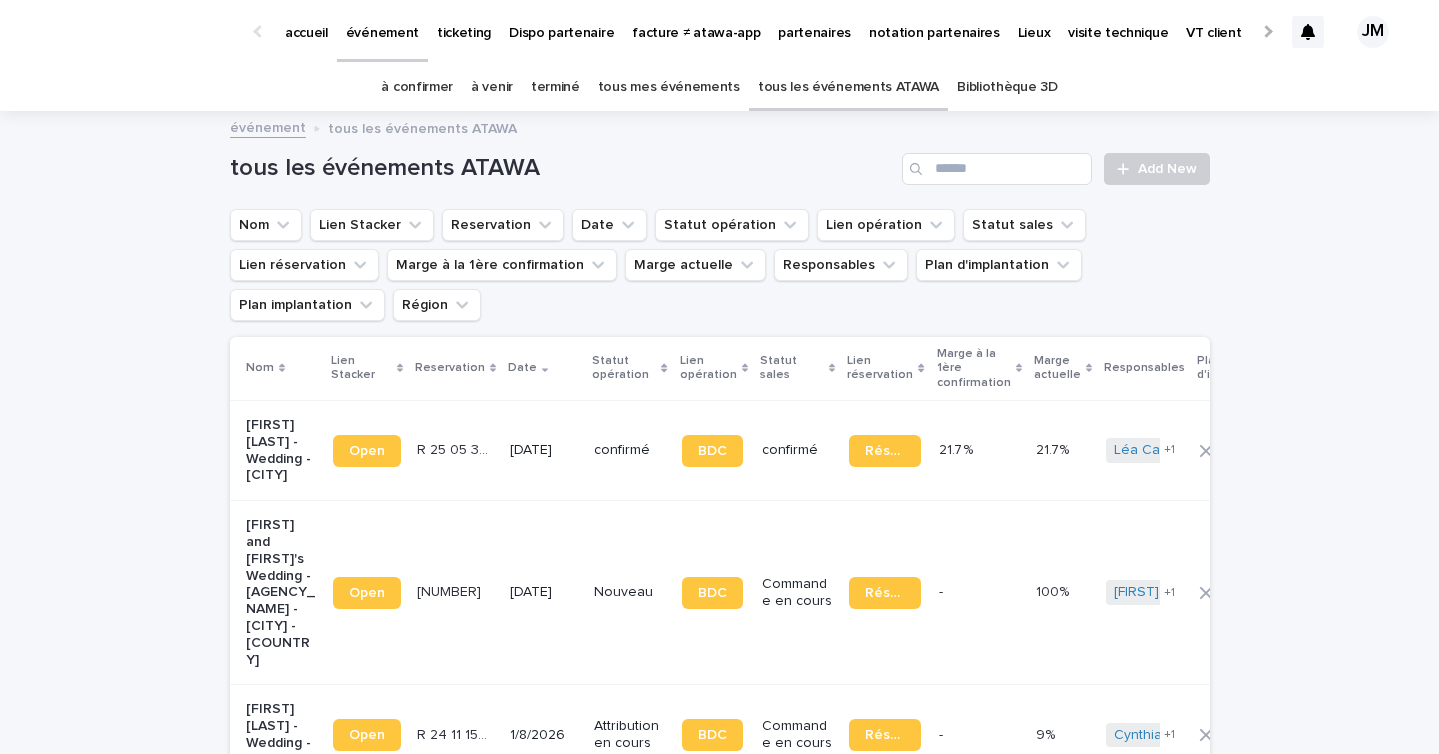 click on "tous les événements ATAWA" at bounding box center (848, 87) 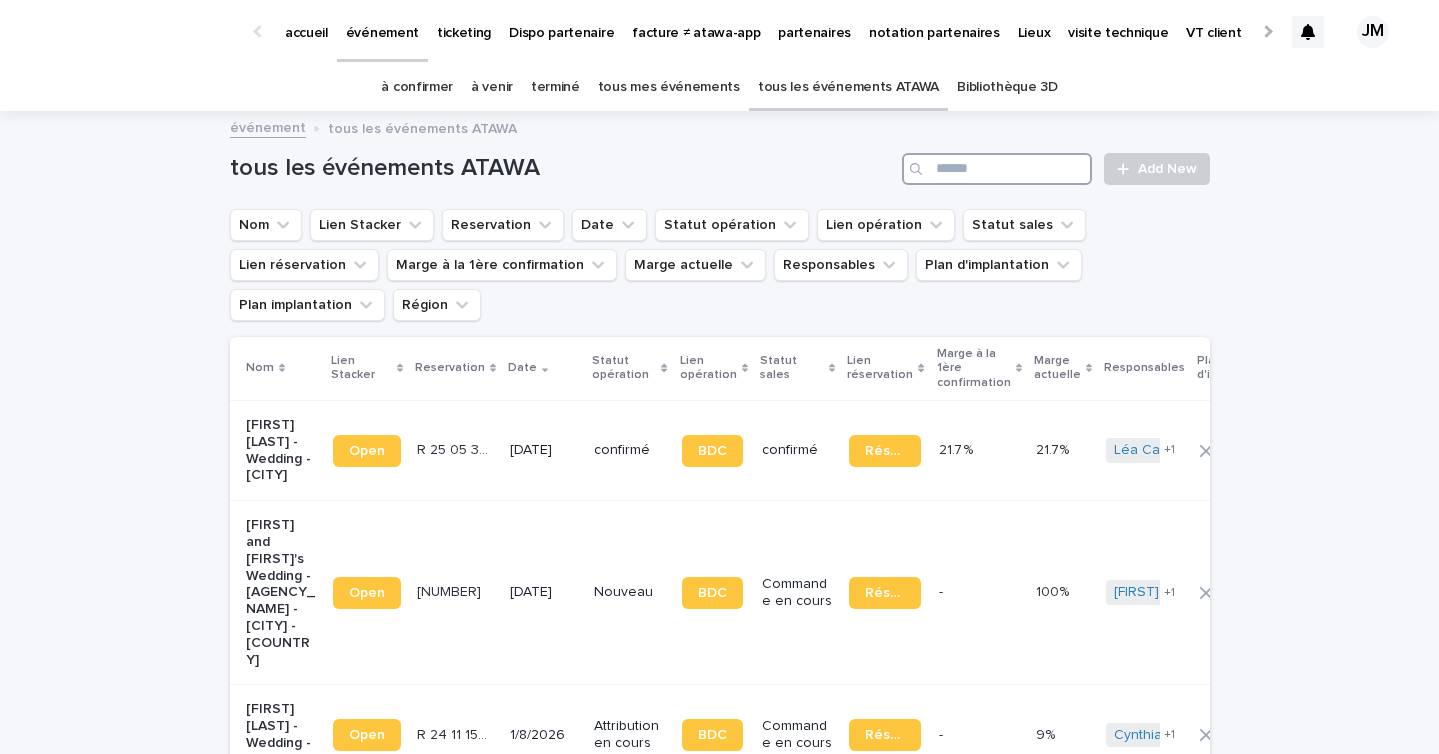 click at bounding box center [997, 169] 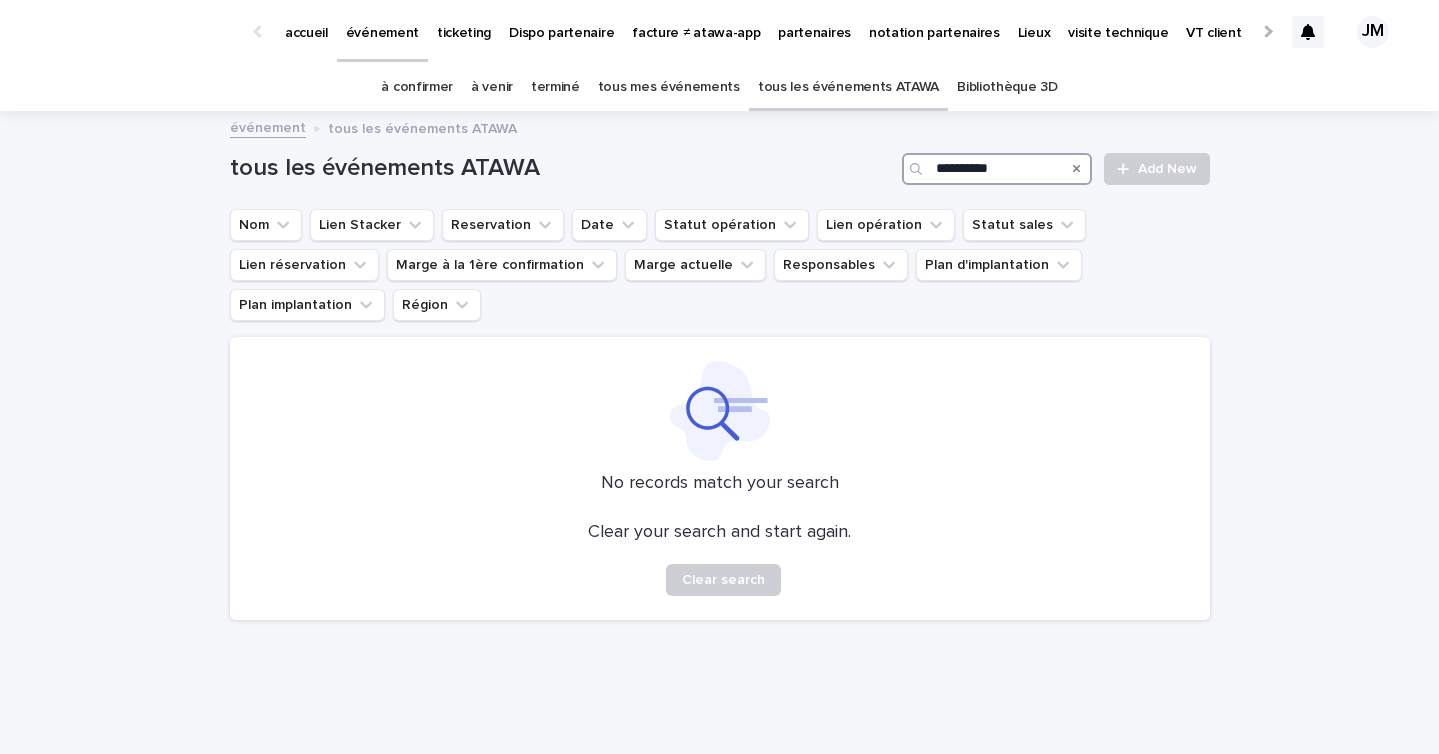 type on "**********" 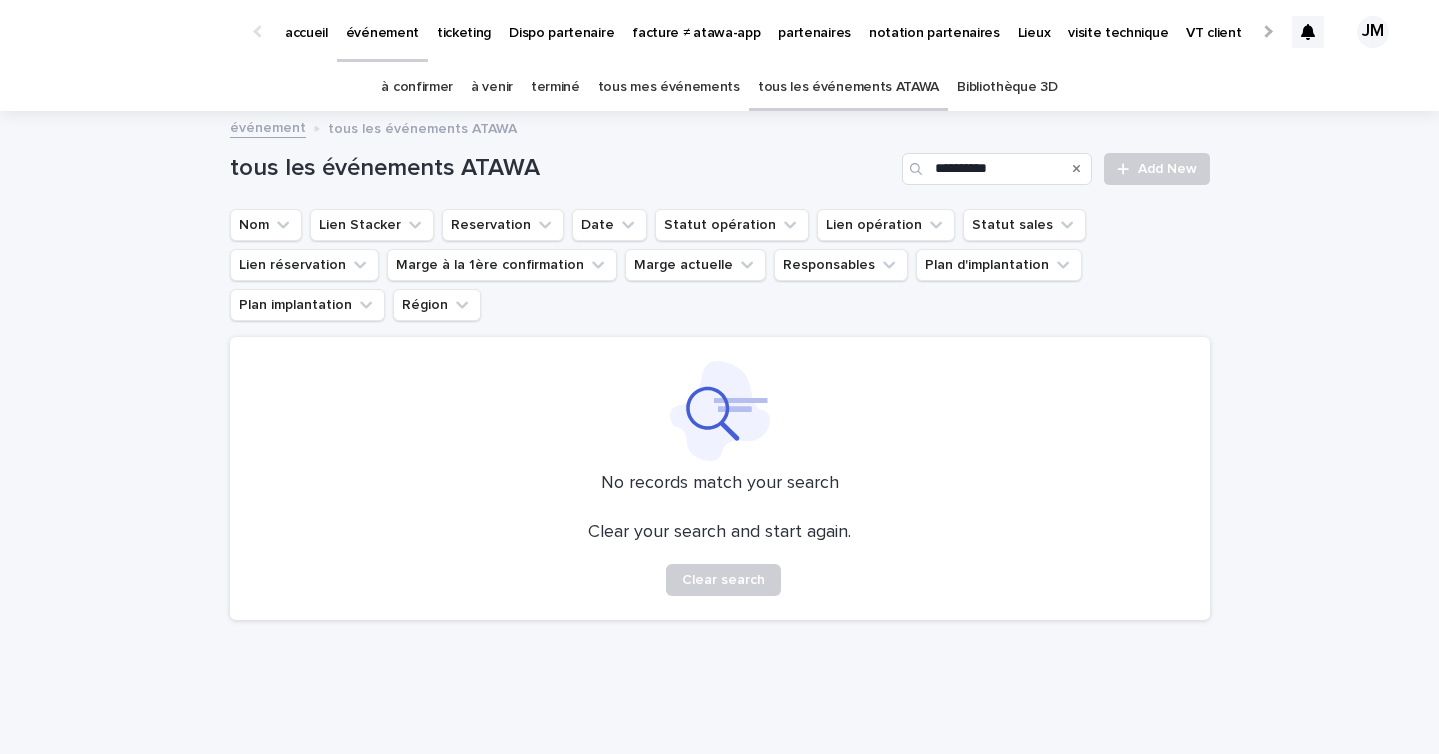 click on "à confirmer" at bounding box center [417, 87] 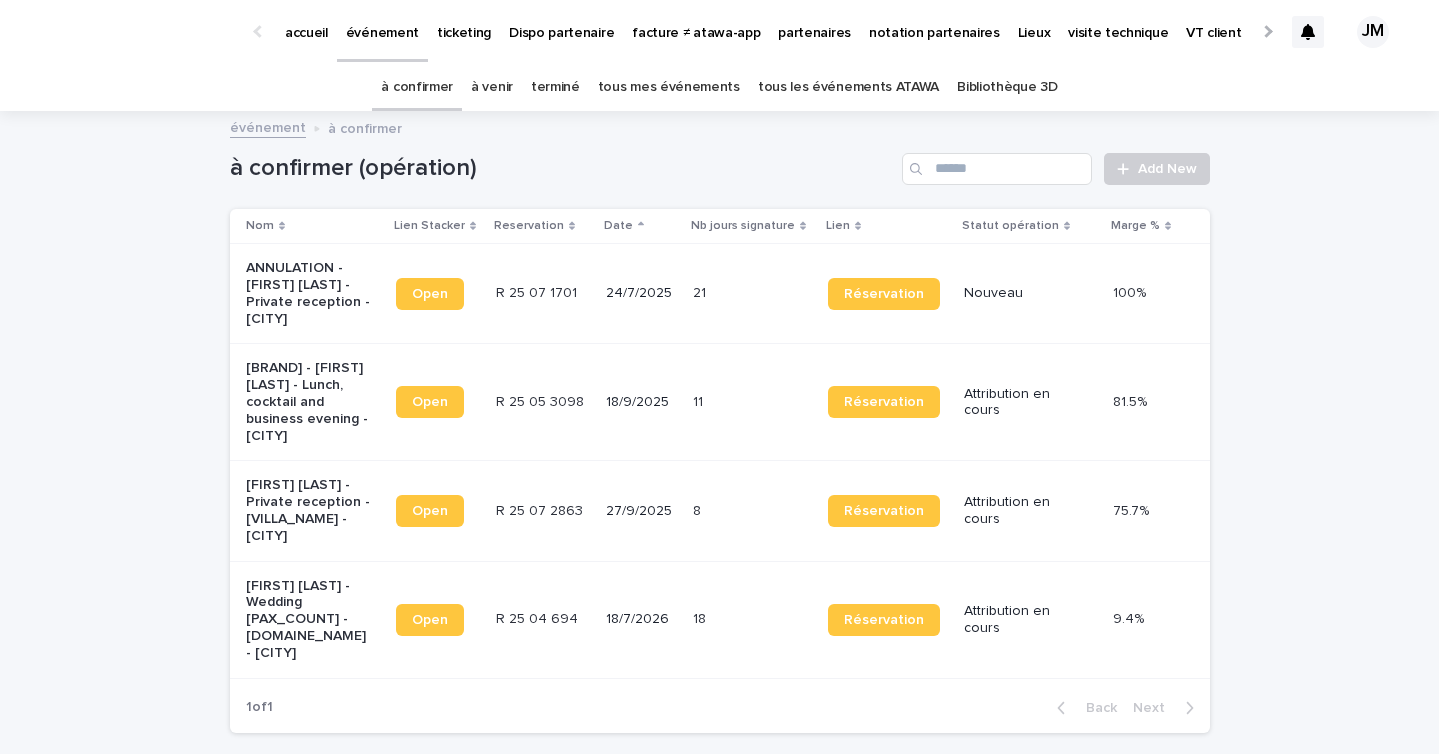 click on "partenaires" at bounding box center (814, 31) 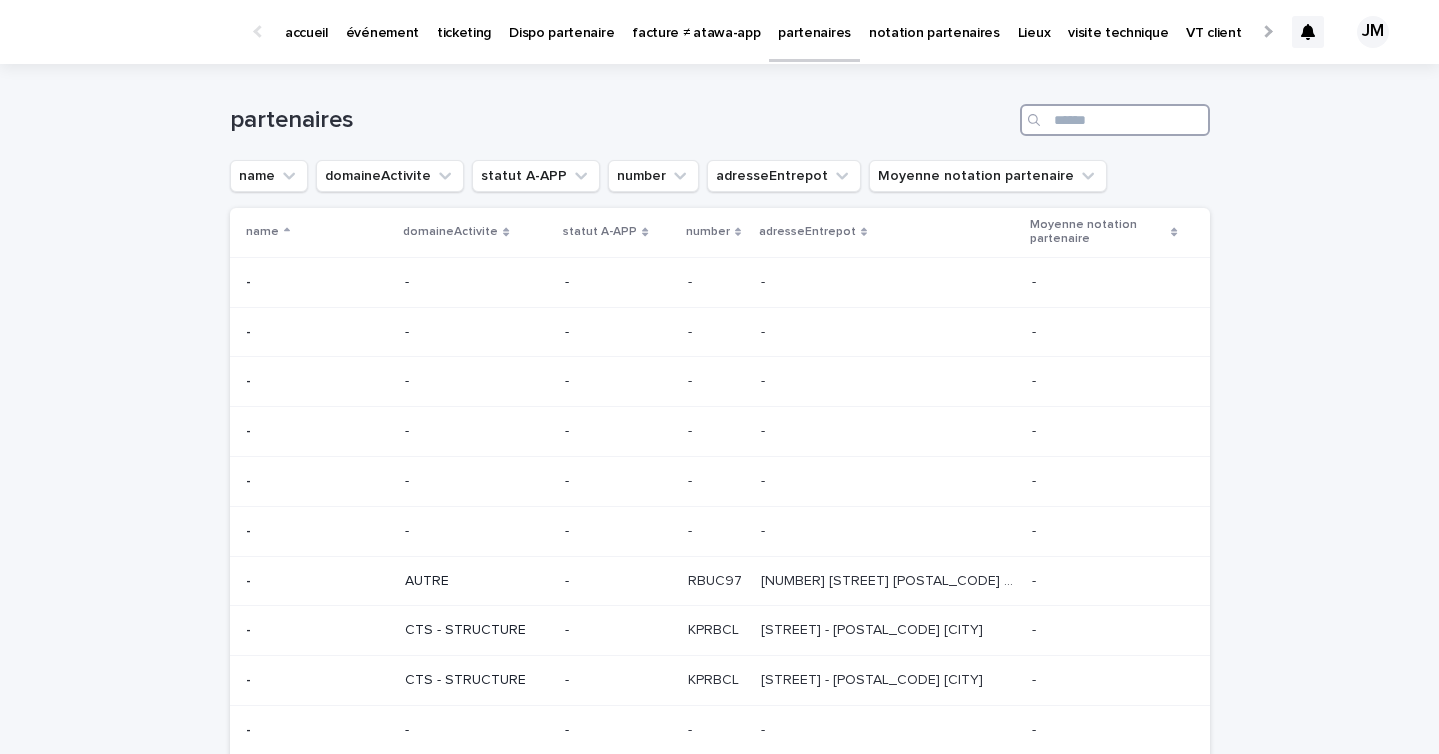 click at bounding box center (1115, 120) 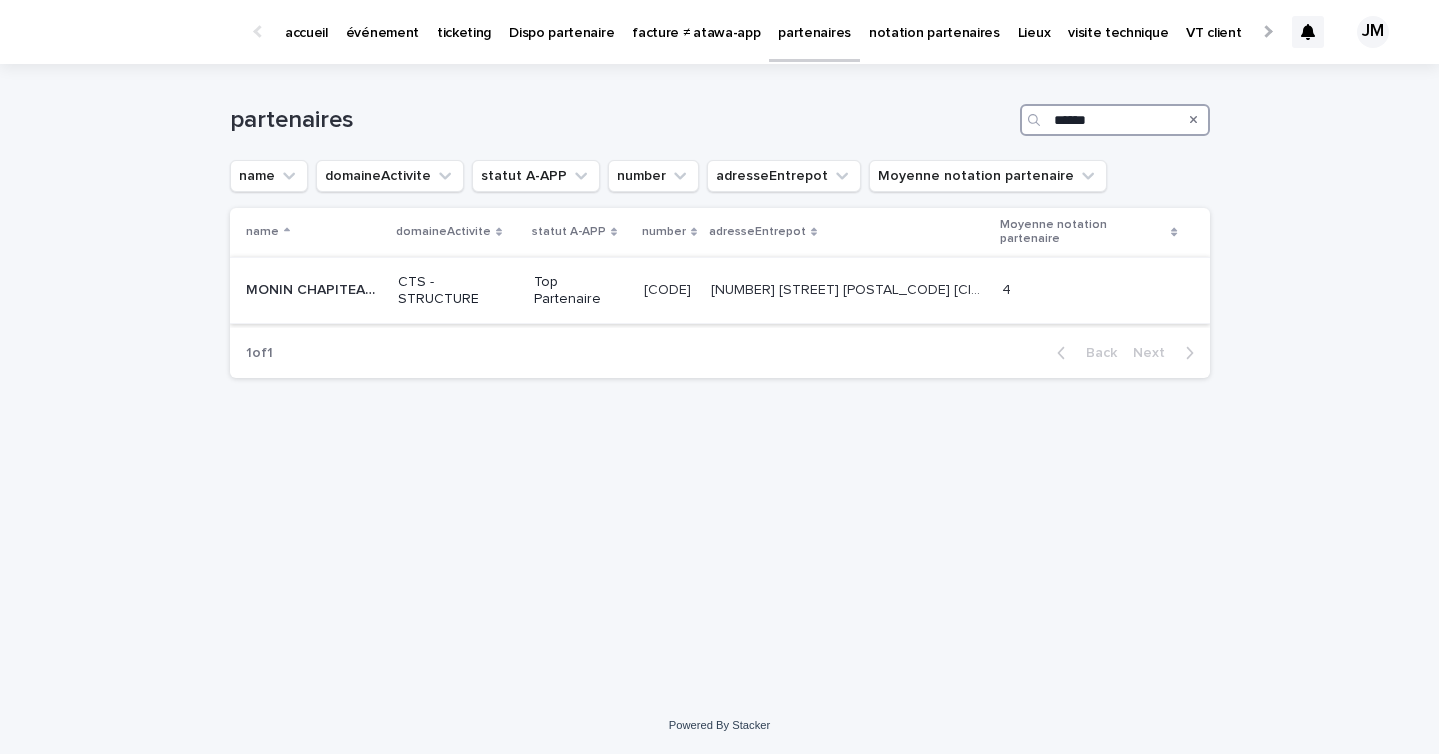 type on "*****" 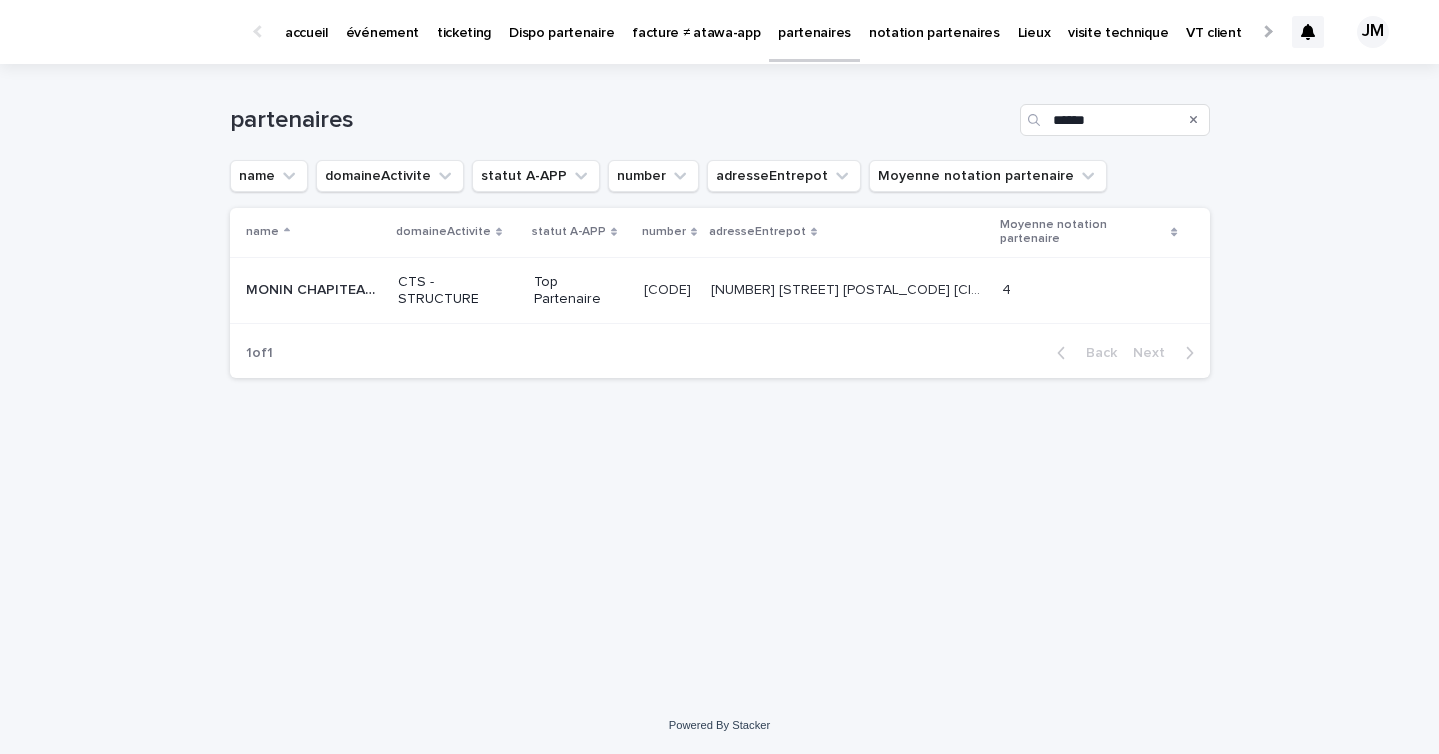 click on "Top Partenaire" at bounding box center (581, 290) 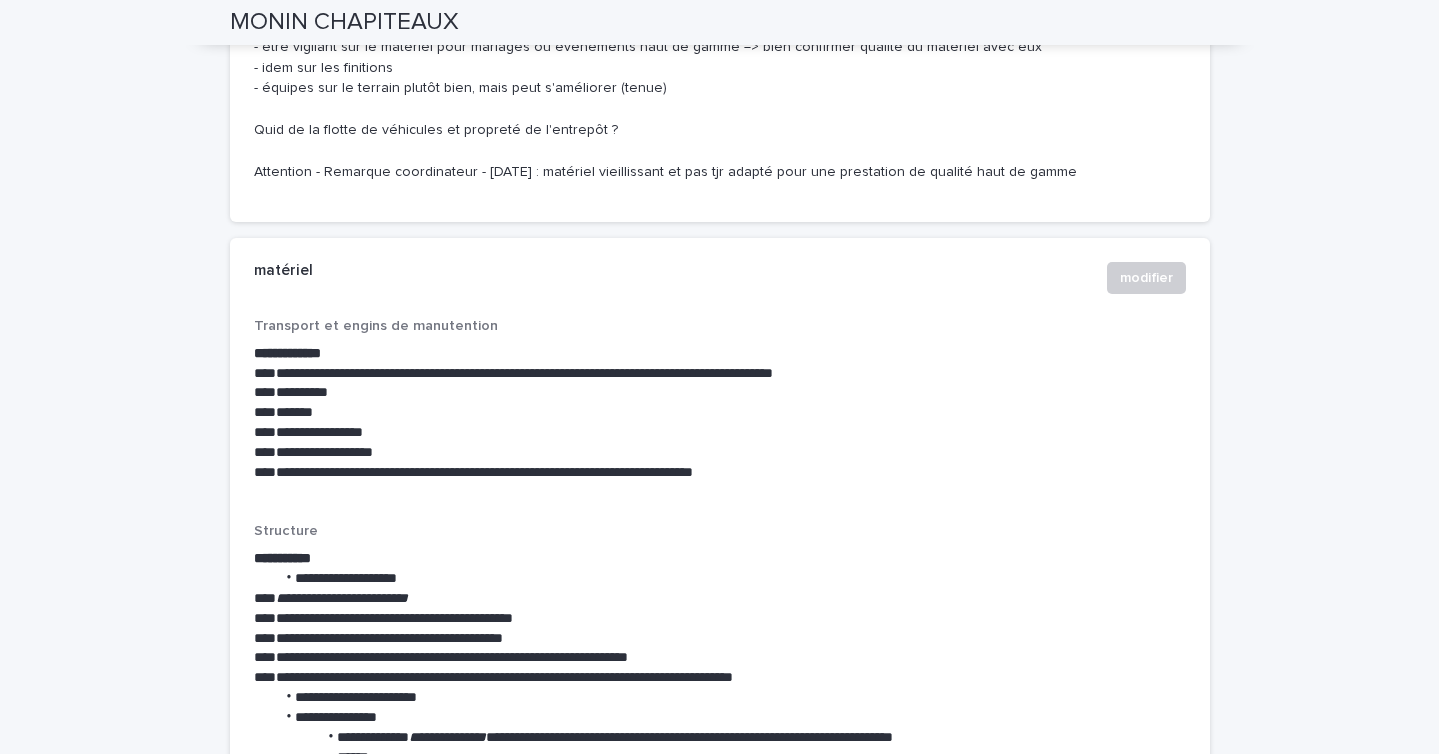 scroll, scrollTop: 3565, scrollLeft: 0, axis: vertical 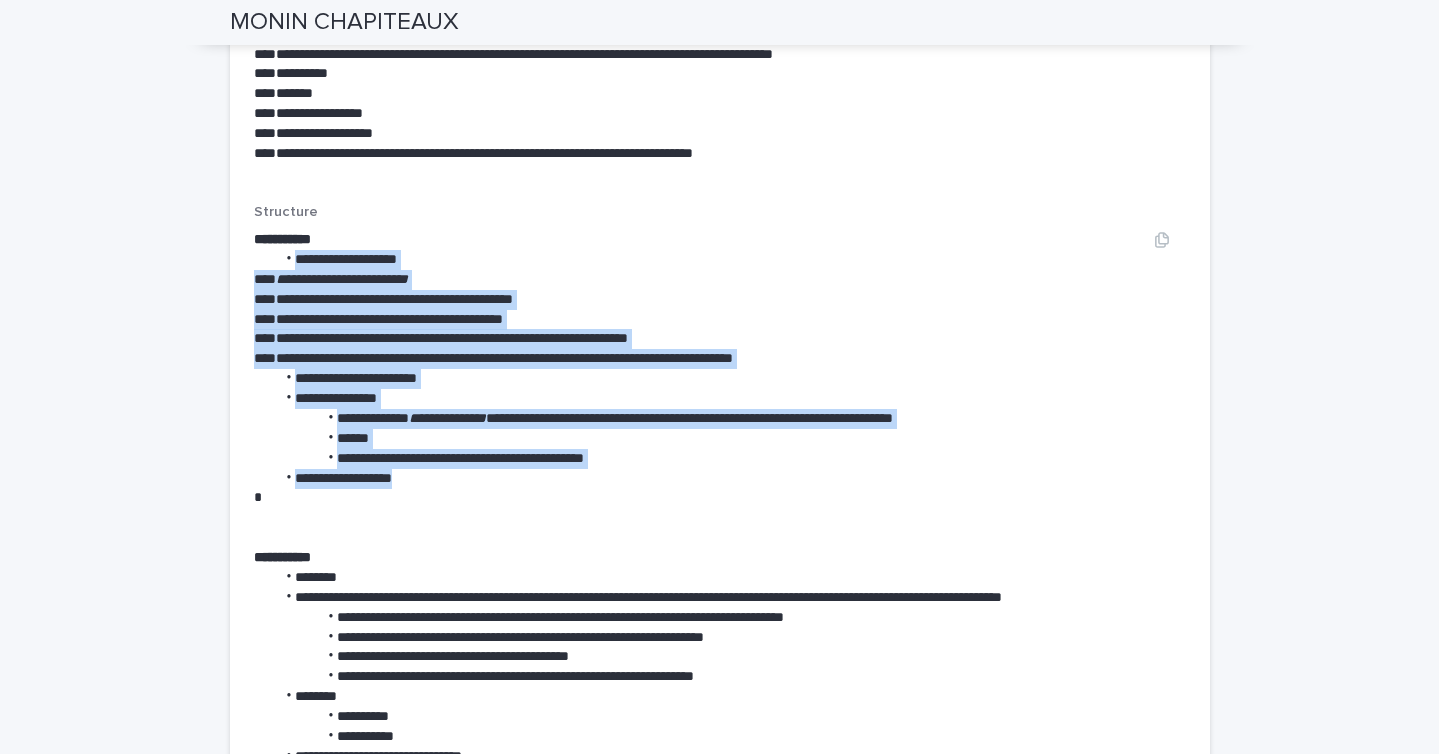 drag, startPoint x: 466, startPoint y: 486, endPoint x: 255, endPoint y: 258, distance: 310.65253 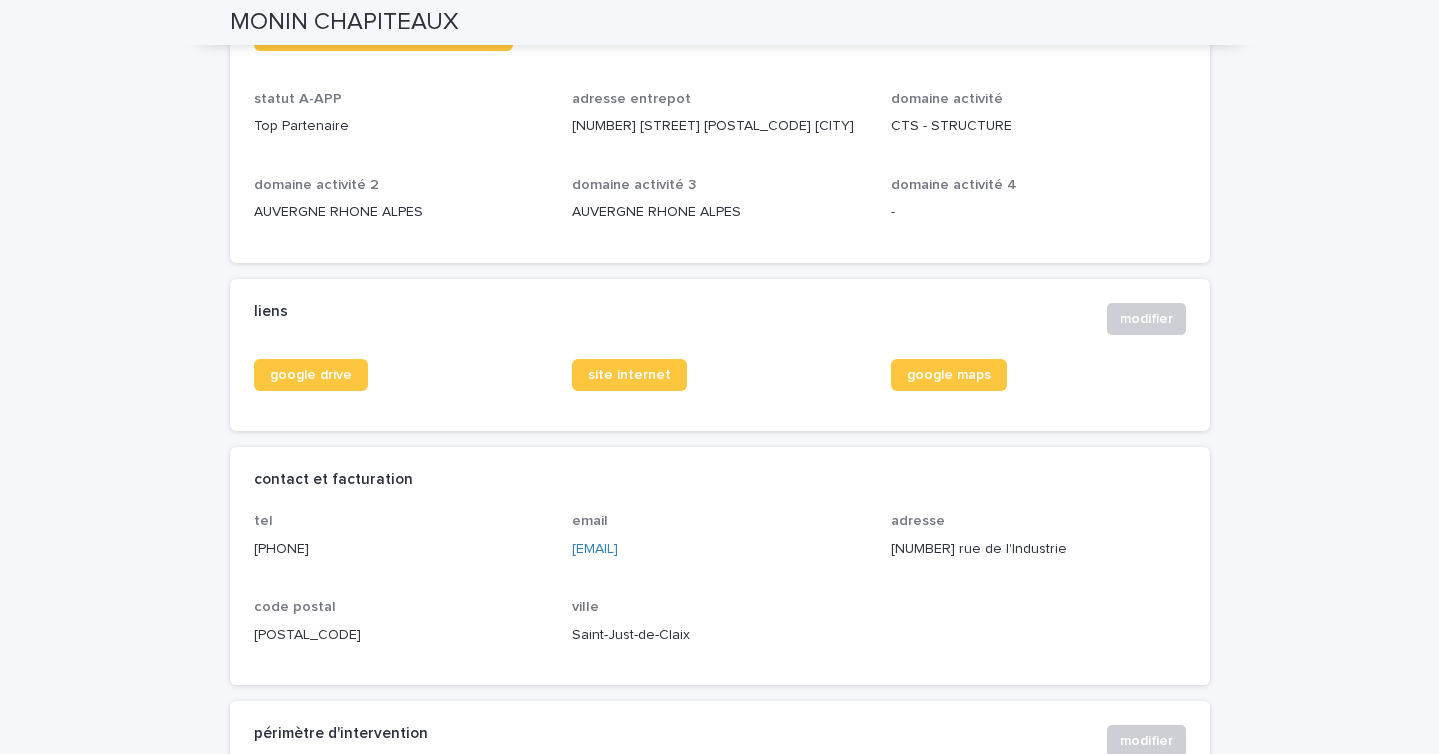scroll, scrollTop: 580, scrollLeft: 0, axis: vertical 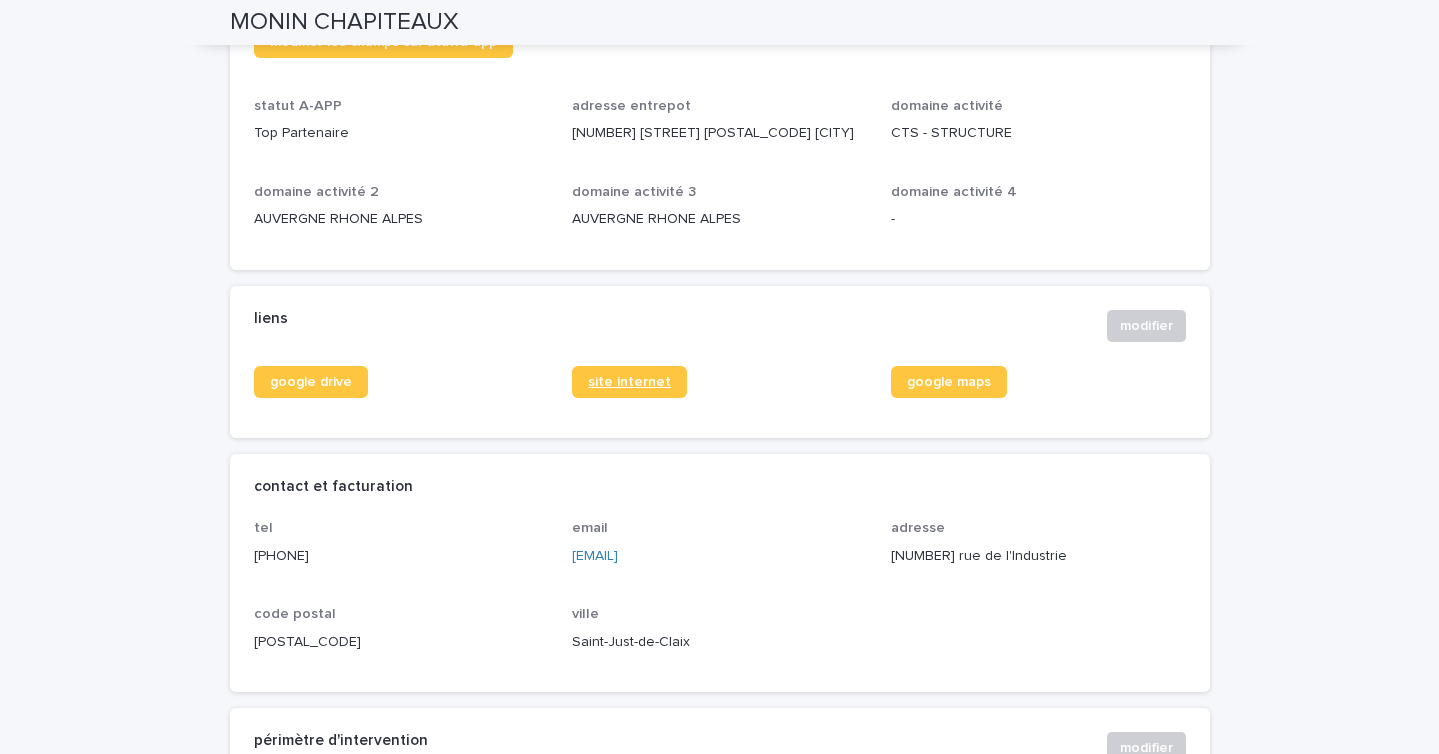 click on "site internet" at bounding box center [629, 382] 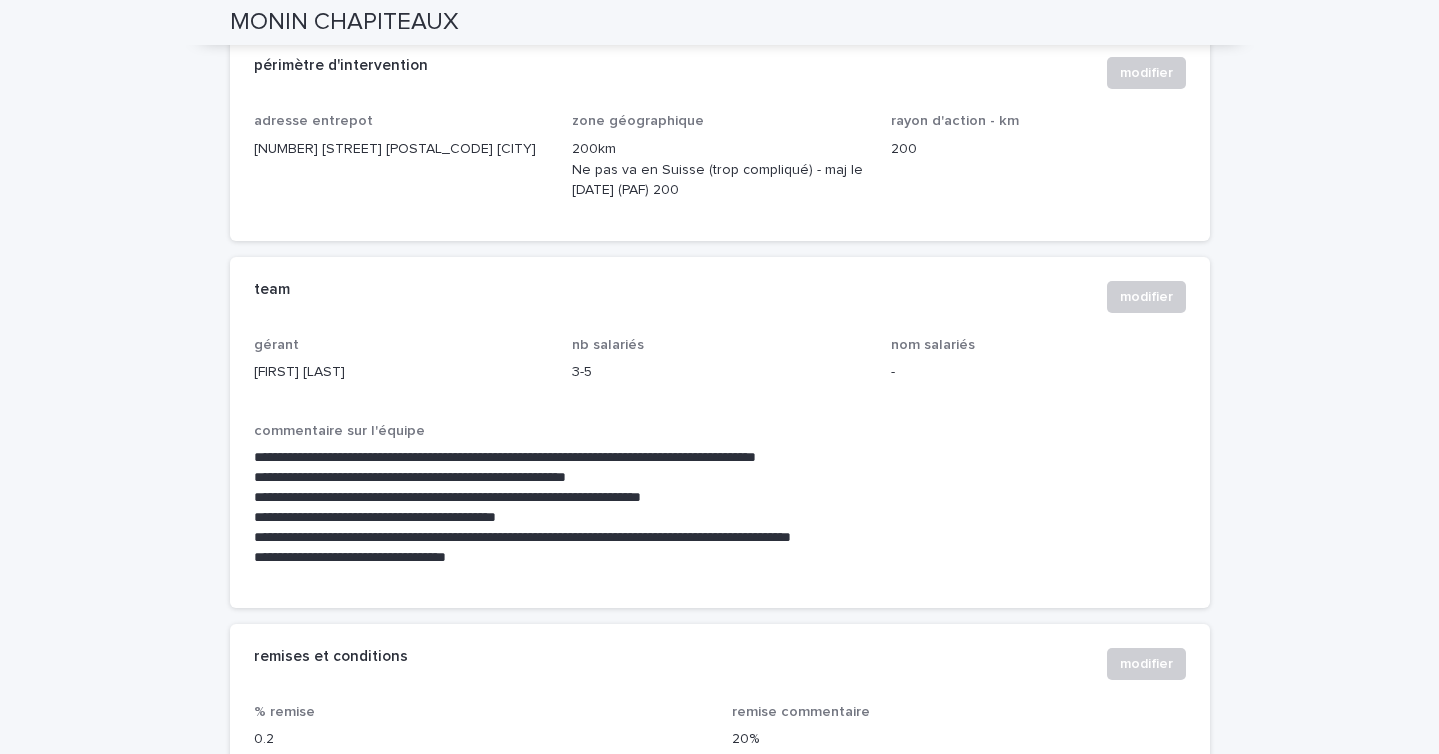 scroll, scrollTop: 1256, scrollLeft: 0, axis: vertical 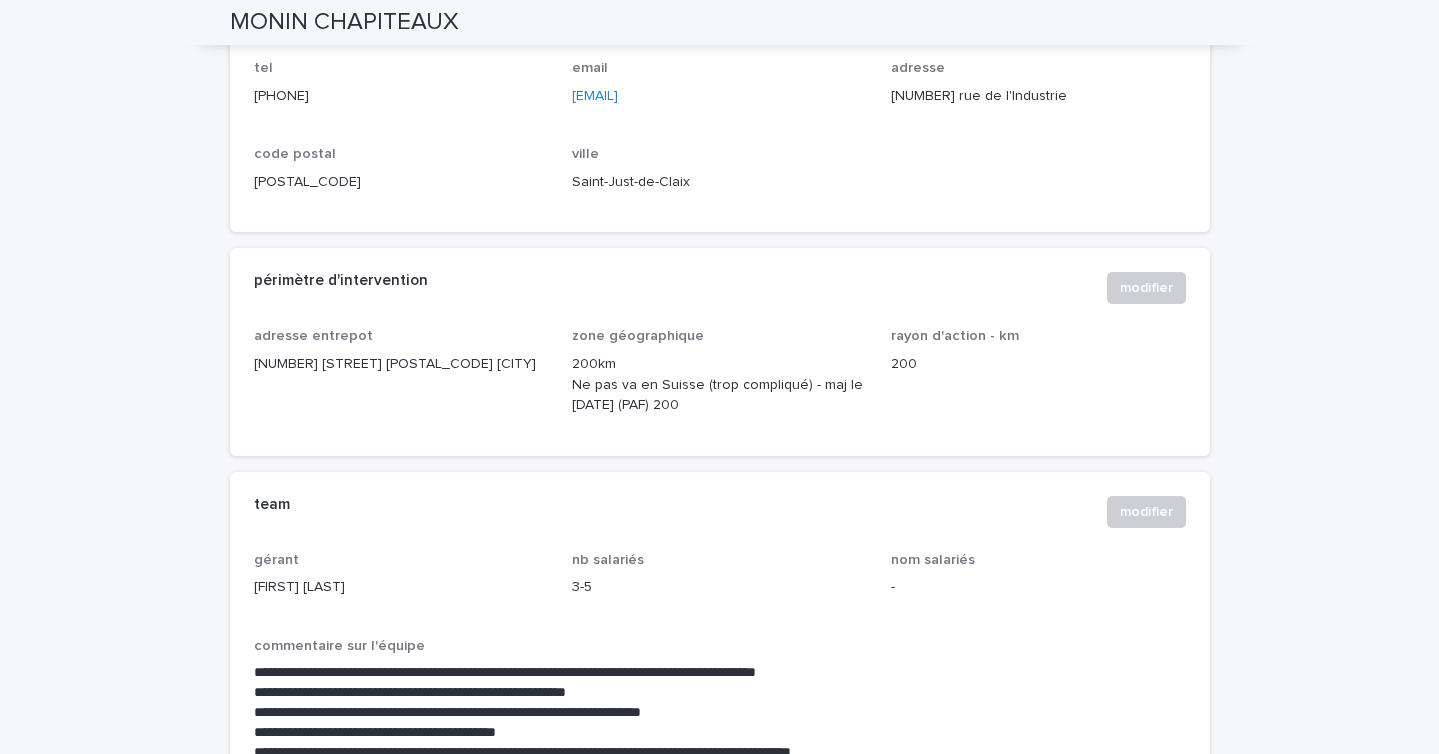drag, startPoint x: 763, startPoint y: 106, endPoint x: 565, endPoint y: 100, distance: 198.09088 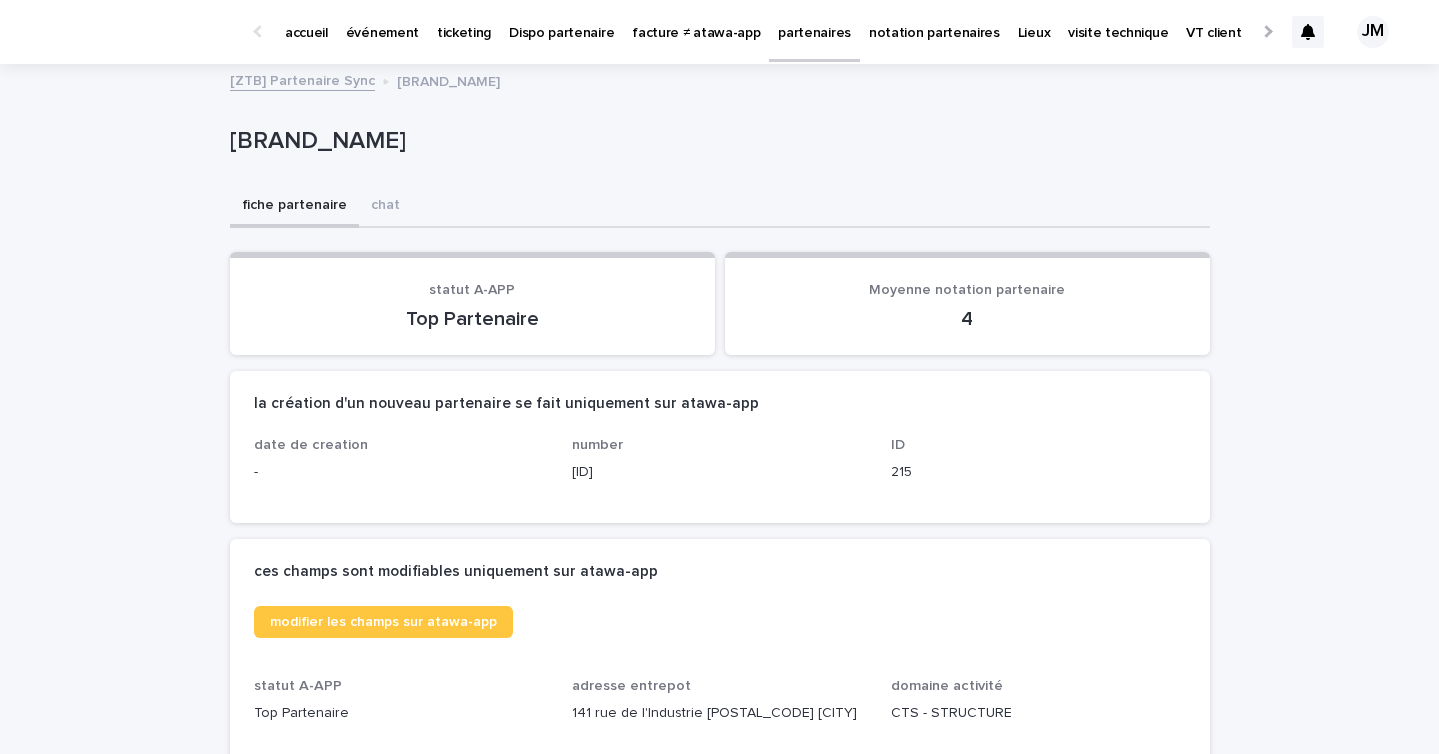 scroll, scrollTop: 0, scrollLeft: 0, axis: both 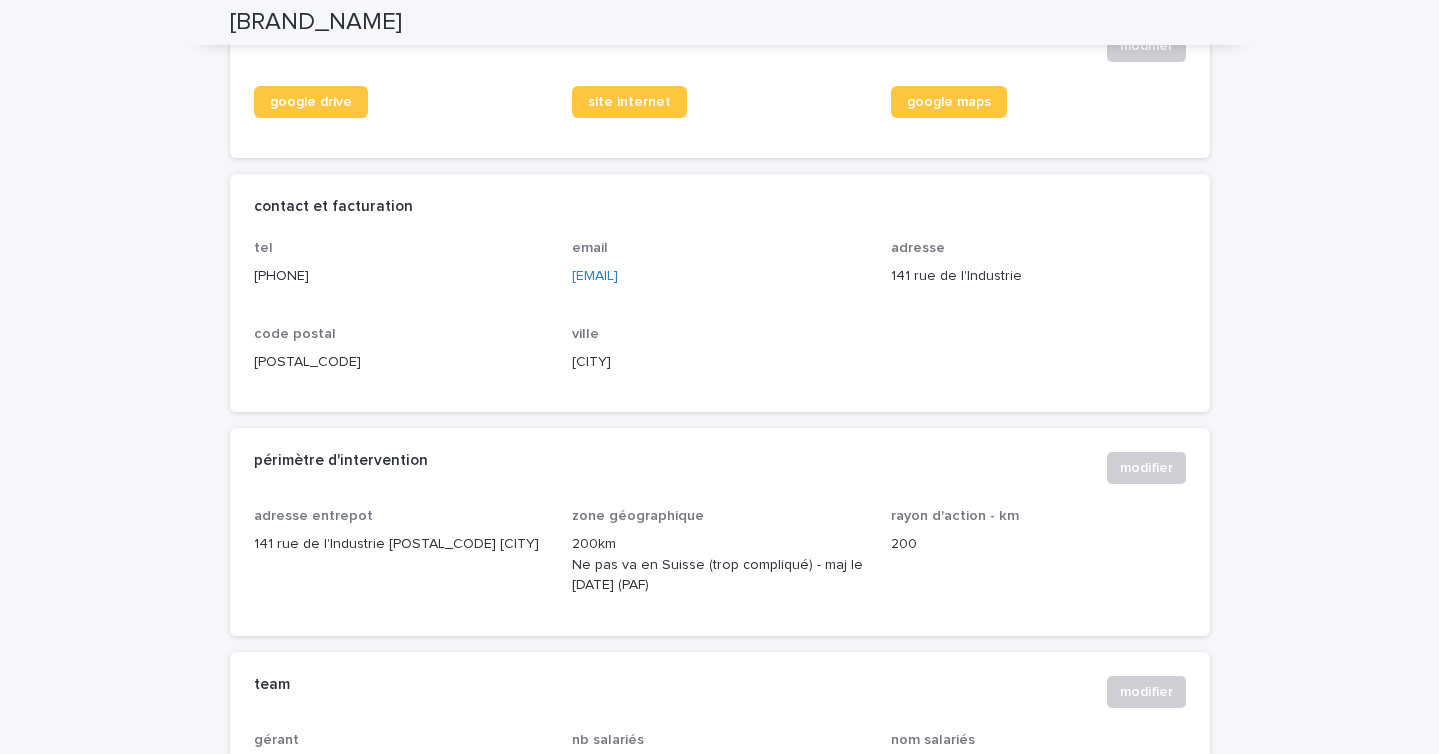 drag, startPoint x: 756, startPoint y: 298, endPoint x: 565, endPoint y: 279, distance: 191.9427 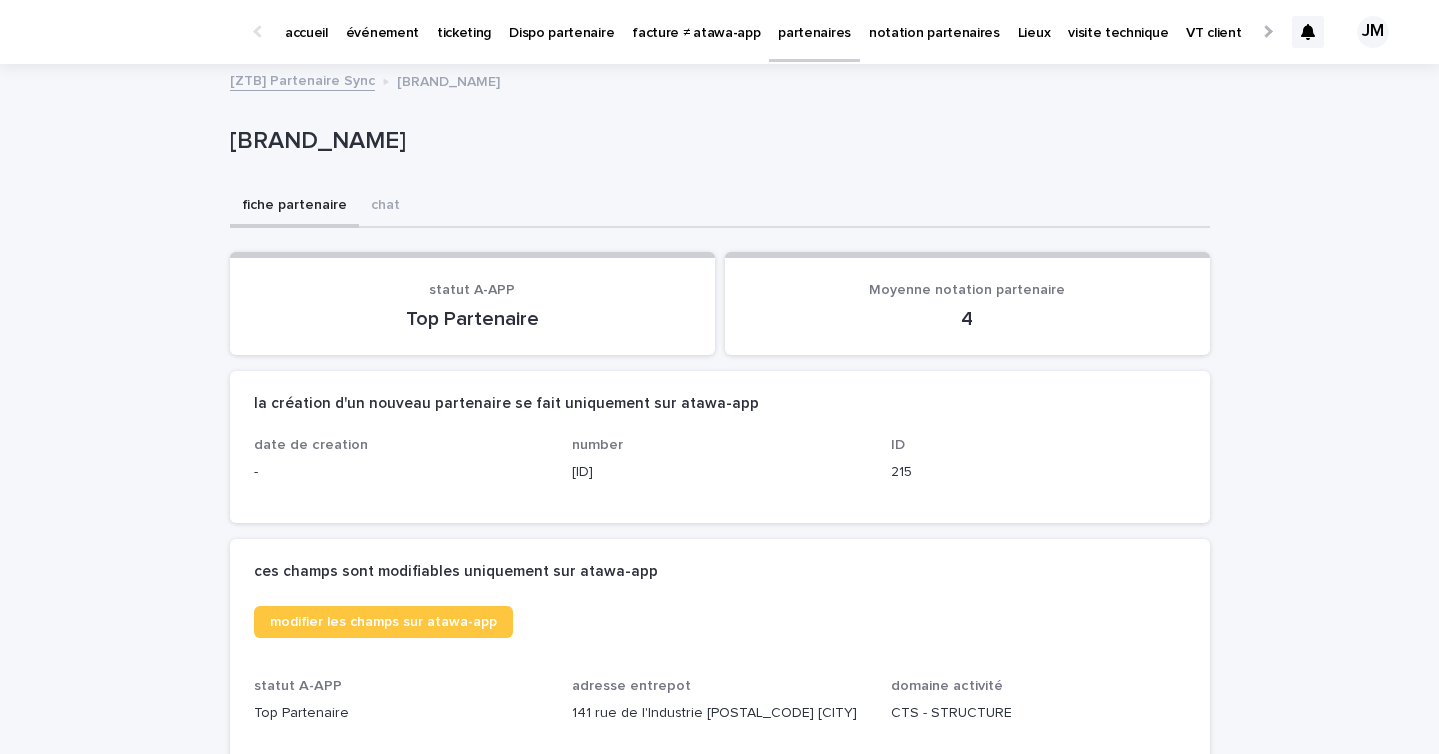 click on "partenaires" at bounding box center [814, 21] 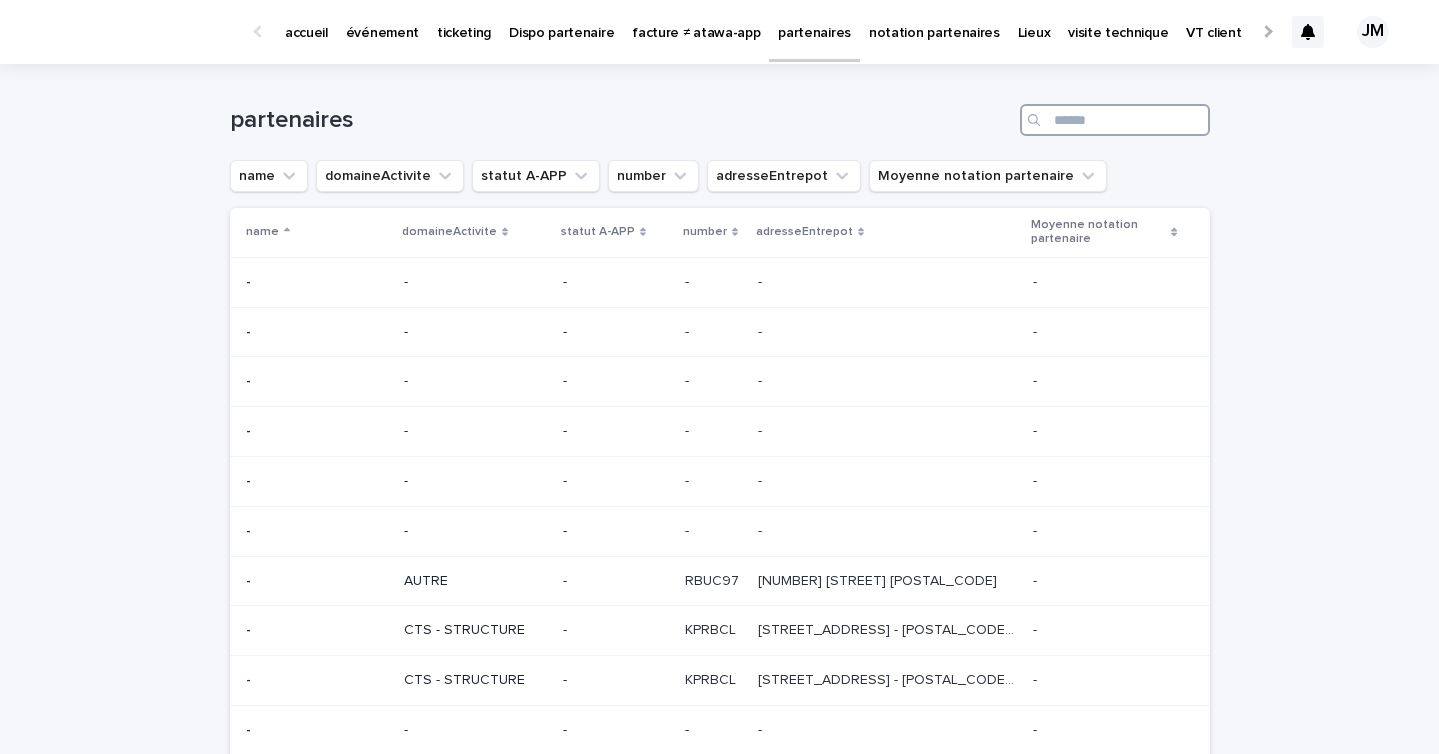 click at bounding box center (1115, 120) 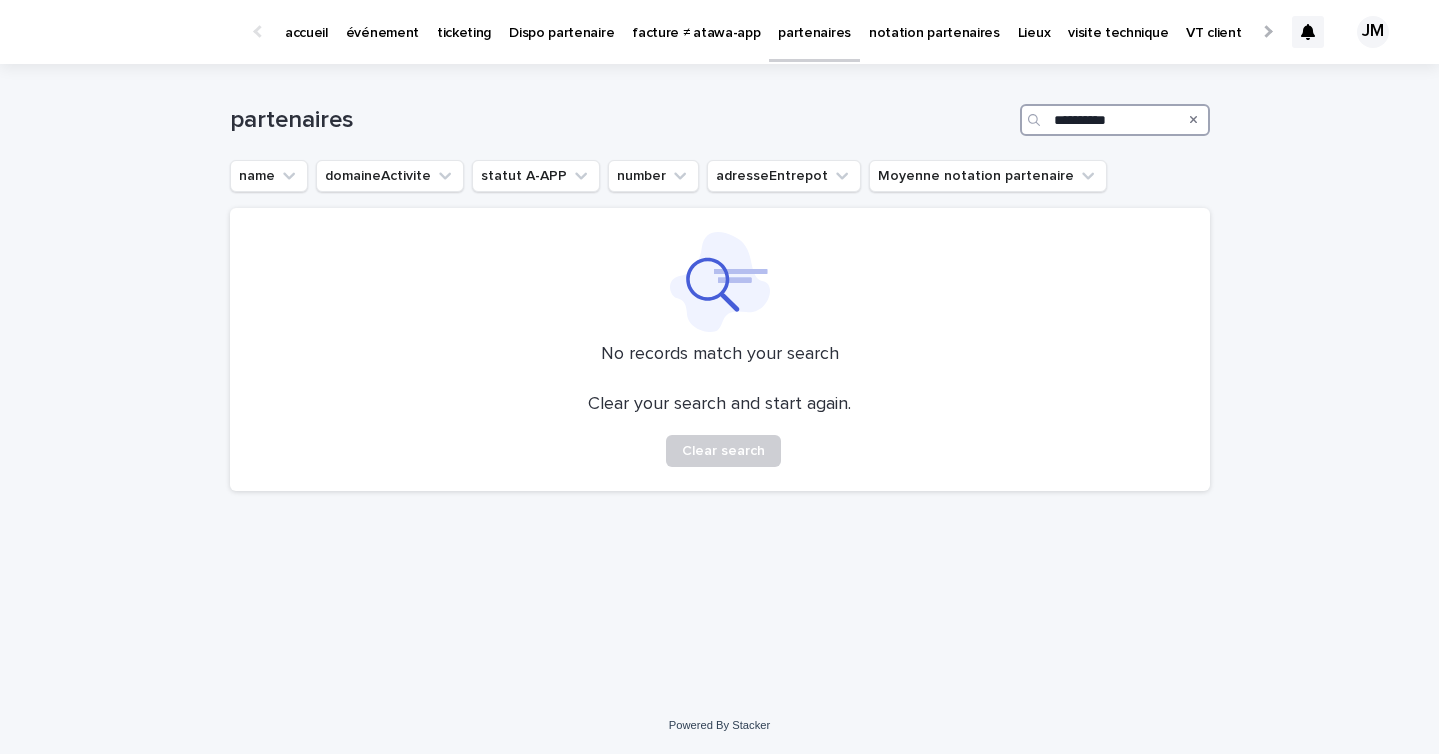 type on "**********" 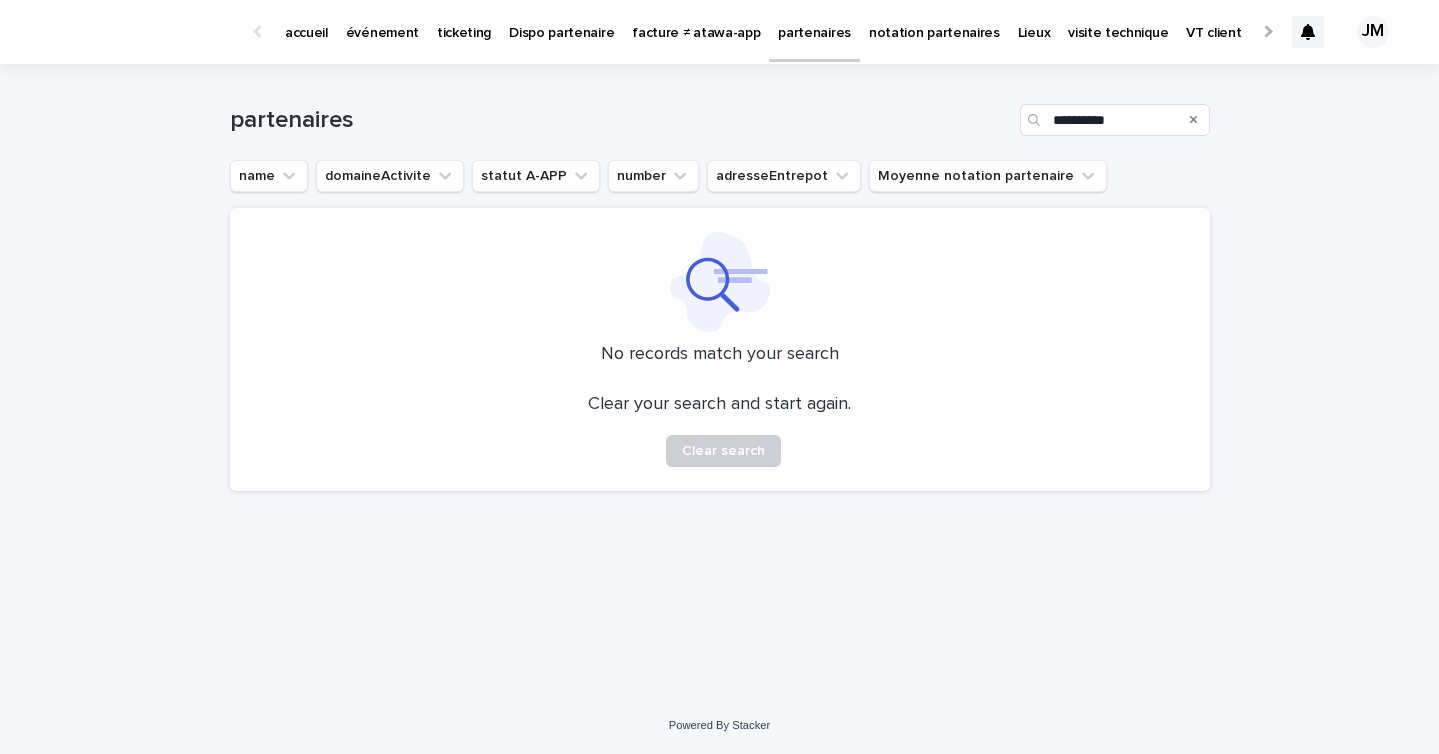 click on "événement" at bounding box center (382, 21) 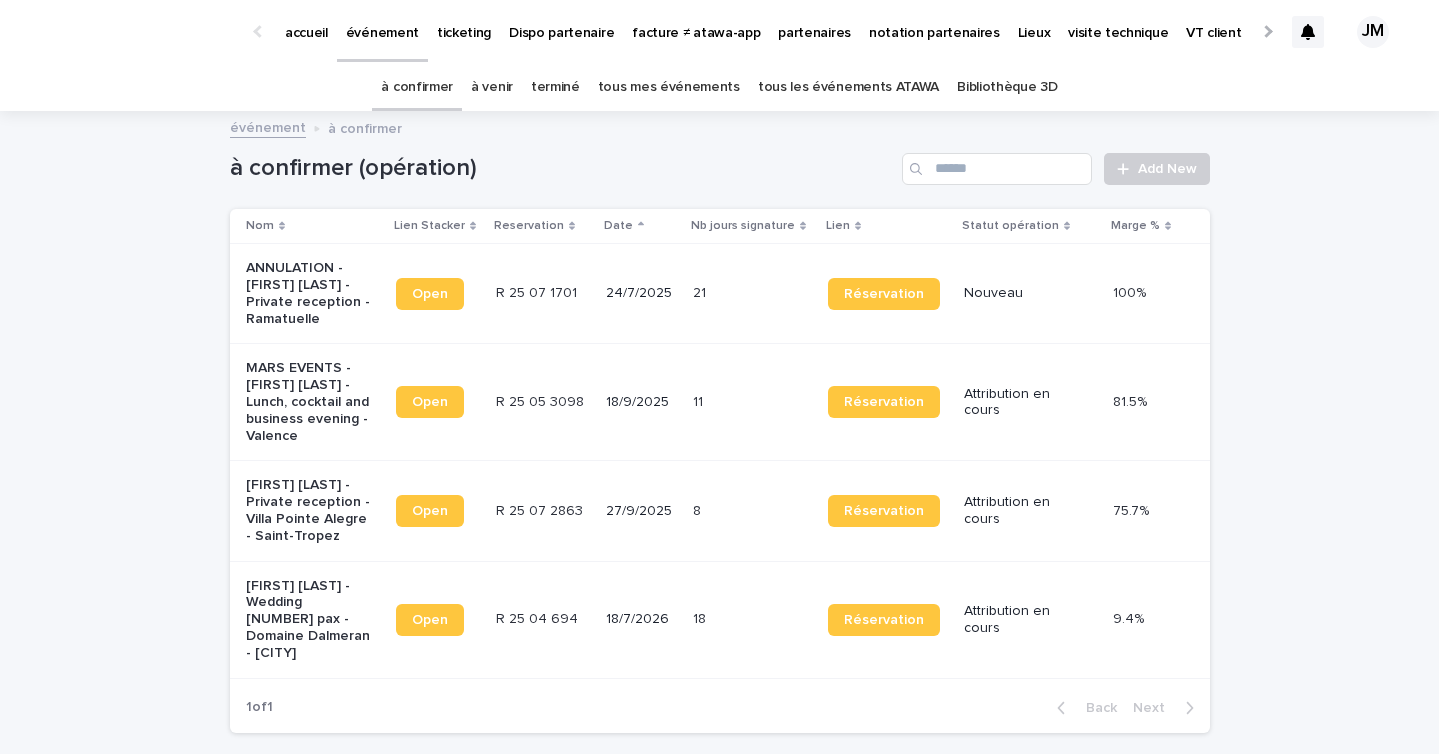 click on "tous les événements ATAWA" at bounding box center [848, 87] 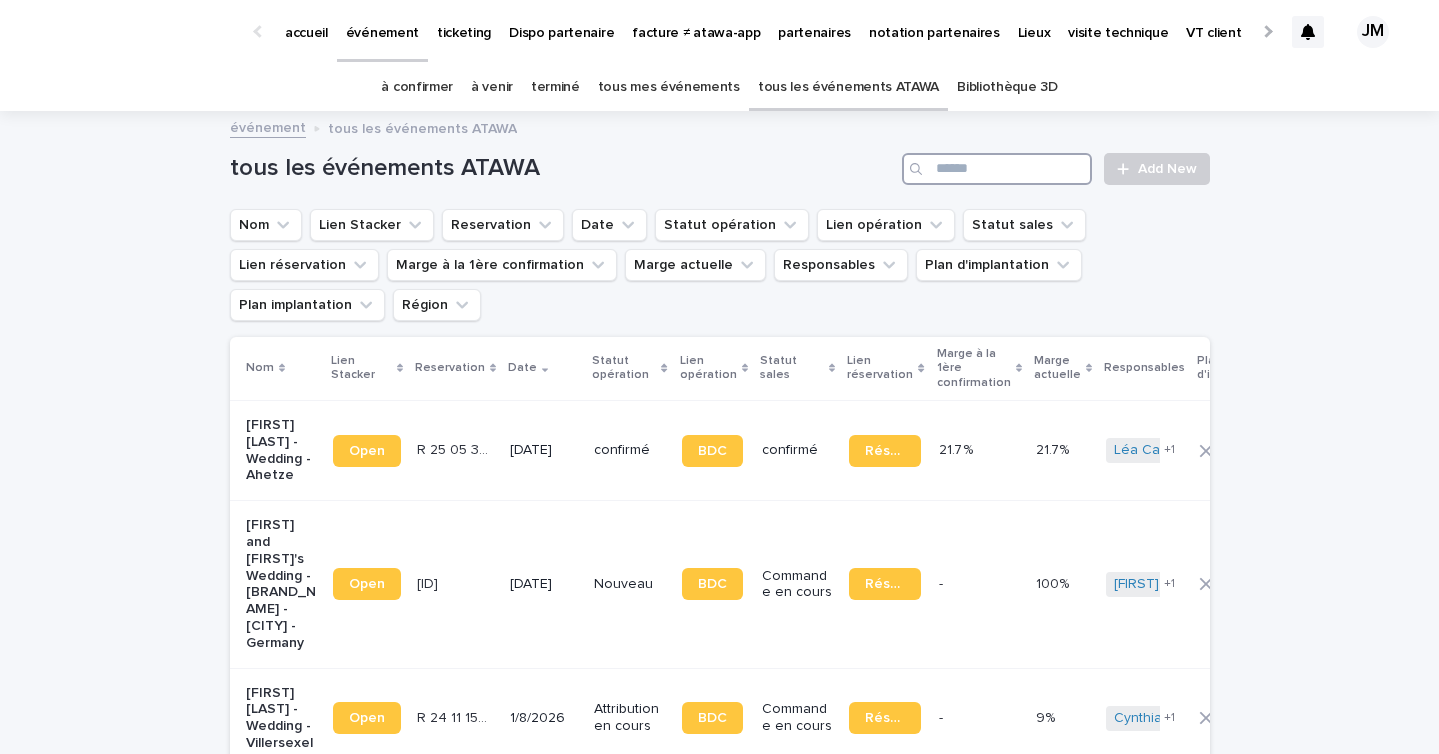 click at bounding box center (997, 169) 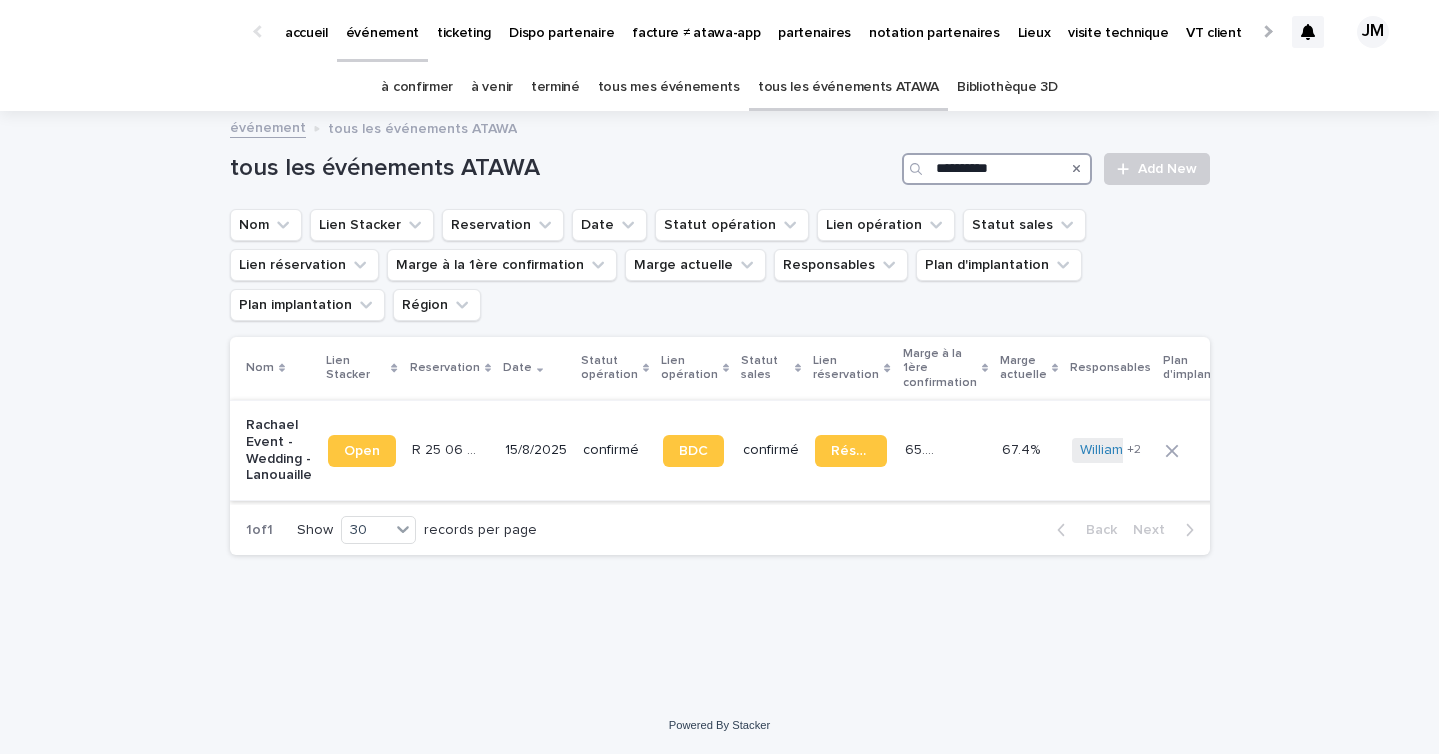 type on "**********" 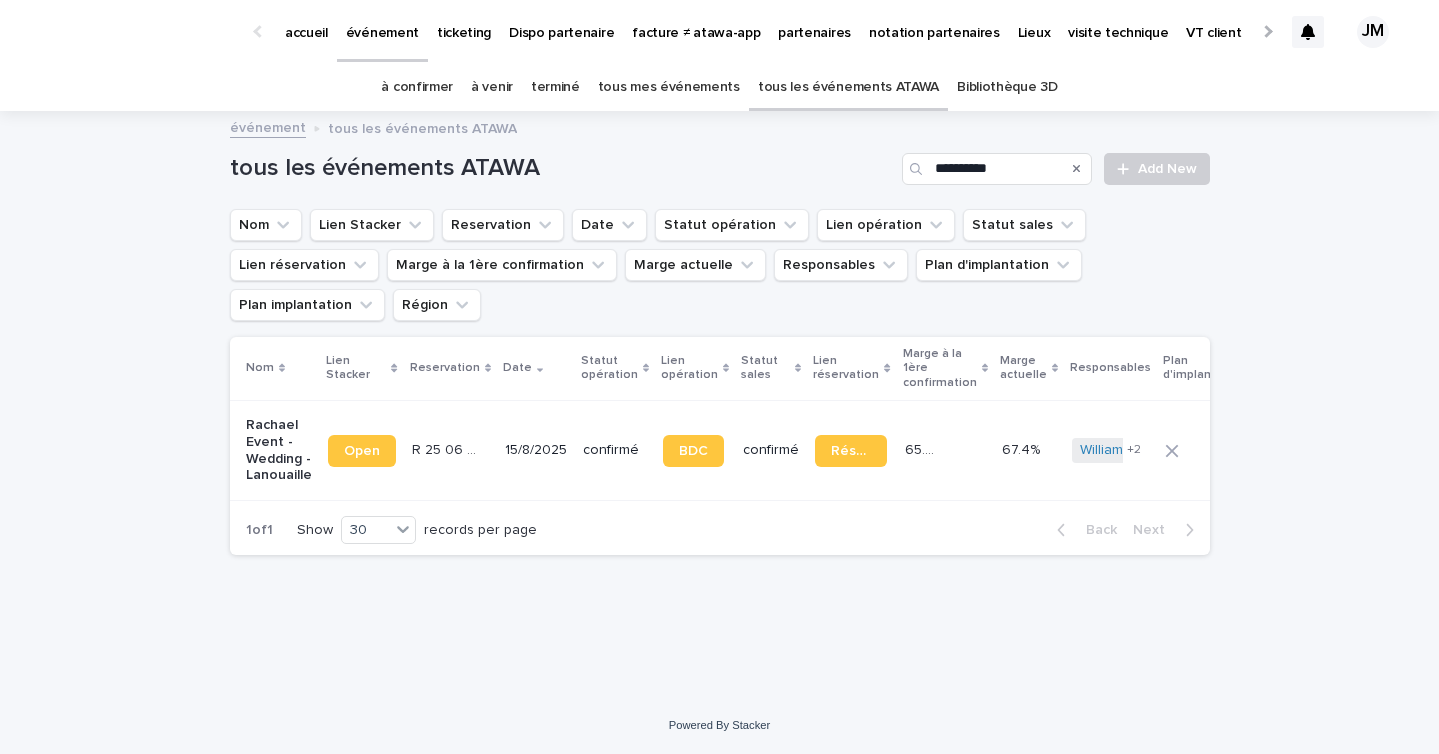 click on "15/8/2025" at bounding box center [536, 450] 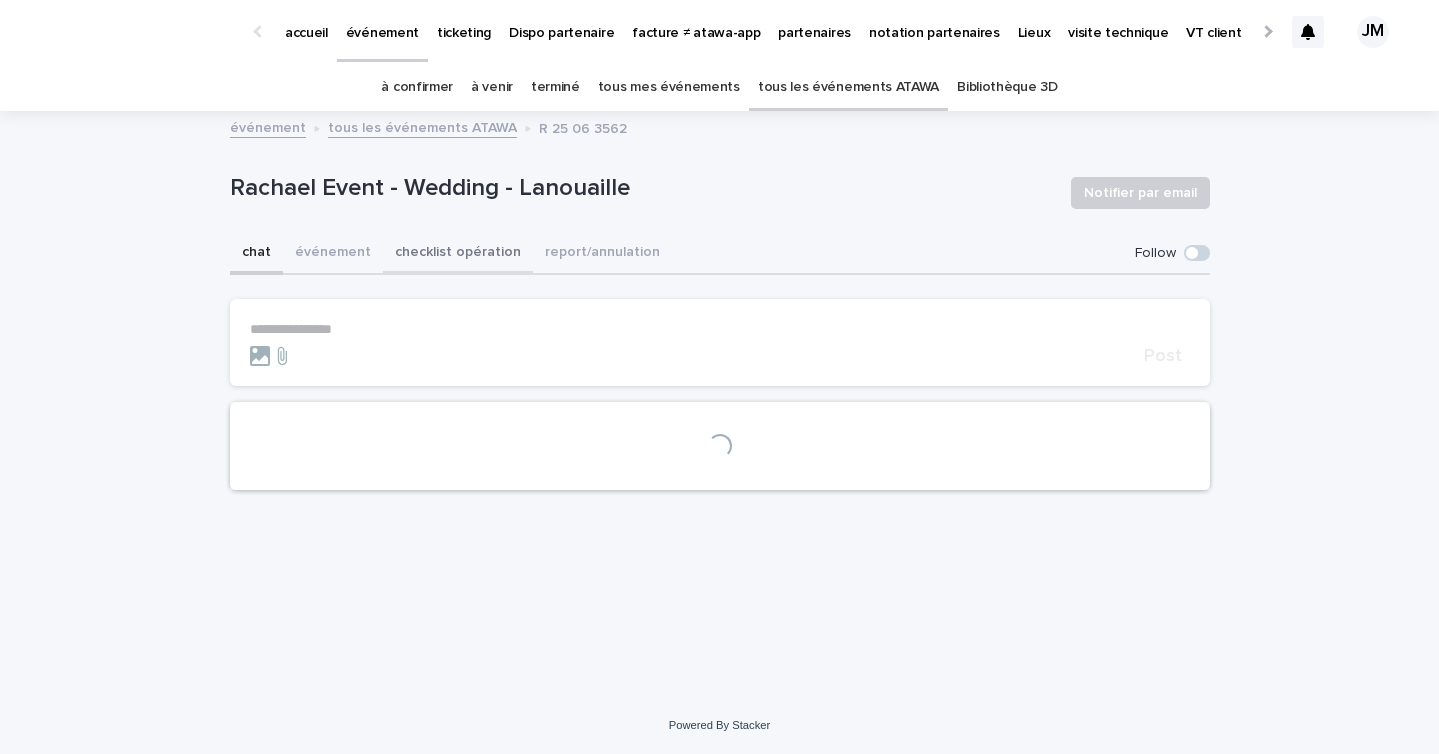 click on "checklist opération" at bounding box center (458, 254) 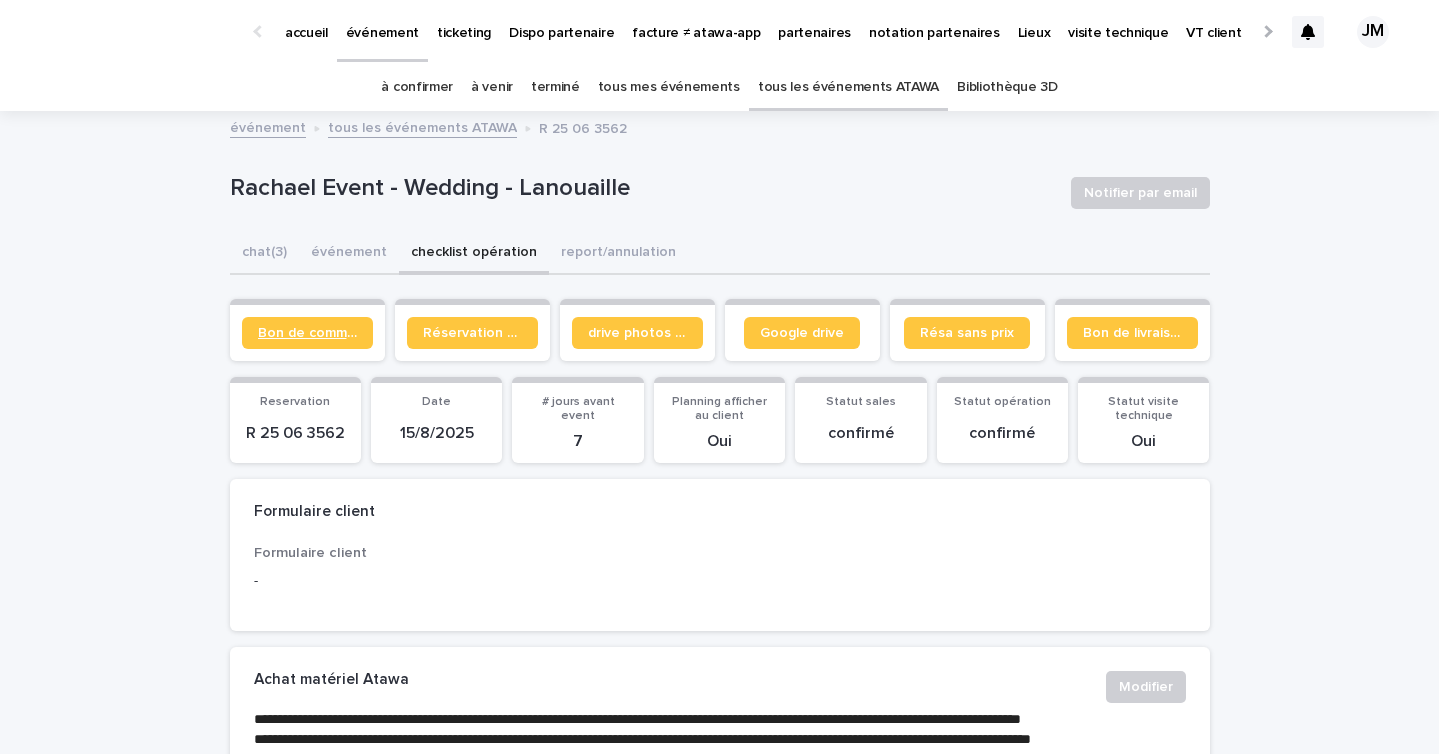 click on "Bon de commande" at bounding box center [307, 333] 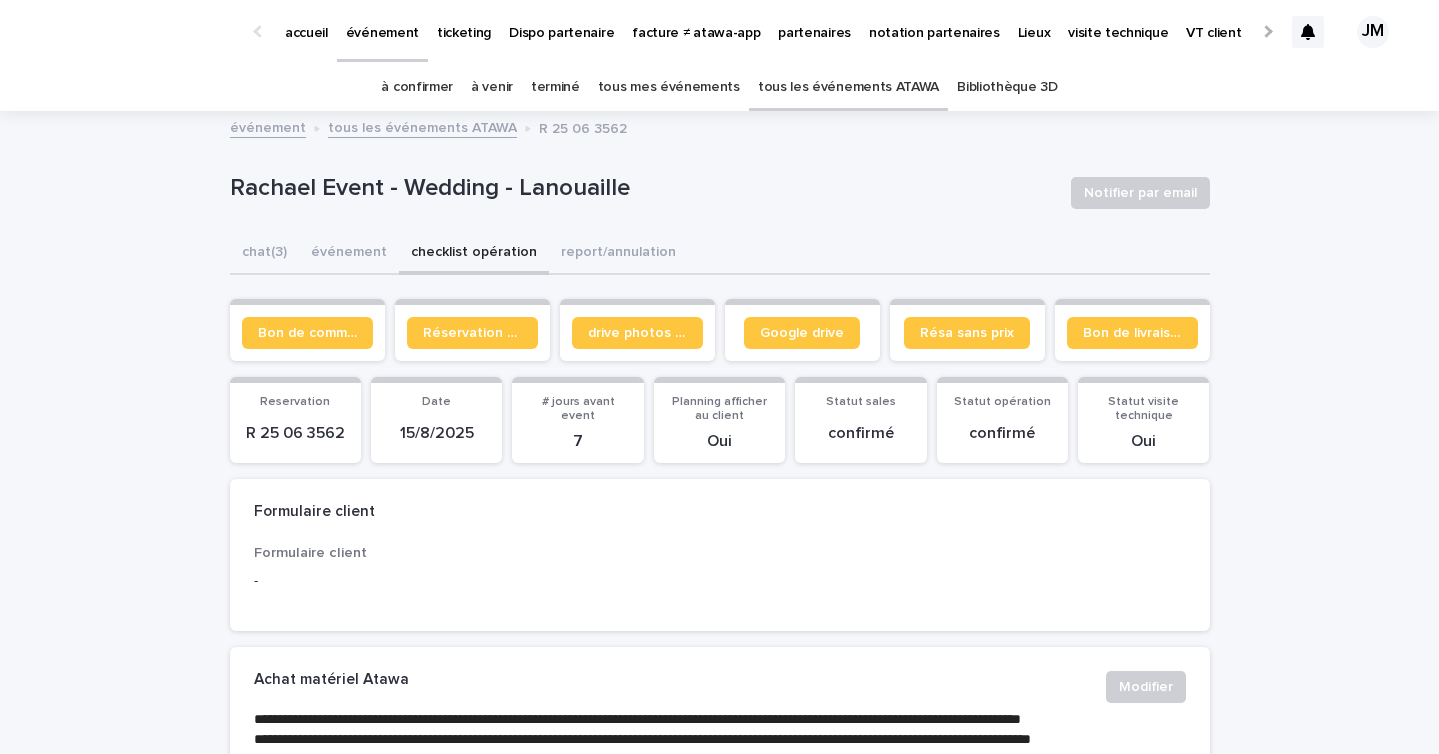 click on "à confirmer" at bounding box center [417, 87] 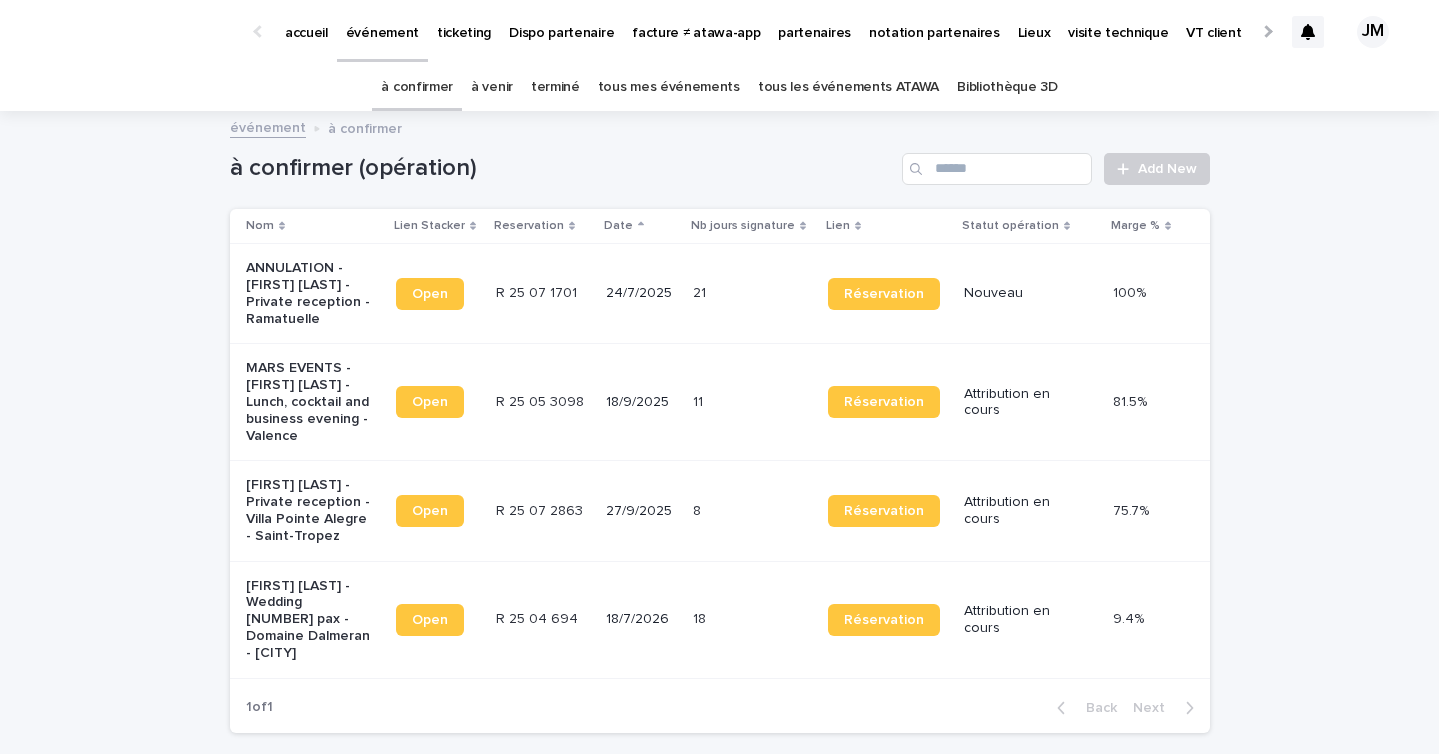 click on "18/9/2025" at bounding box center (641, 402) 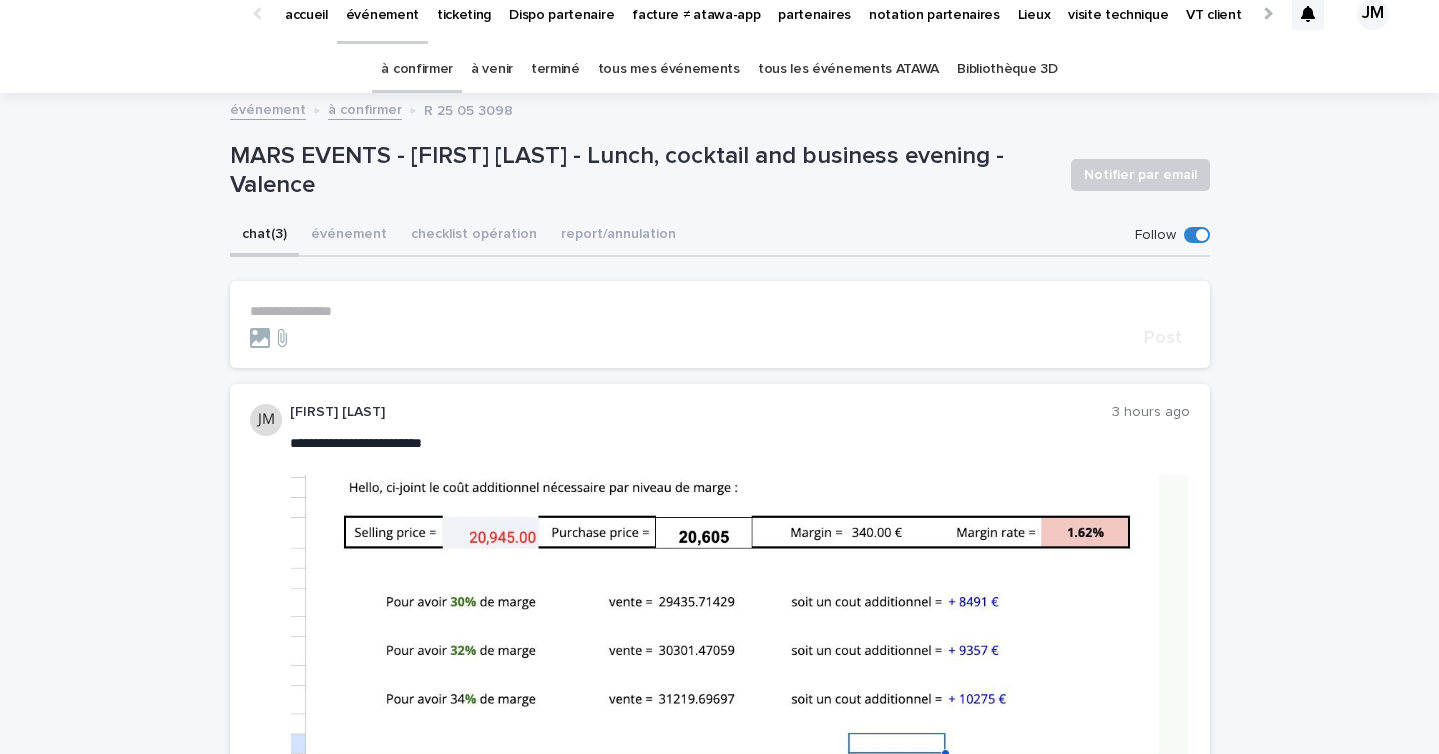 scroll, scrollTop: 9, scrollLeft: 0, axis: vertical 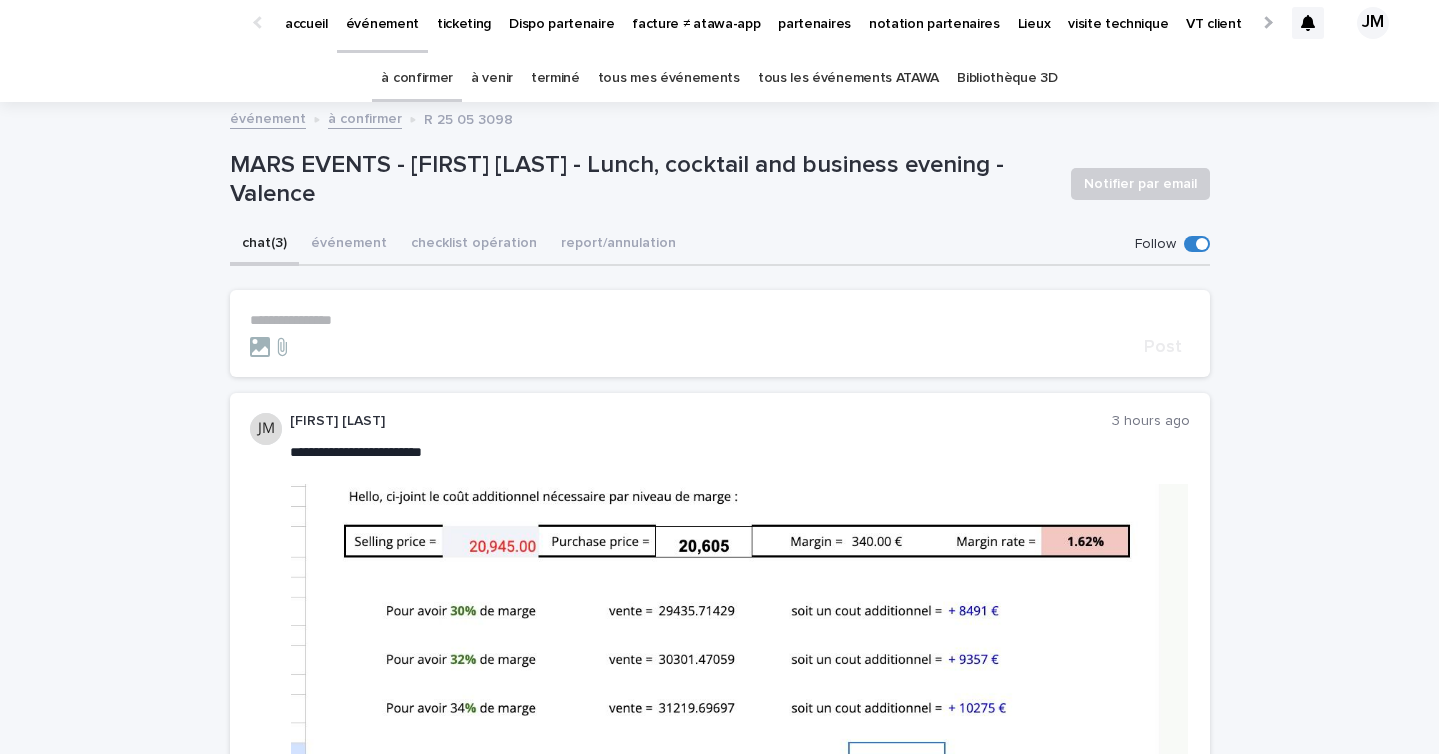 click on "**********" at bounding box center [720, 743] 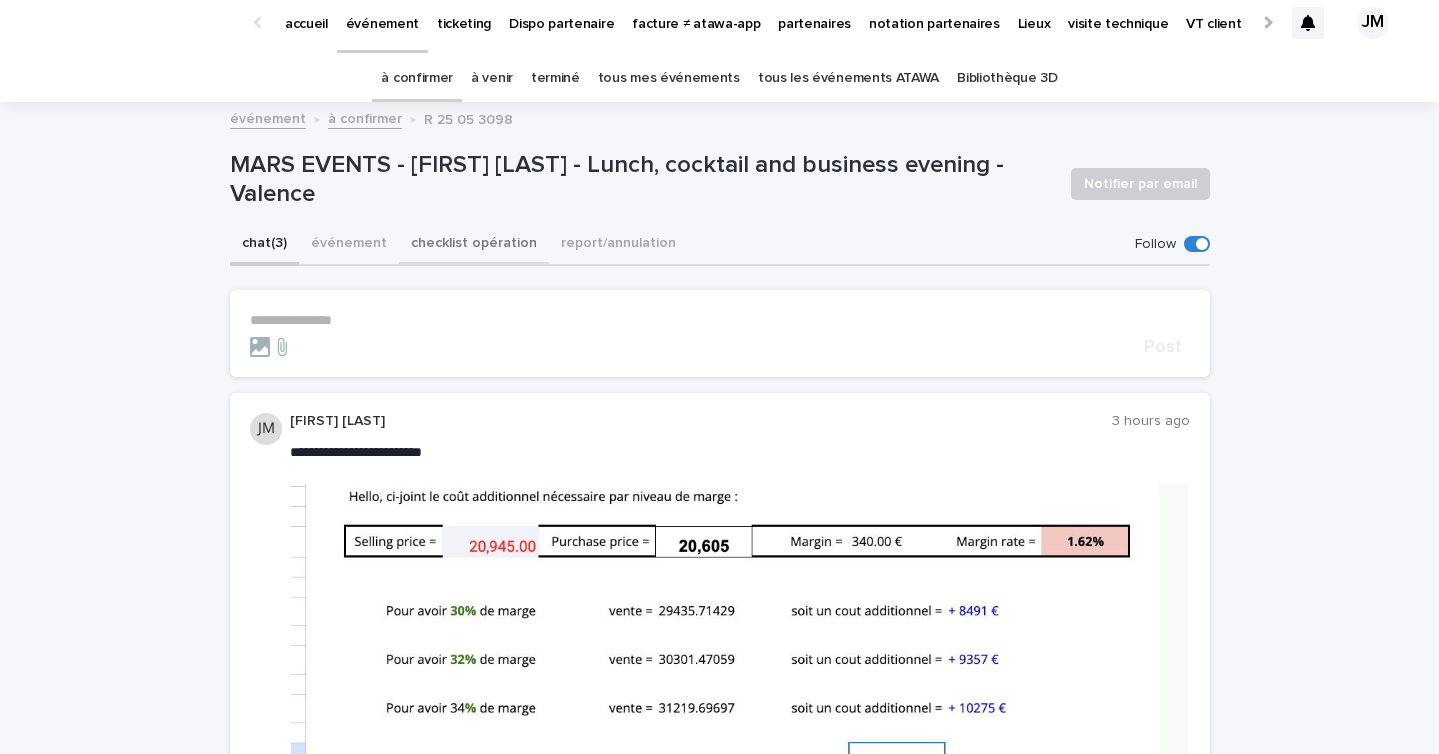 click on "checklist opération" at bounding box center [474, 245] 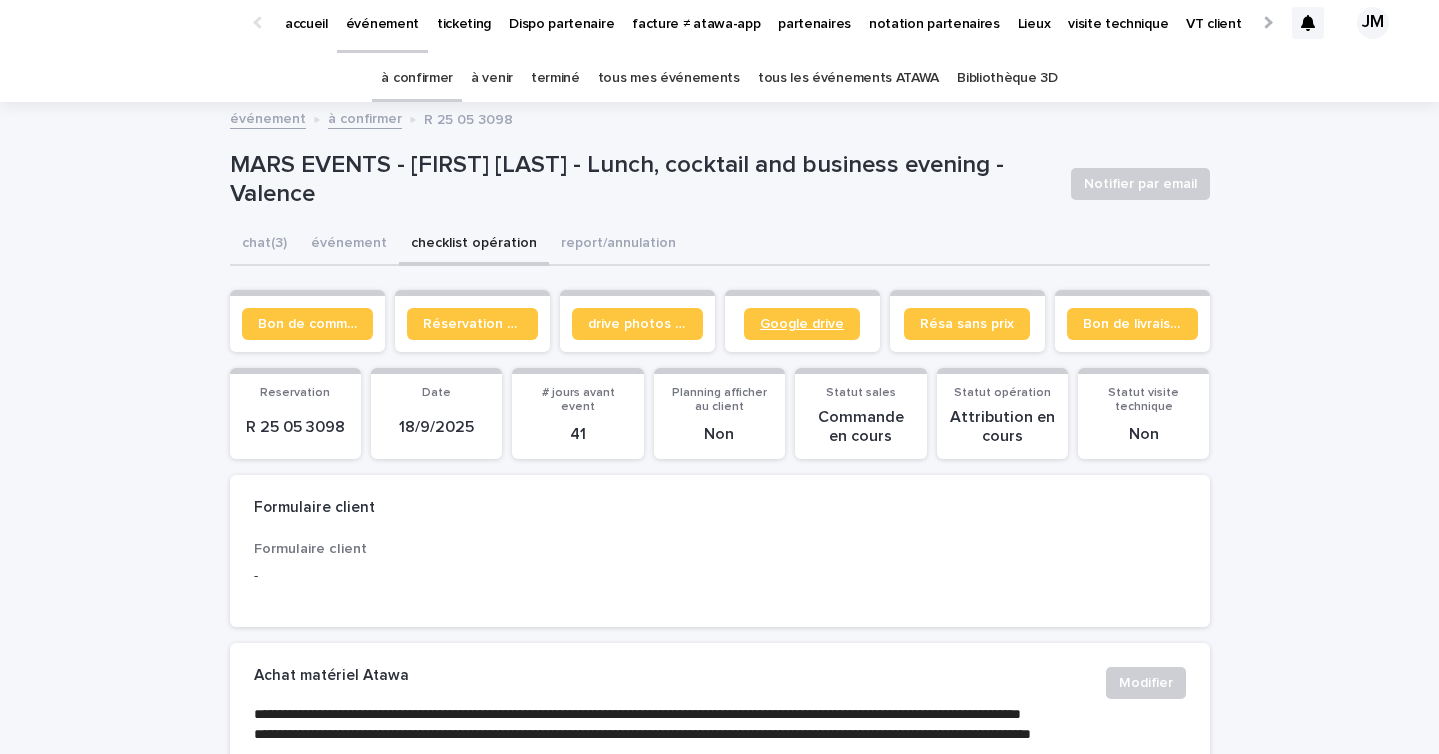 click on "Google drive" at bounding box center [802, 324] 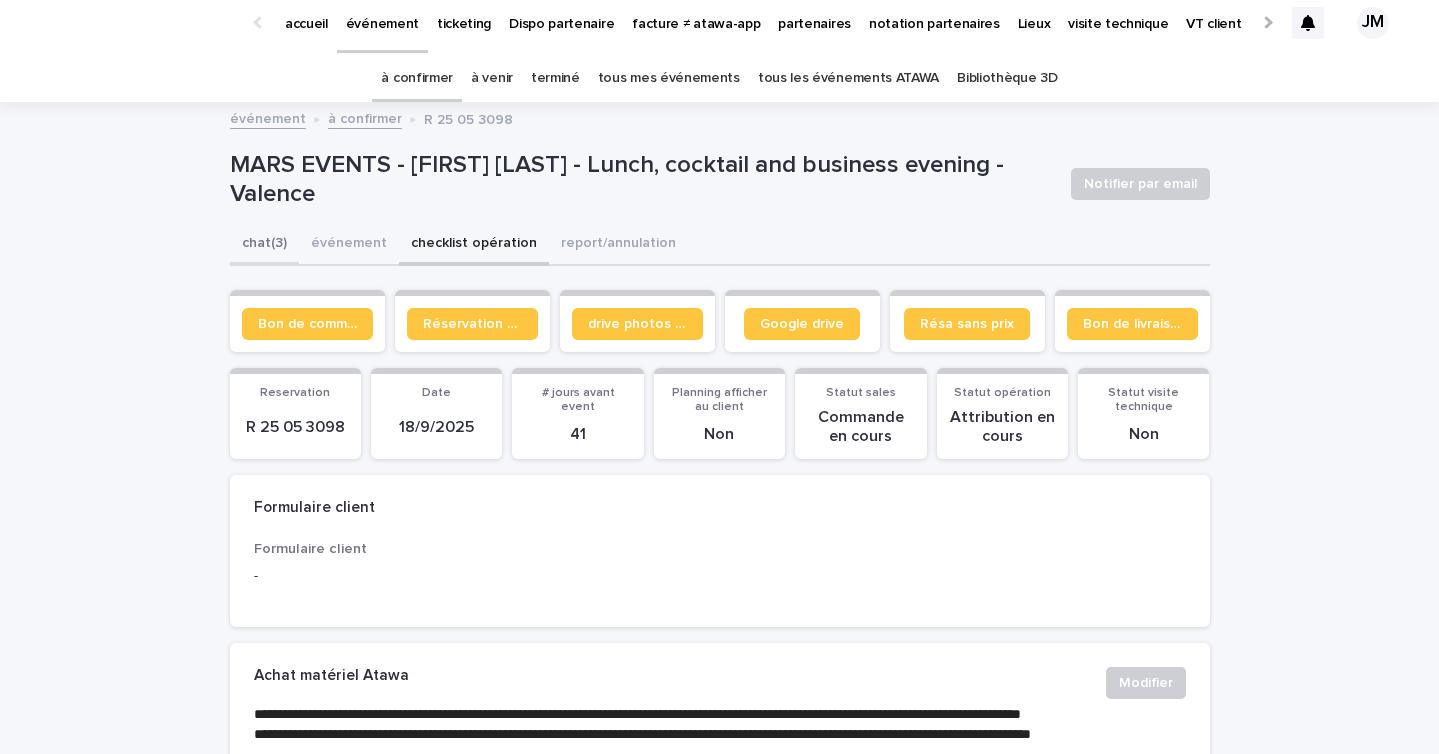 click on "chat  (3)" at bounding box center [264, 245] 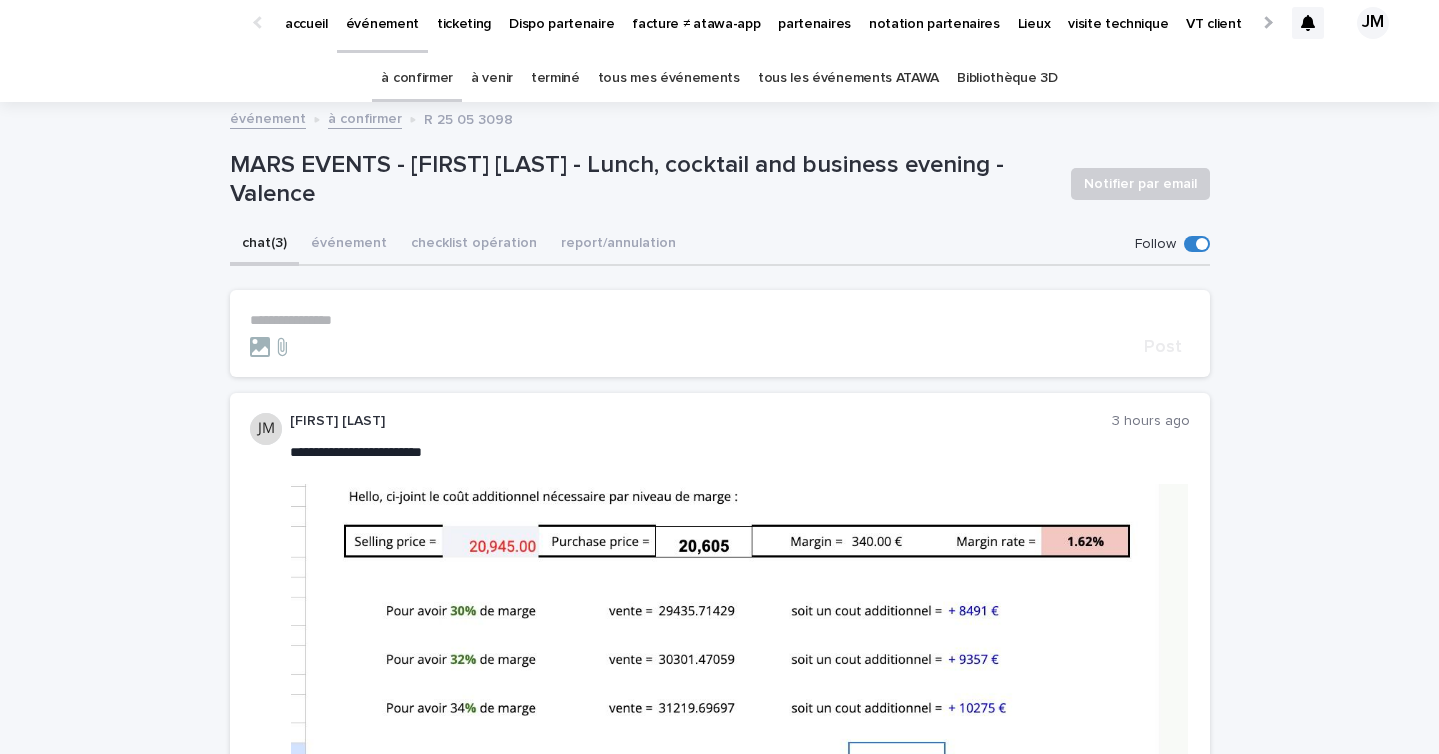 click on "**********" at bounding box center (720, 333) 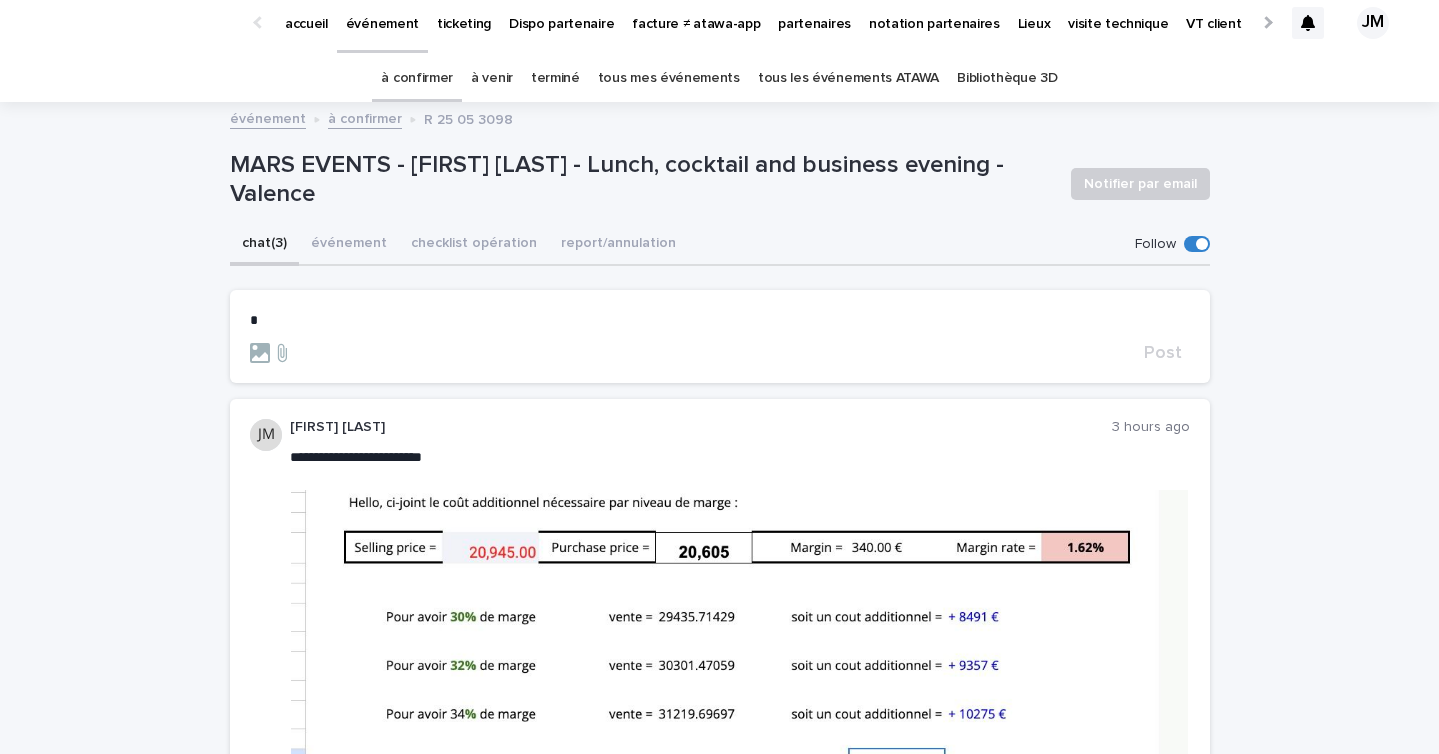 type 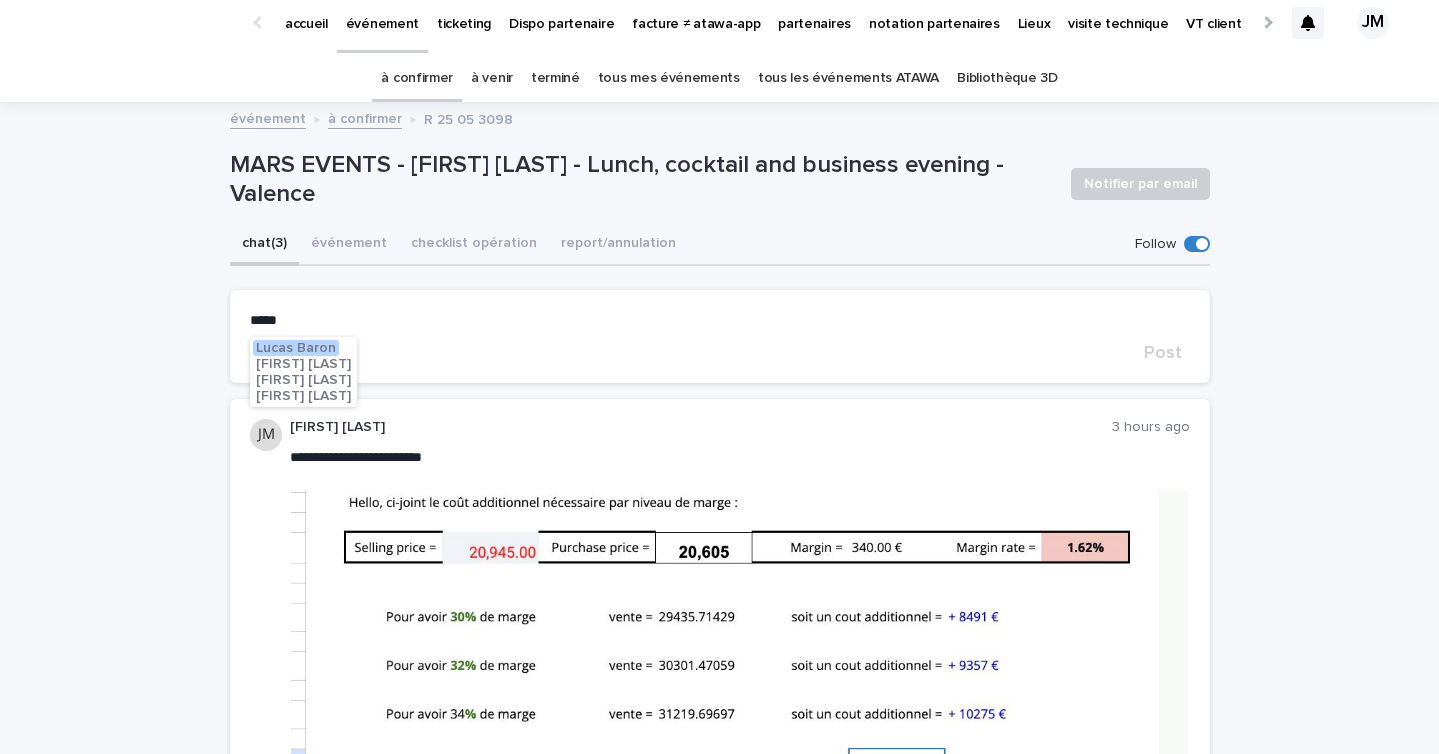 click on "Lucas Meloni" at bounding box center [303, 364] 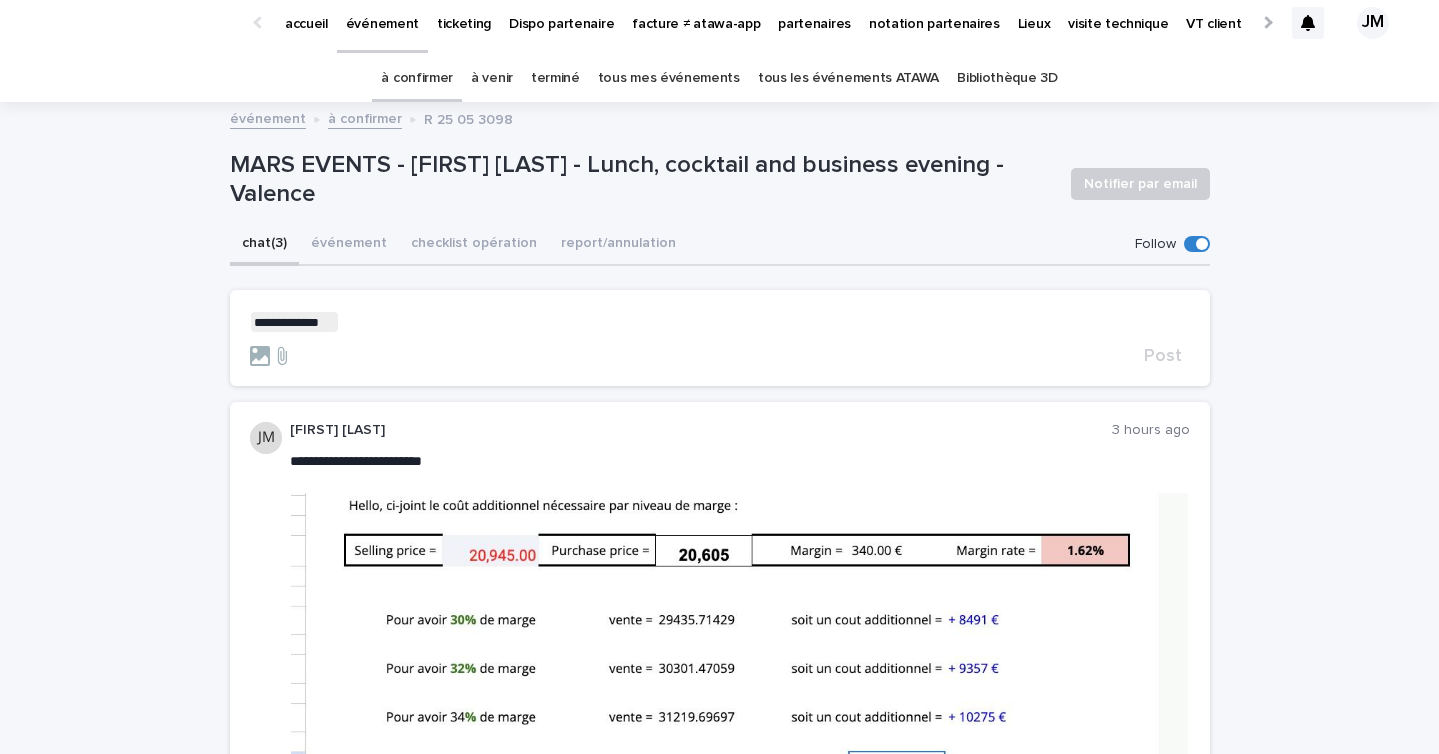 click on "**********" at bounding box center (720, 338) 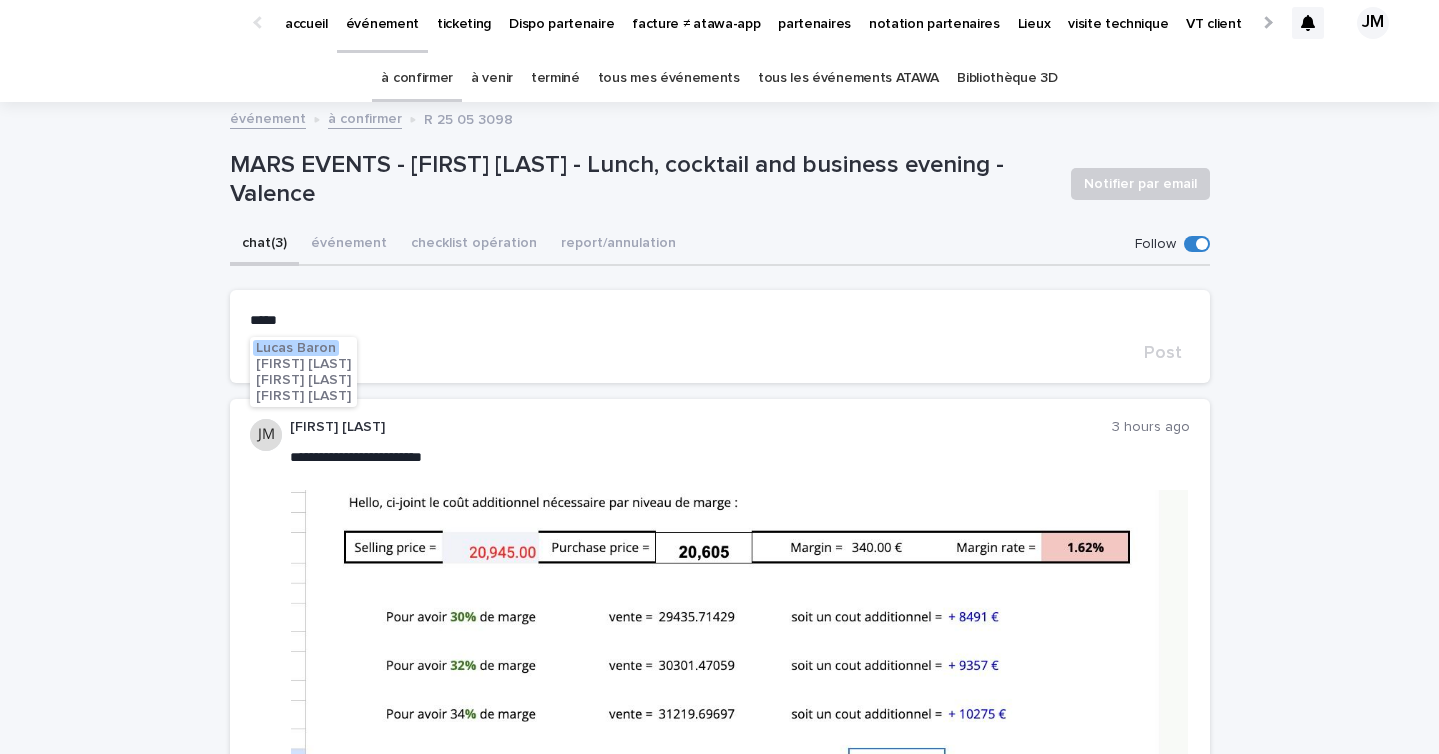 click on "Lucas Baron" at bounding box center [296, 348] 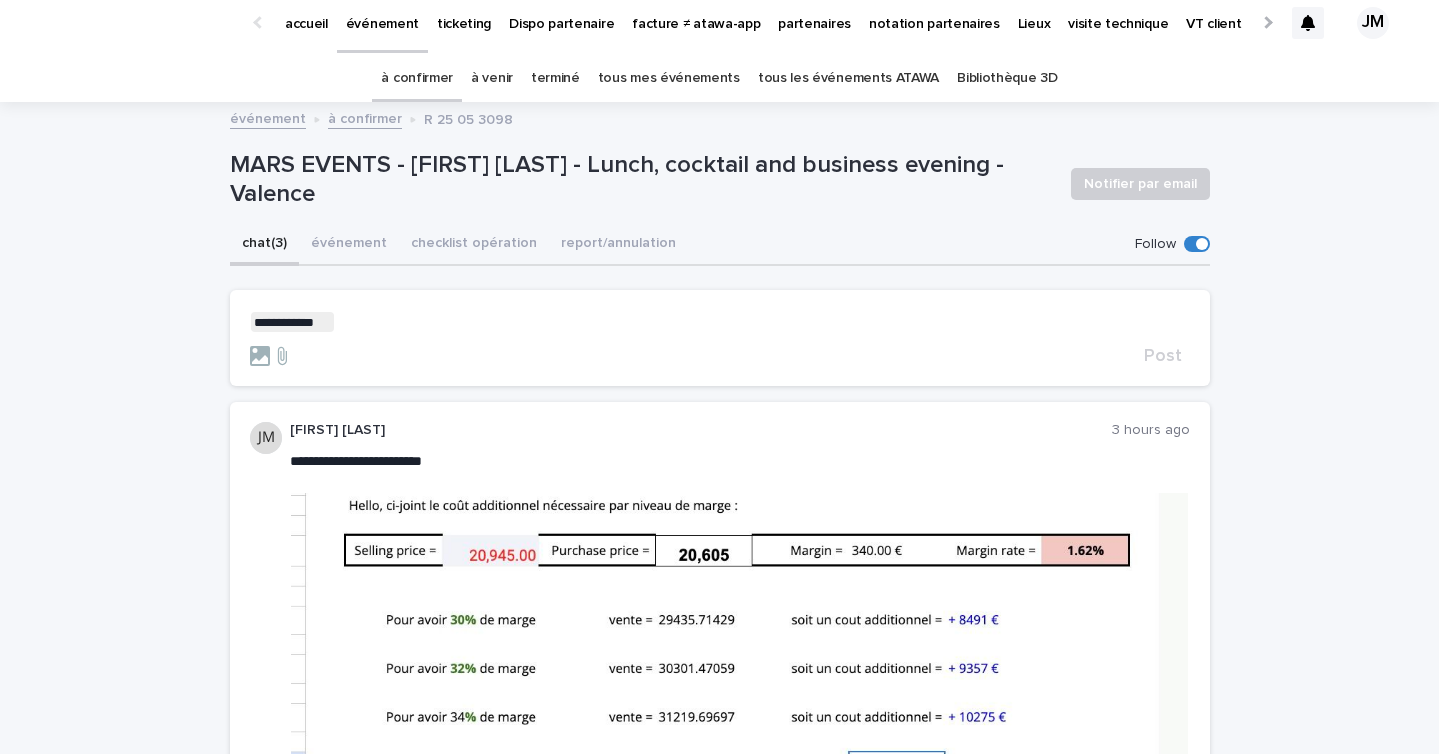 click on "**********" at bounding box center [720, 322] 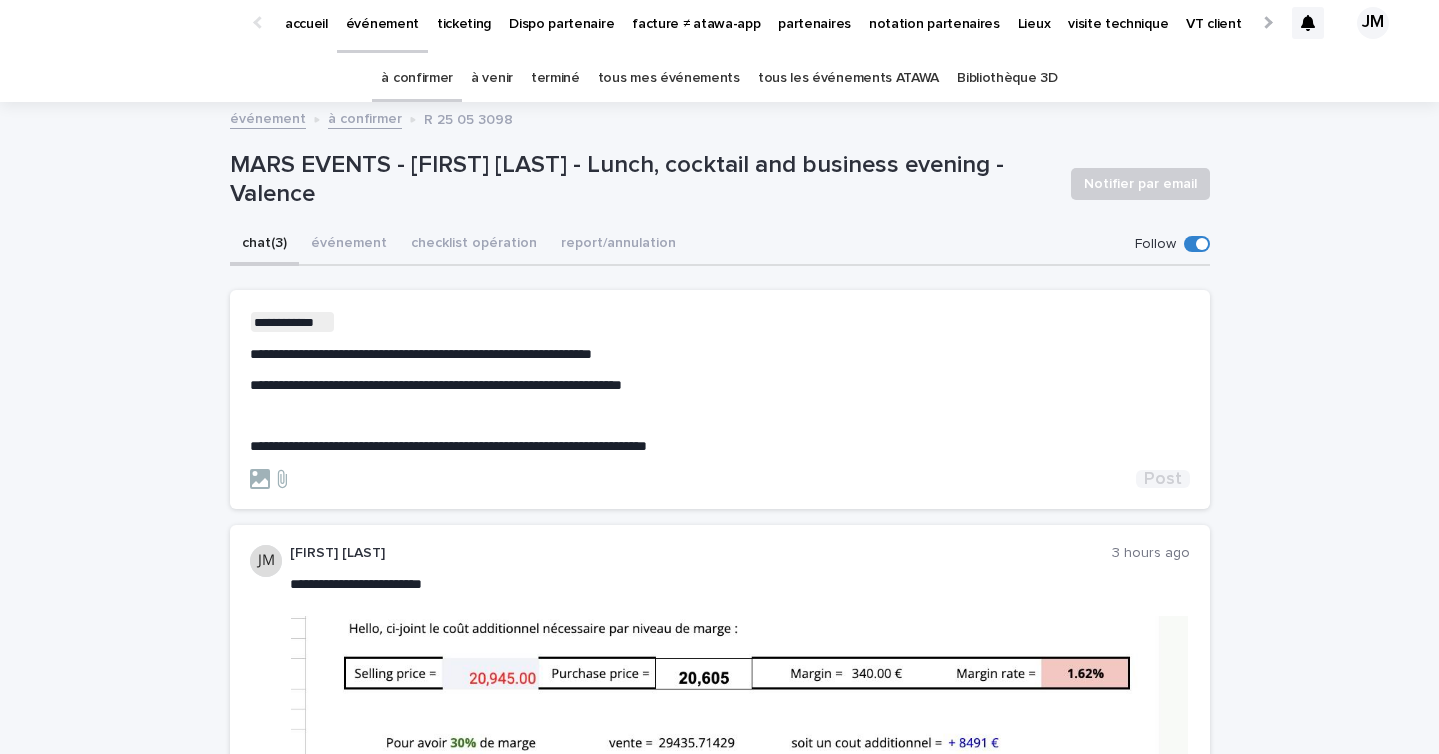 click on "Post" at bounding box center [1163, 479] 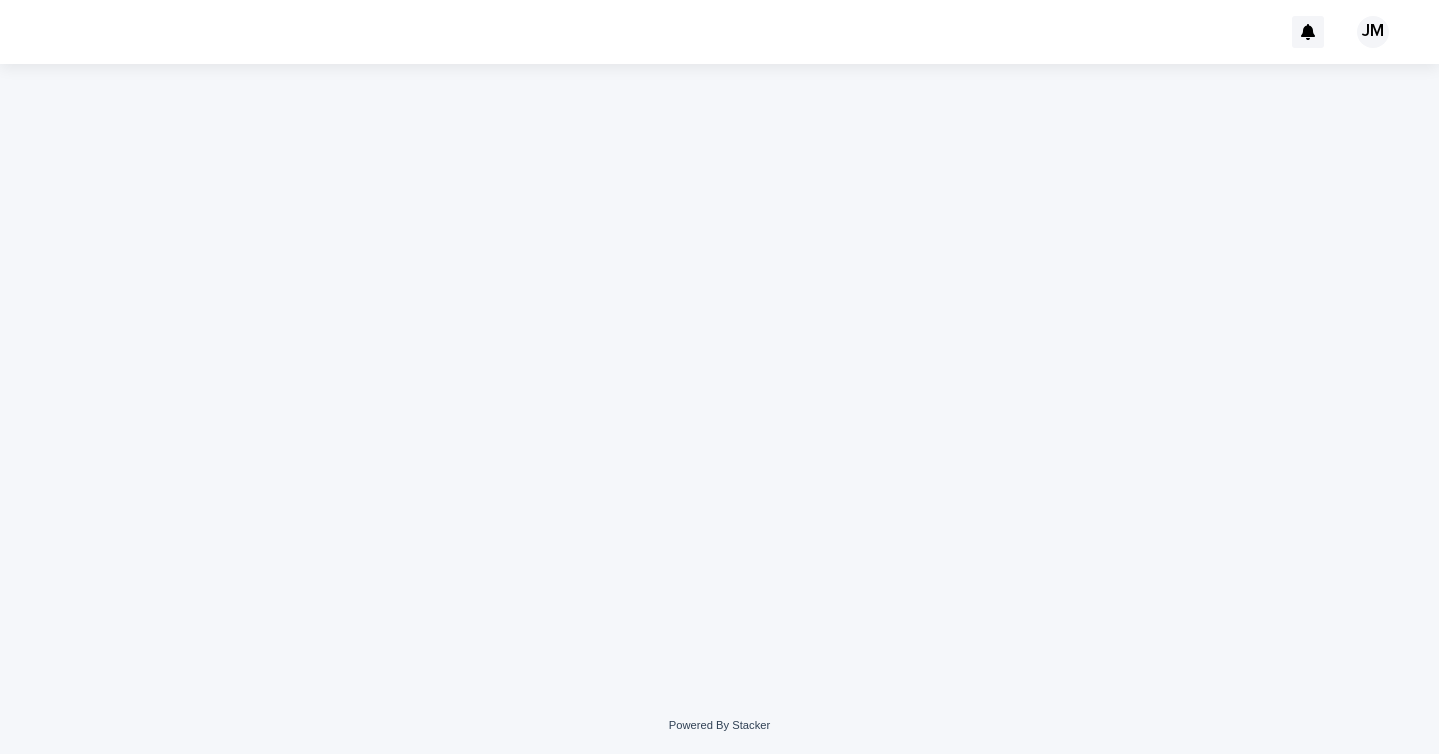 scroll, scrollTop: 0, scrollLeft: 0, axis: both 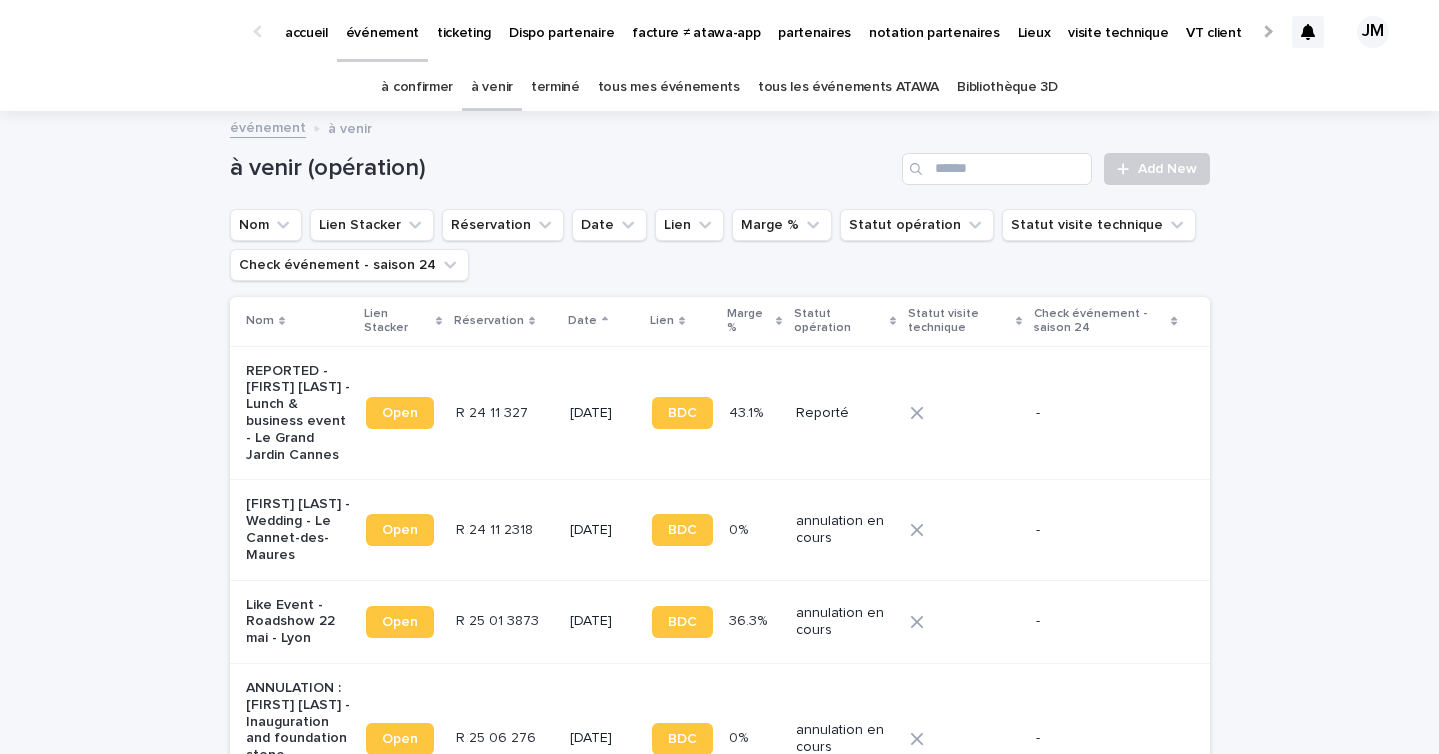 click on "partenaires" at bounding box center [814, 21] 